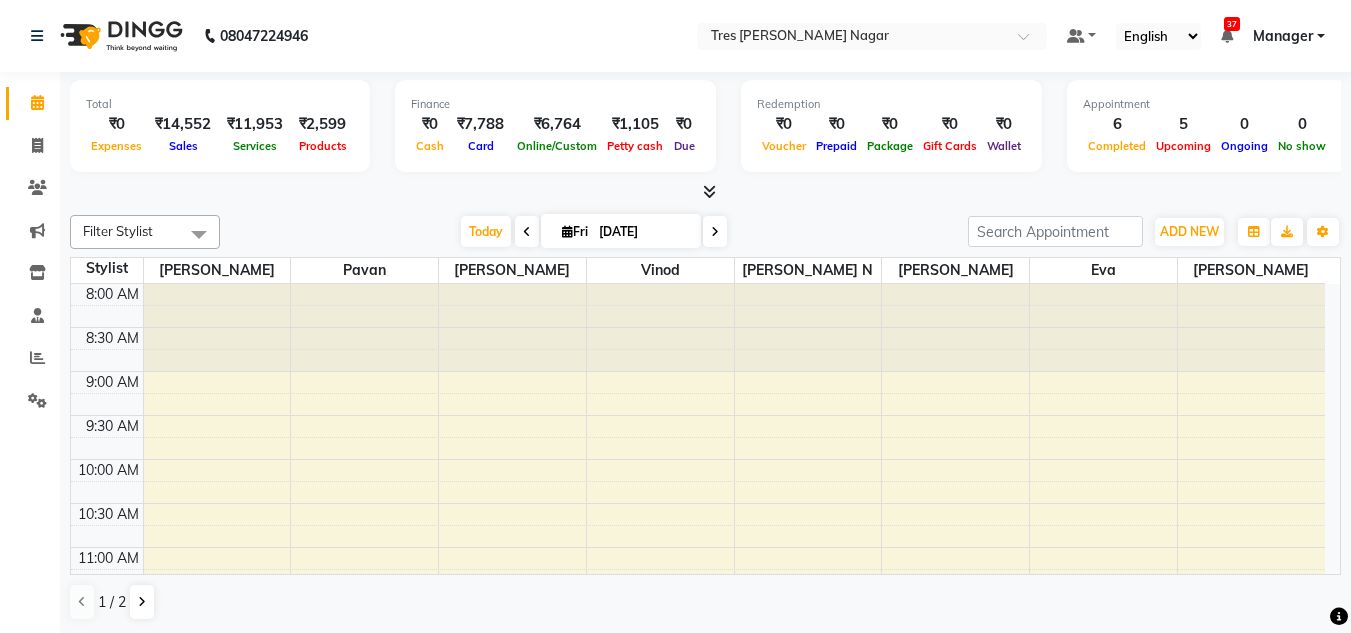 scroll, scrollTop: 0, scrollLeft: 0, axis: both 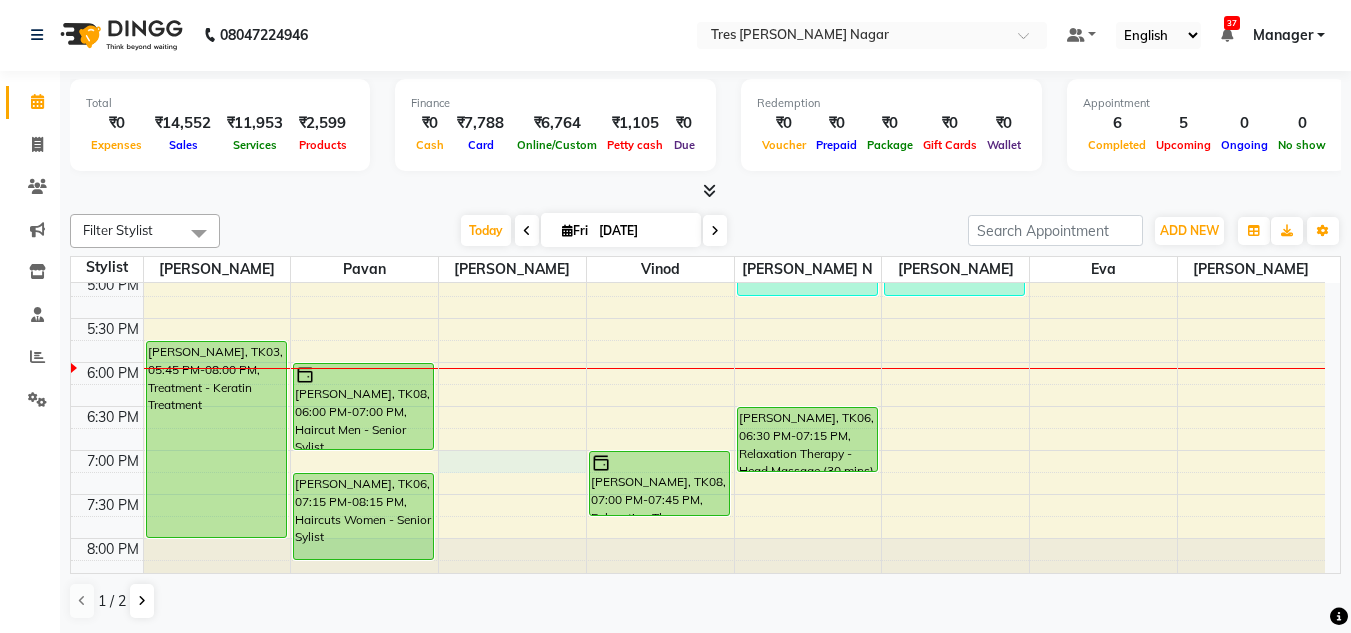 click on "8:00 AM 8:30 AM 9:00 AM 9:30 AM 10:00 AM 10:30 AM 11:00 AM 11:30 AM 12:00 PM 12:30 PM 1:00 PM 1:30 PM 2:00 PM 2:30 PM 3:00 PM 3:30 PM 4:00 PM 4:30 PM 5:00 PM 5:30 PM 6:00 PM 6:30 PM 7:00 PM 7:30 PM 8:00 PM 8:30 PM     [PERSON_NAME][GEOGRAPHIC_DATA], 12:00 PM-02:30 PM, Haircut Men - Salon Director,Haircuts Women - Salon Director     [PERSON_NAME], TK02, 01:30 PM-02:30 PM, Haircut Men - Salon Director    [PERSON_NAME], TK03, 05:45 PM-08:00 PM, Treatment - Keratin Treatment     [PERSON_NAME][GEOGRAPHIC_DATA], TK08, 06:00 PM-07:00 PM, Haircut Men - Senior Sylist    [PERSON_NAME], TK06, 07:15 PM-08:15 PM, Haircuts Women - Senior Sylist     [PERSON_NAME], TK07, 02:00 PM-03:00 PM, Haircuts Women - Master Stylist     [PERSON_NAME], TK08, 07:00 PM-07:45 PM, Relaxation Therapy -  Head Massage (30 mins)     [PERSON_NAME] B, TK05, 12:30 PM-02:15 PM, D Tan - Face & Neck,Cleanup - Purifying/ Hydrating (₹1500)     meet [PERSON_NAME], TK04, 04:00 PM-05:15 PM, Pedicure - Classic Pedicure        meet [PERSON_NAME], TK04, 04:00 PM-05:15 PM, Pedicure - Classic Pedicure" at bounding box center (698, 54) 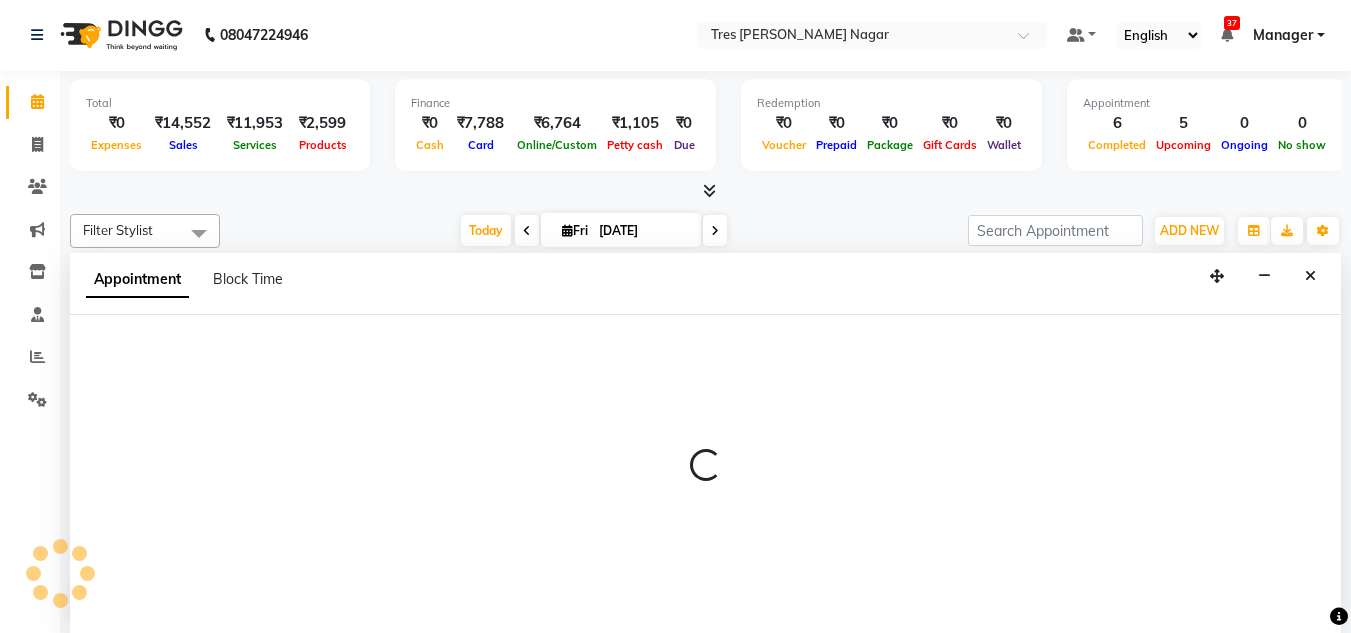 select on "47307" 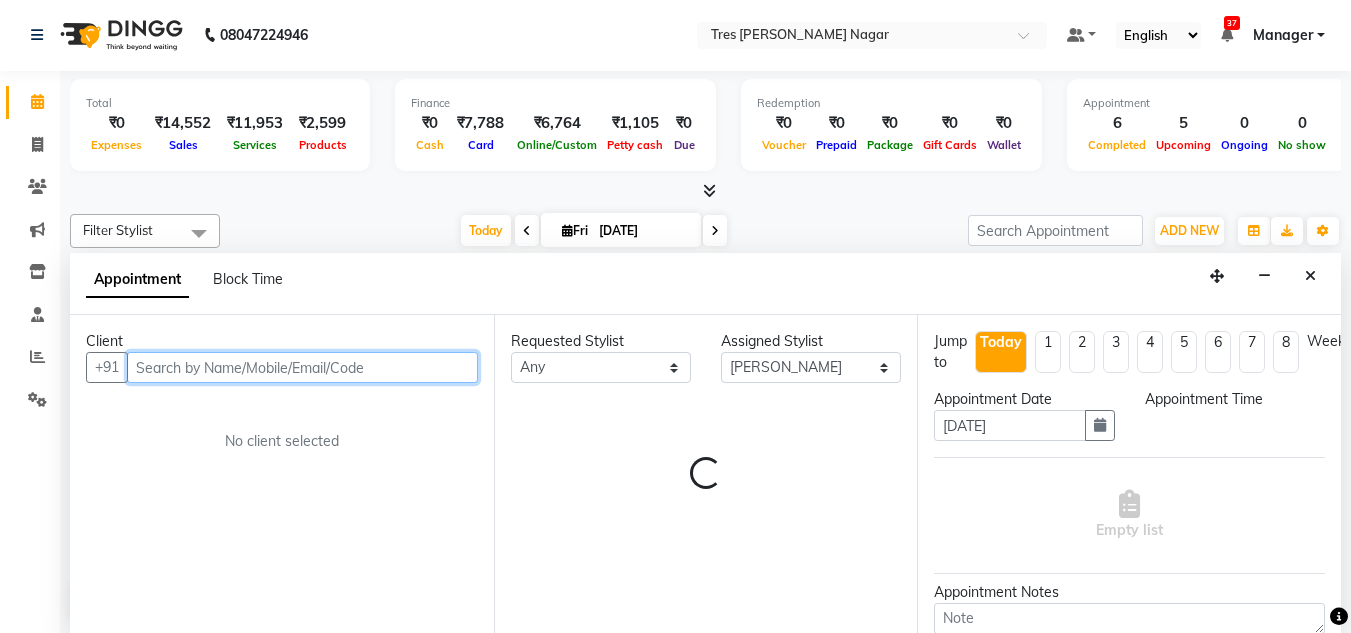 select on "1140" 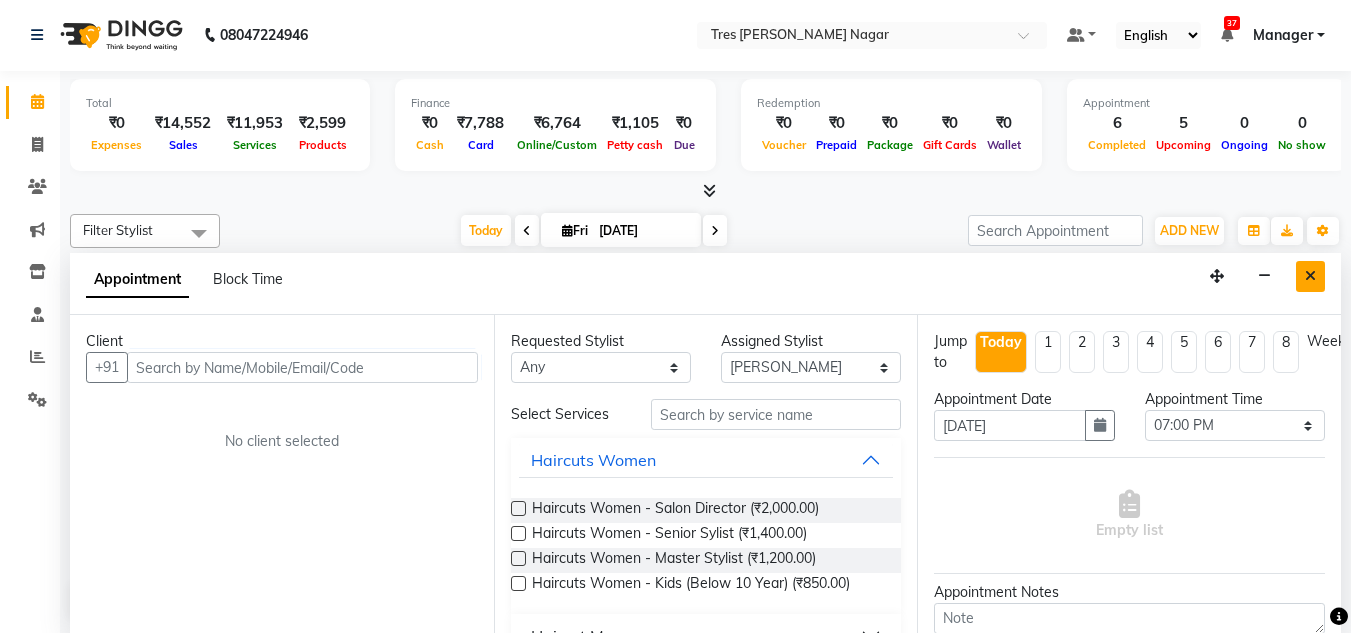 click at bounding box center (1310, 276) 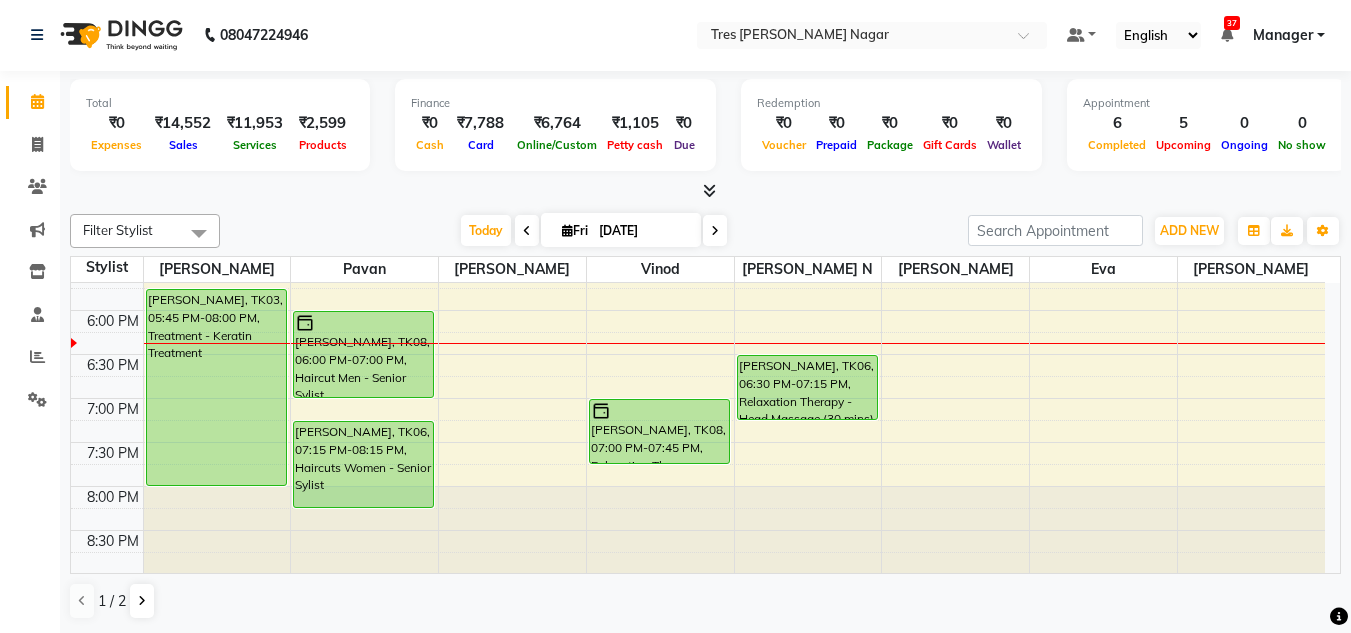 scroll, scrollTop: 853, scrollLeft: 0, axis: vertical 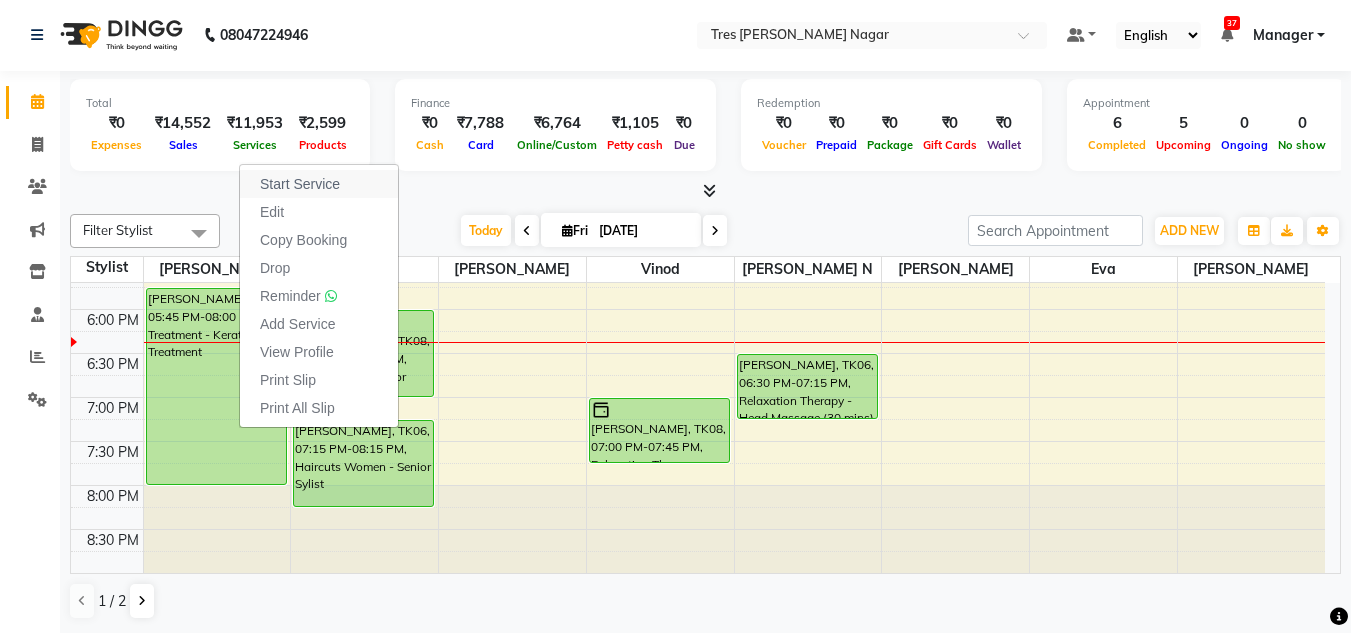 click on "Start Service" at bounding box center (319, 184) 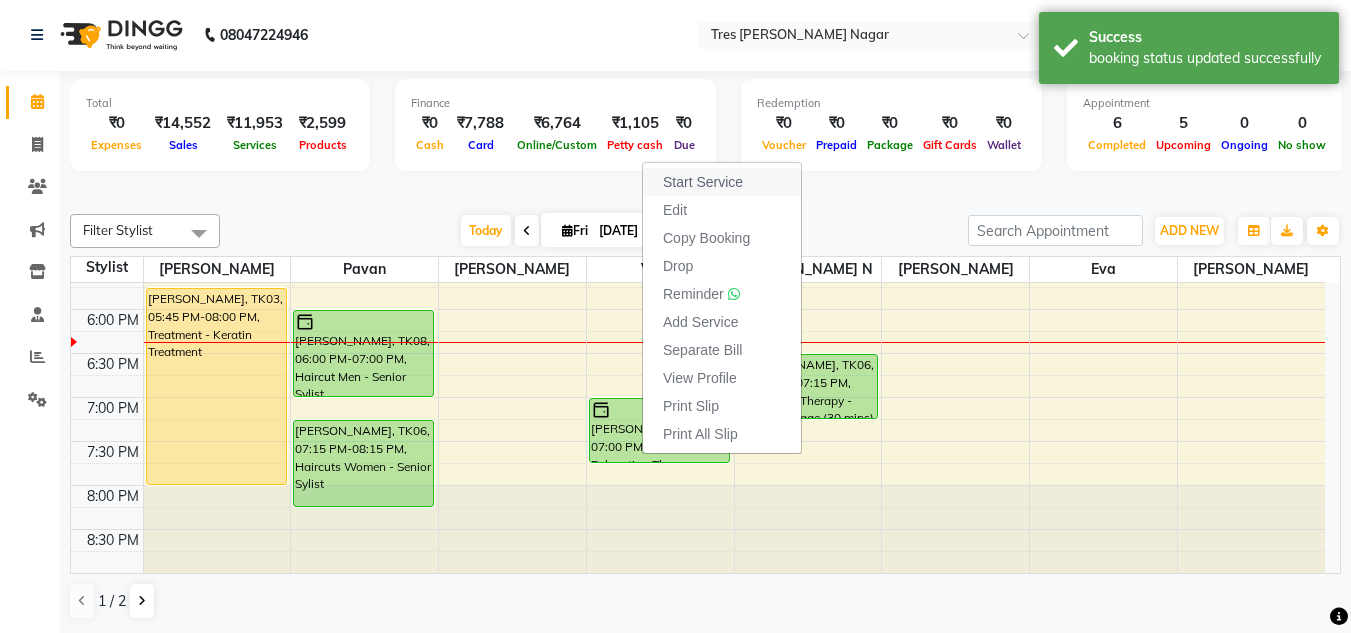 click on "Start Service" at bounding box center (703, 182) 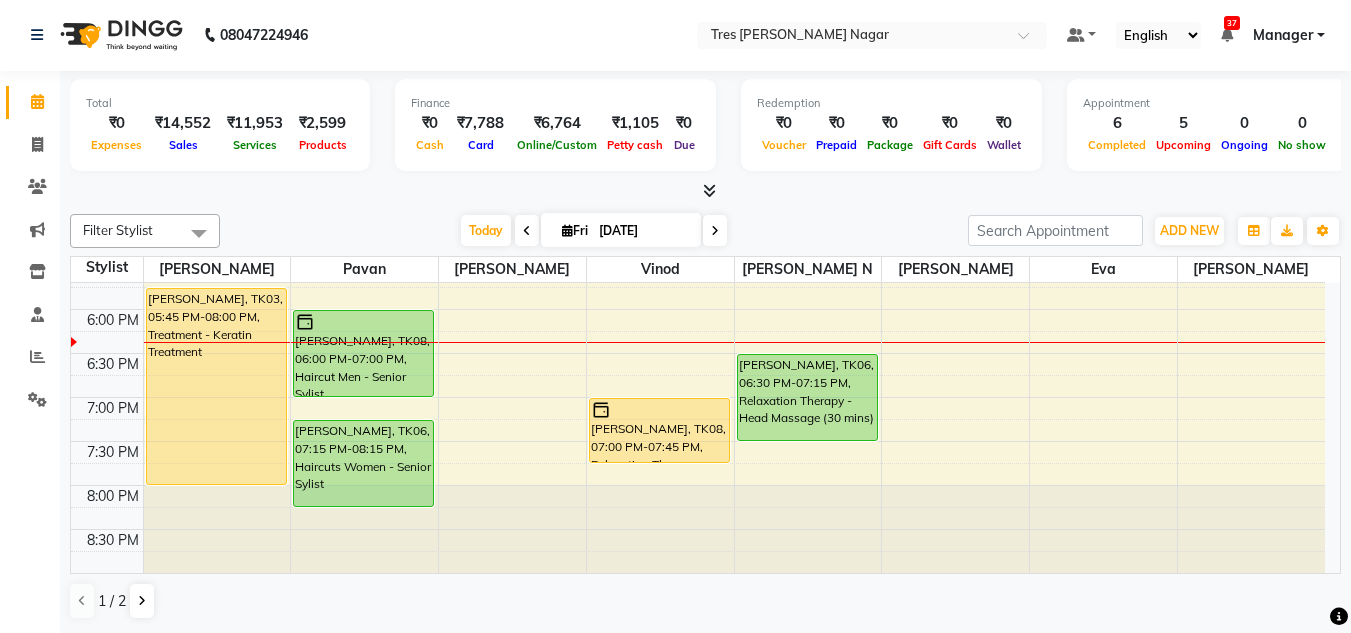 click on "[PERSON_NAME] B, TK05, 12:30 PM-02:15 PM, D Tan - Face & Neck,Cleanup - Purifying/ Hydrating (₹1500)     meet [PERSON_NAME], TK04, 04:00 PM-05:15 PM, Pedicure - Classic Pedicure    [PERSON_NAME], TK06, 06:30 PM-07:15 PM, Relaxation Therapy -  Head Massage (30 mins)    [PERSON_NAME], TK06, 06:30 PM-07:15 PM, Relaxation Therapy -  Head Massage (30 mins)" at bounding box center (808, 1) 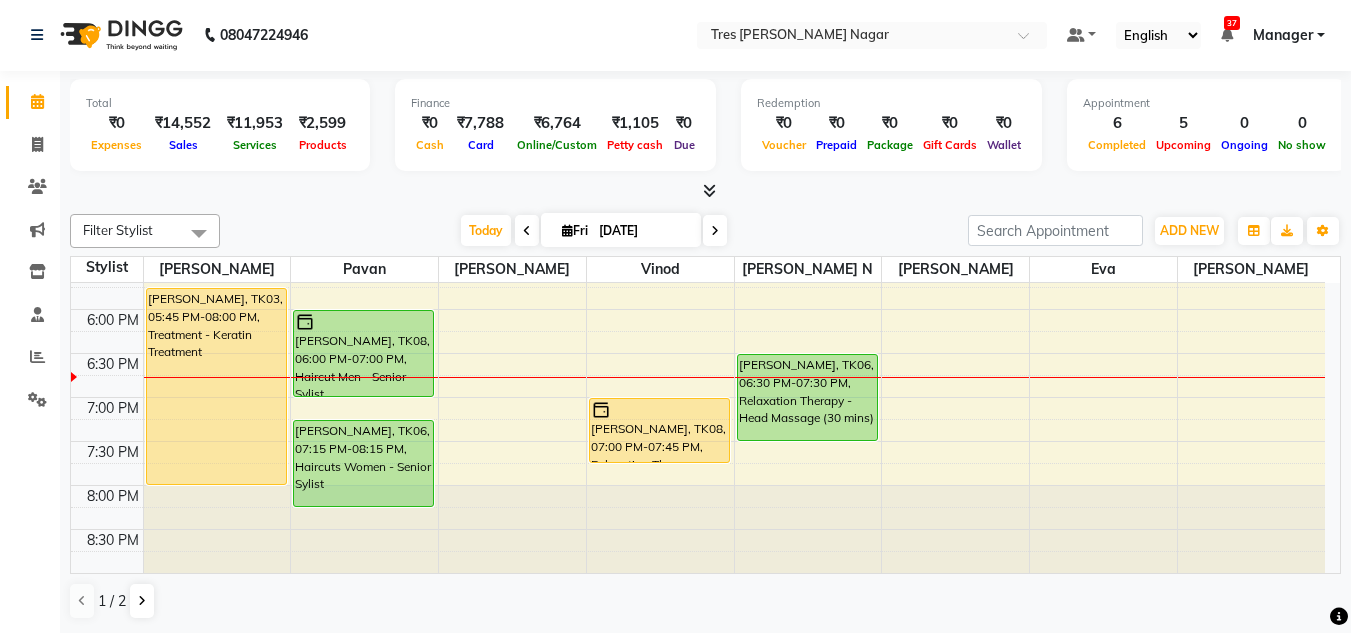 click at bounding box center (715, 230) 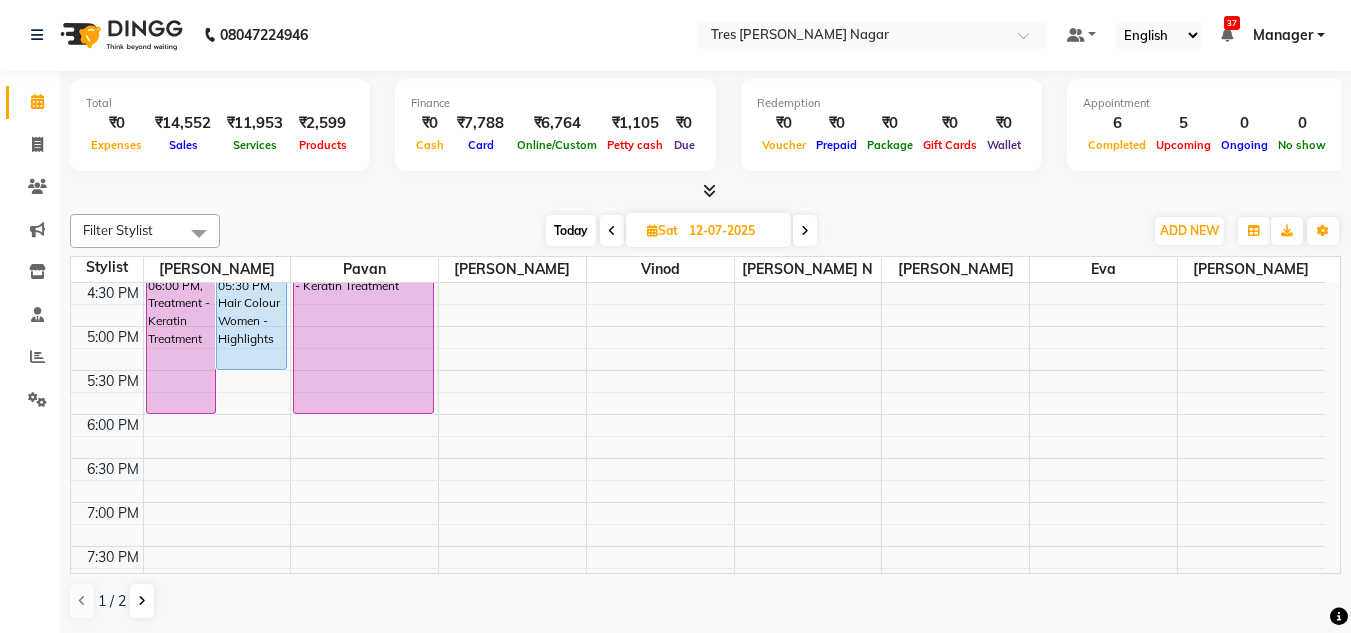 scroll, scrollTop: 753, scrollLeft: 0, axis: vertical 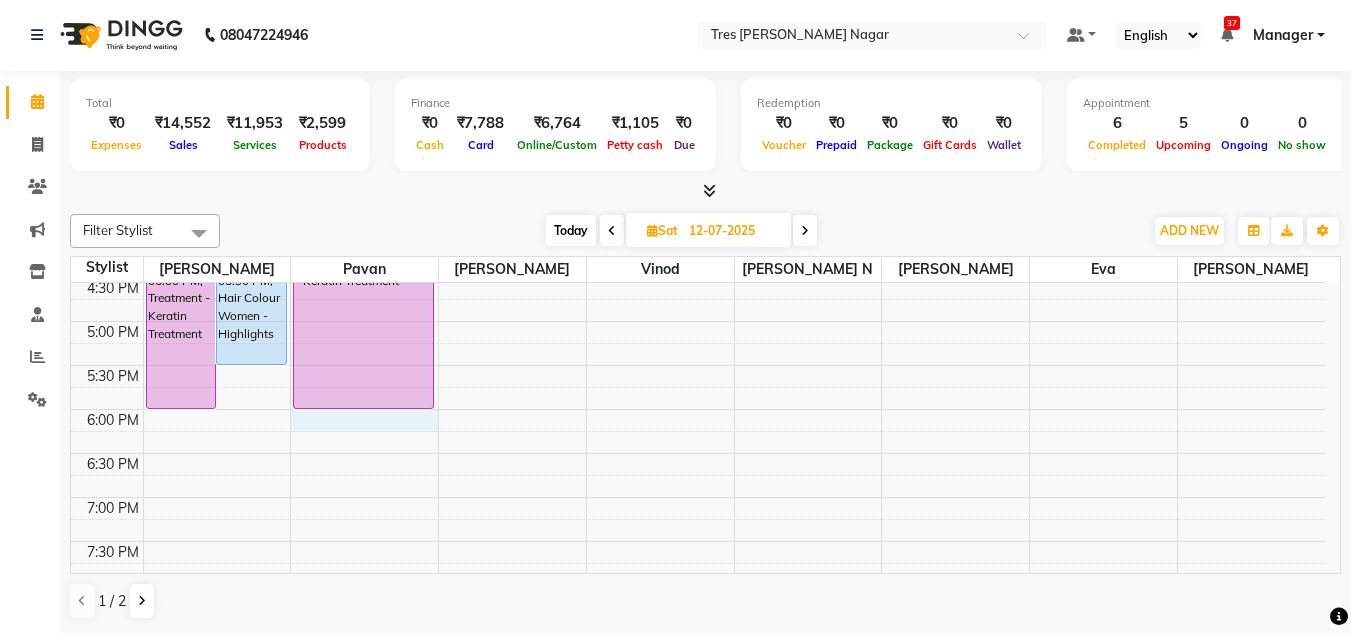 click on "8:00 AM 8:30 AM 9:00 AM 9:30 AM 10:00 AM 10:30 AM 11:00 AM 11:30 AM 12:00 PM 12:30 PM 1:00 PM 1:30 PM 2:00 PM 2:30 PM 3:00 PM 3:30 PM 4:00 PM 4:30 PM 5:00 PM 5:30 PM 6:00 PM 6:30 PM 7:00 PM 7:30 PM 8:00 PM 8:30 PM    [PERSON_NAME], 04:00 PM-06:00 PM, Treatment - Keratin Treatment    [PERSON_NAME], 04:00 PM-05:30 PM, Hair Colour Women - Highlights    [PERSON_NAME], 03:00 PM-04:00 PM, Haircuts Women - Salon Director    [PERSON_NAME], 04:00 PM-06:00 PM, Treatment - Keratin Treatment    [PERSON_NAME], 11:30 AM-12:45 PM, Haircuts Women - Senior Sylist" at bounding box center [698, 101] 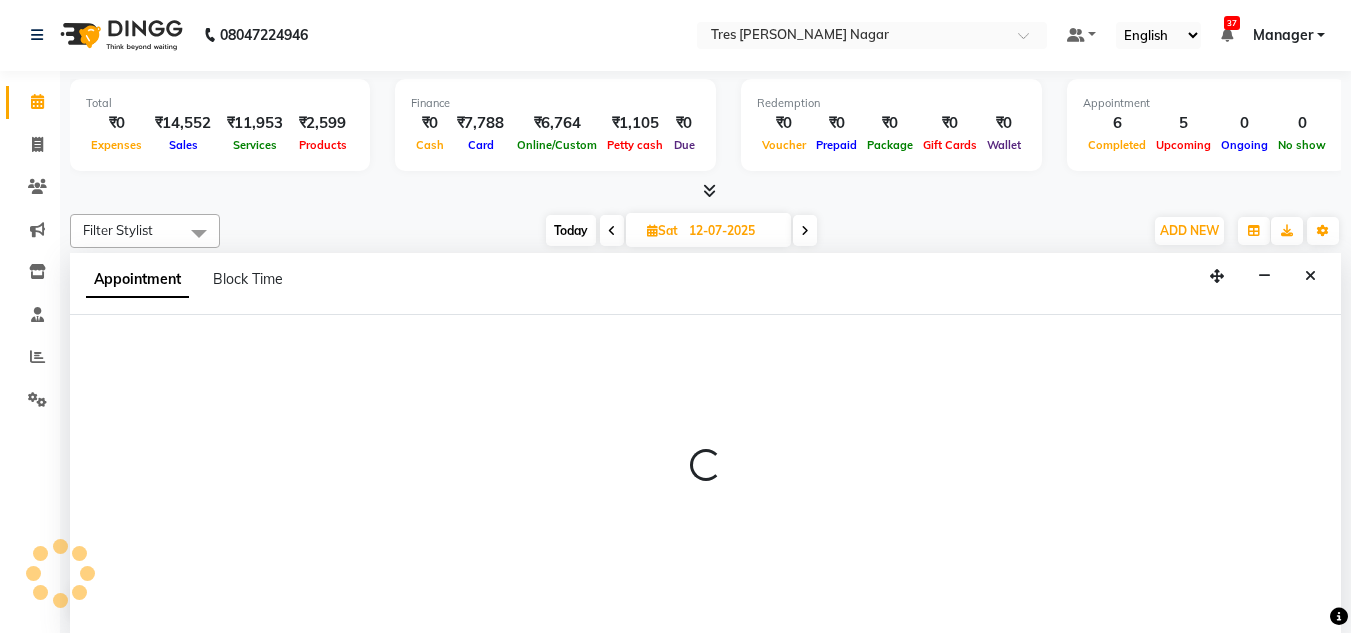 select on "39900" 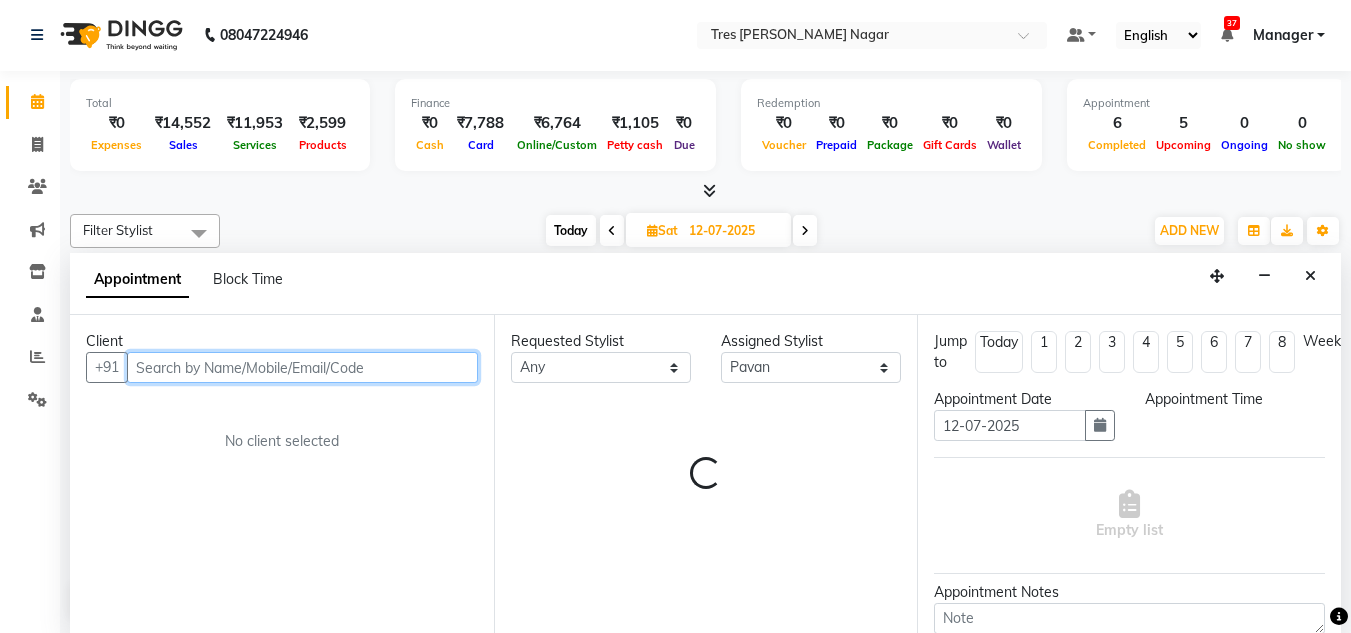 select on "1080" 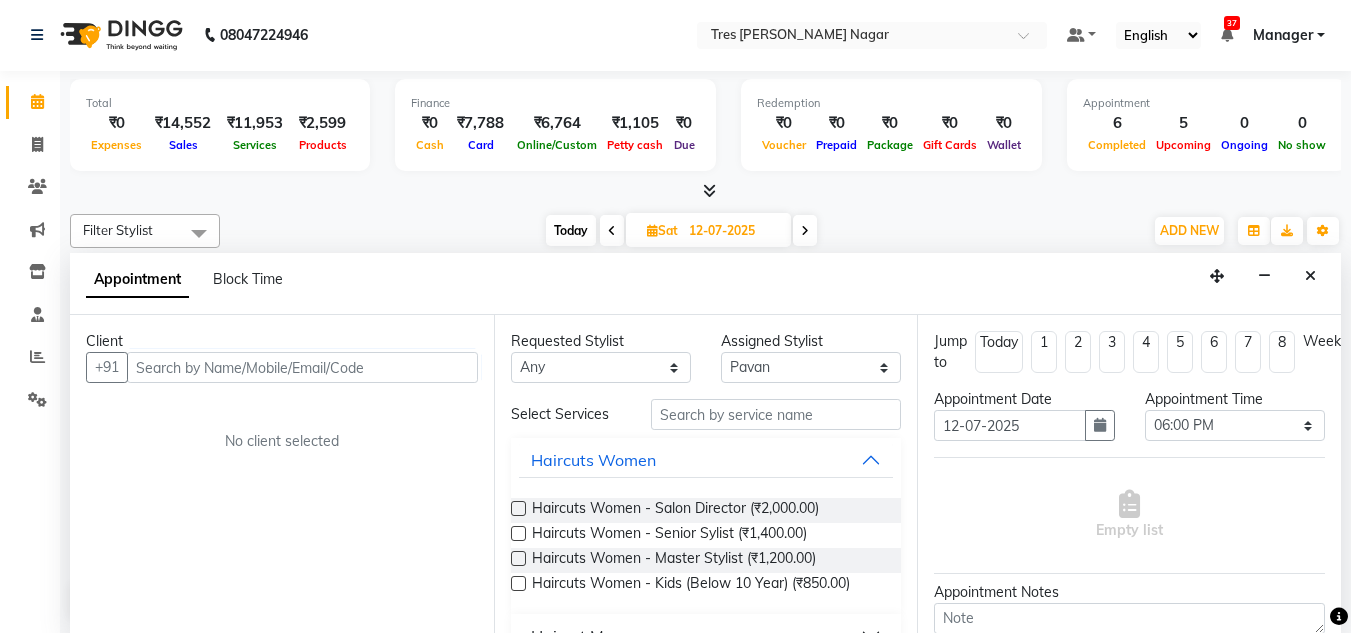 click on "Client +91  No client selected" at bounding box center [282, 474] 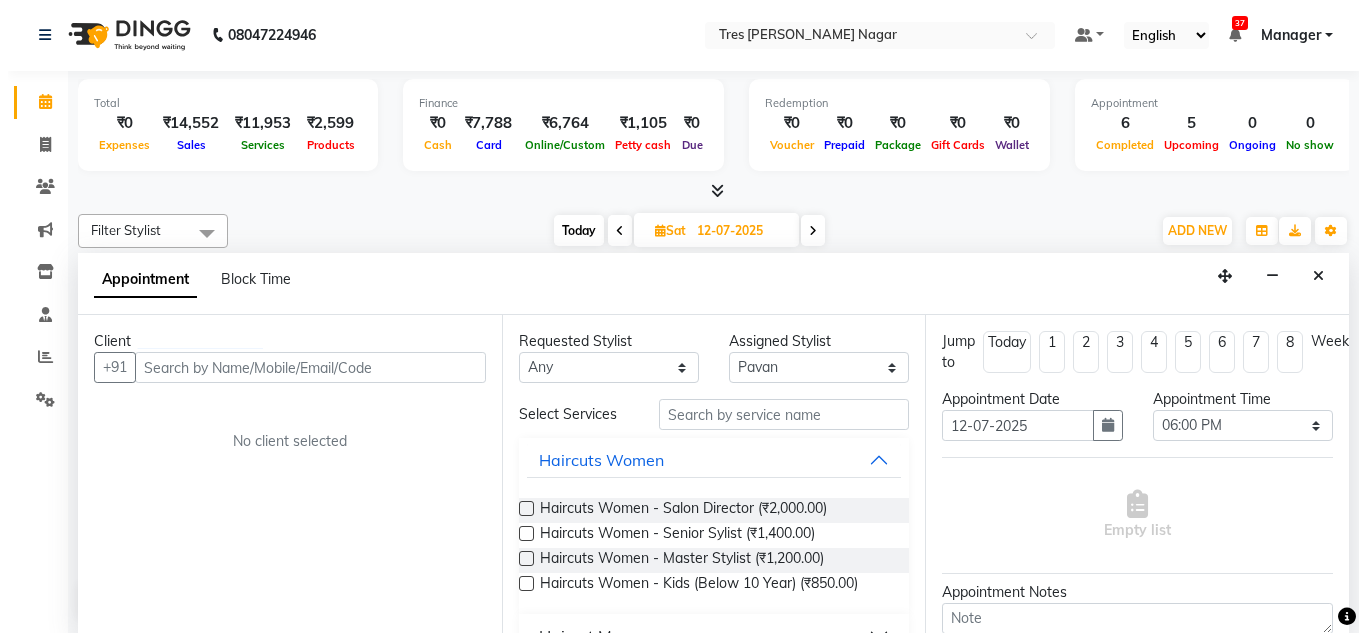 scroll, scrollTop: 0, scrollLeft: 0, axis: both 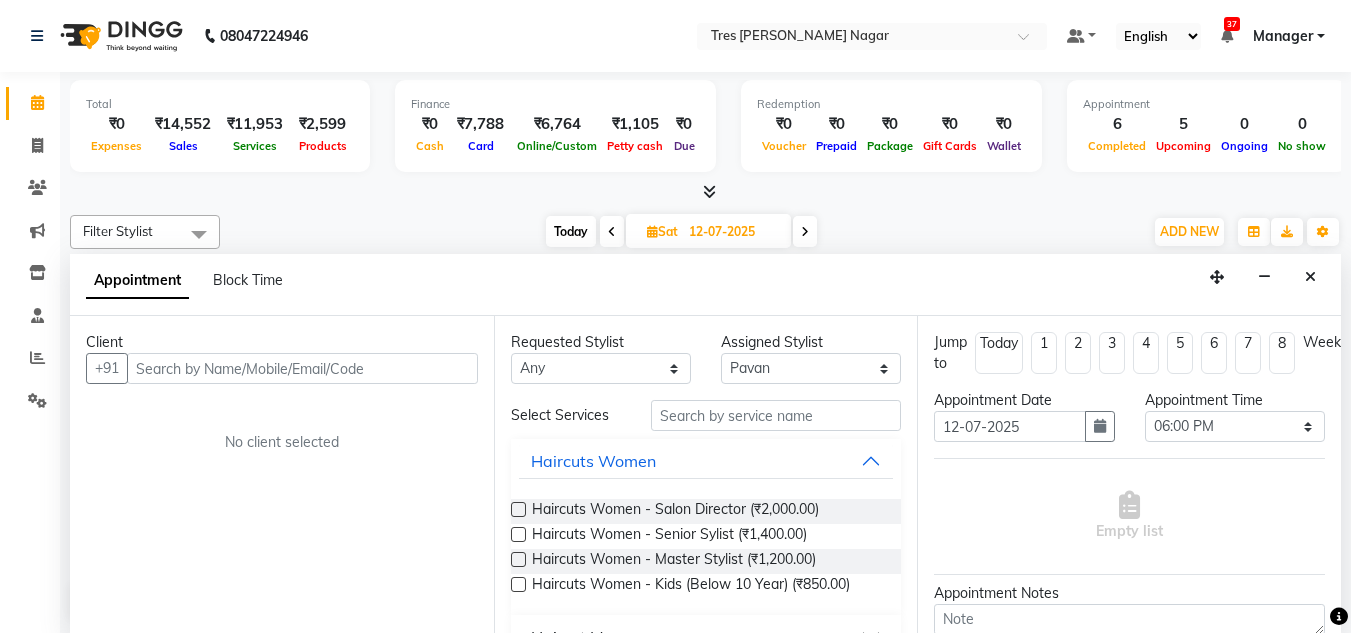 click on "Client +91  No client selected" at bounding box center [282, 475] 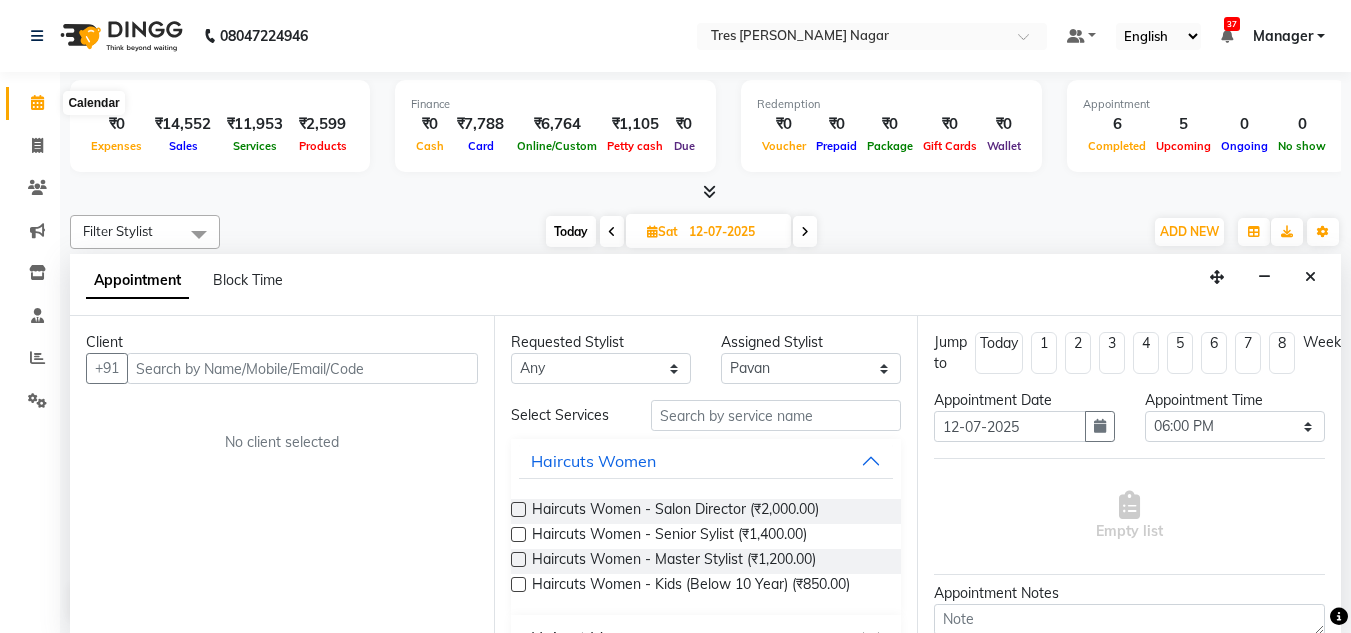 click 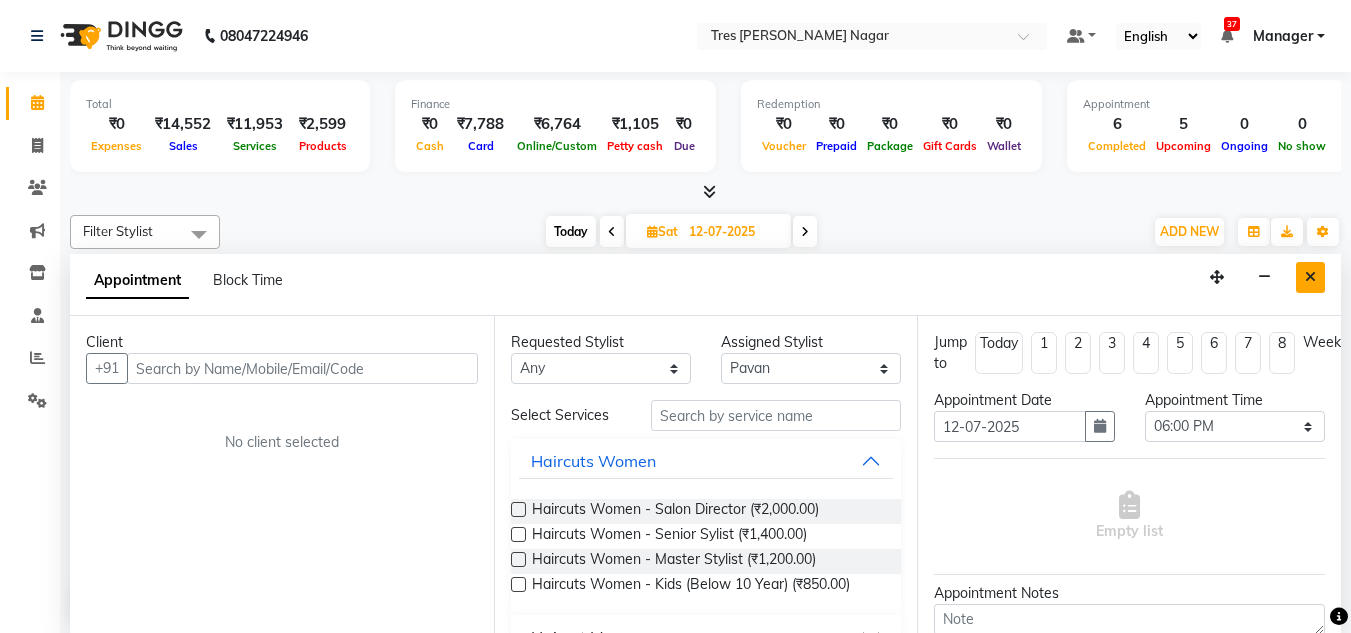 click at bounding box center (1310, 277) 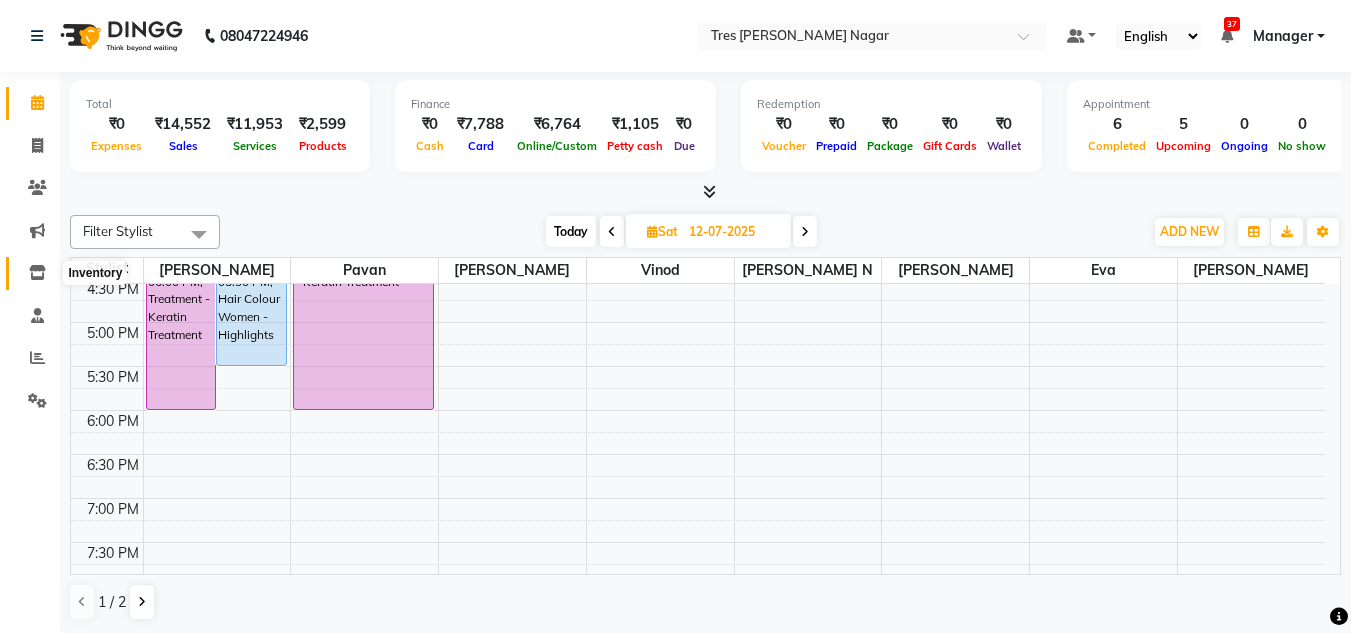 click 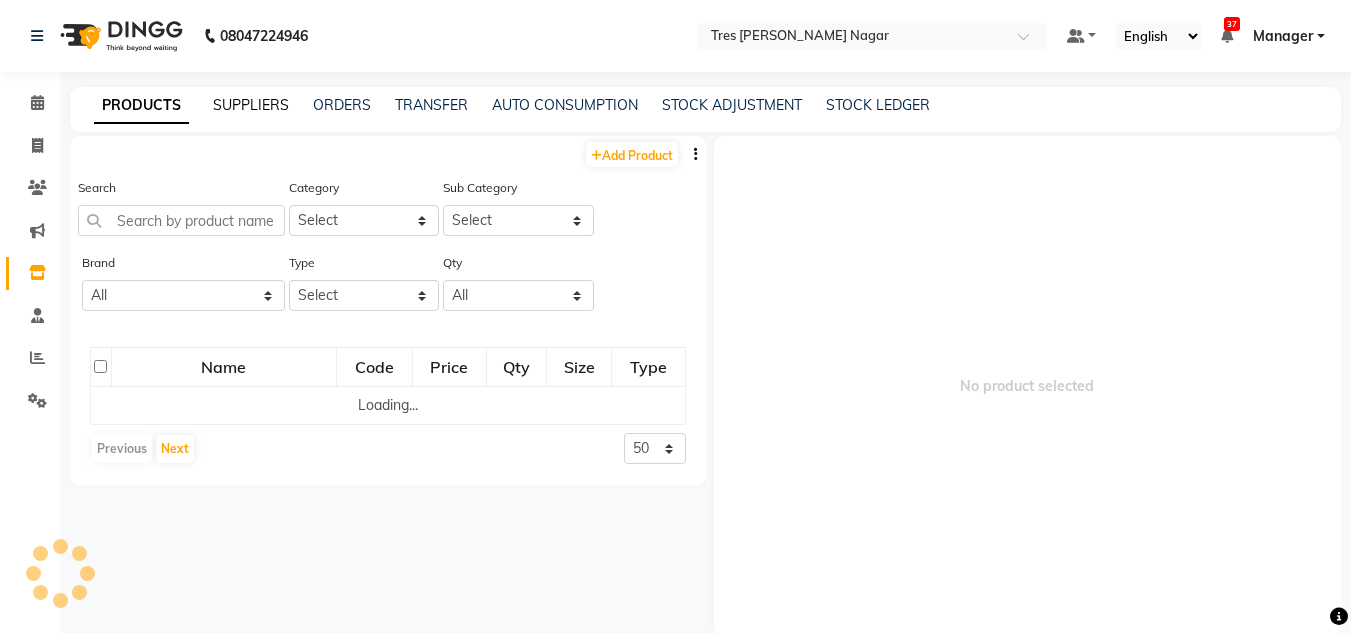 click on "SUPPLIERS" 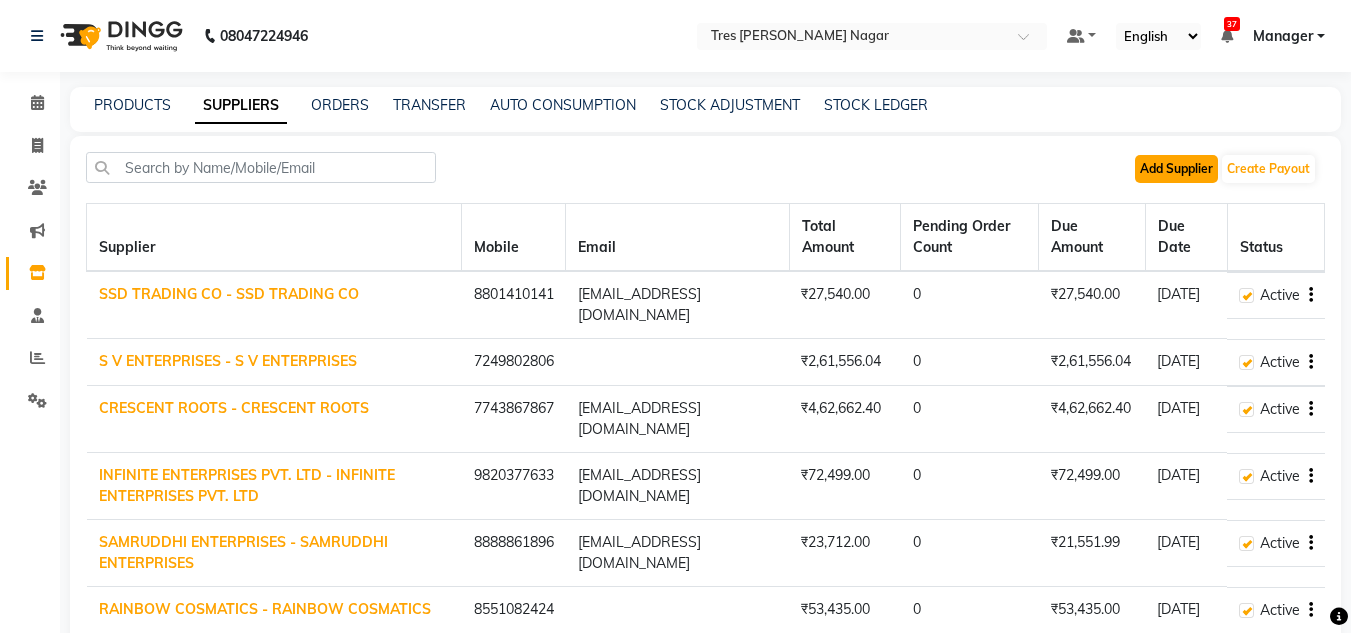 click on "Add Supplier" 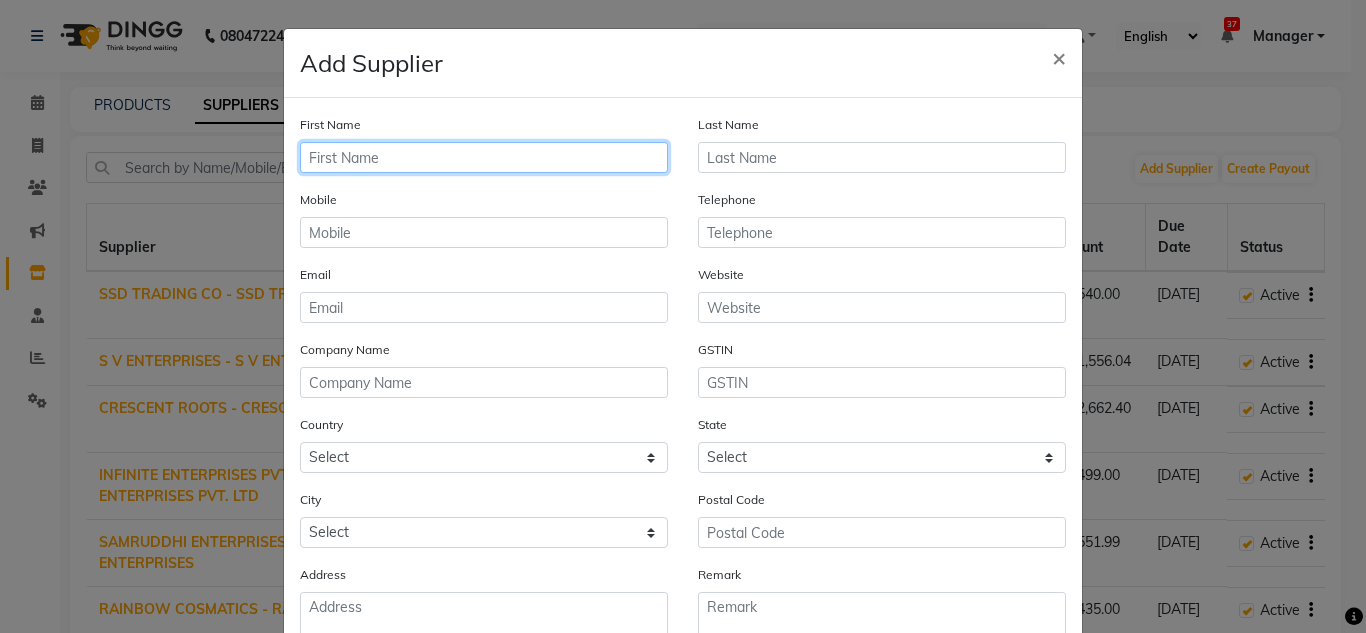 click 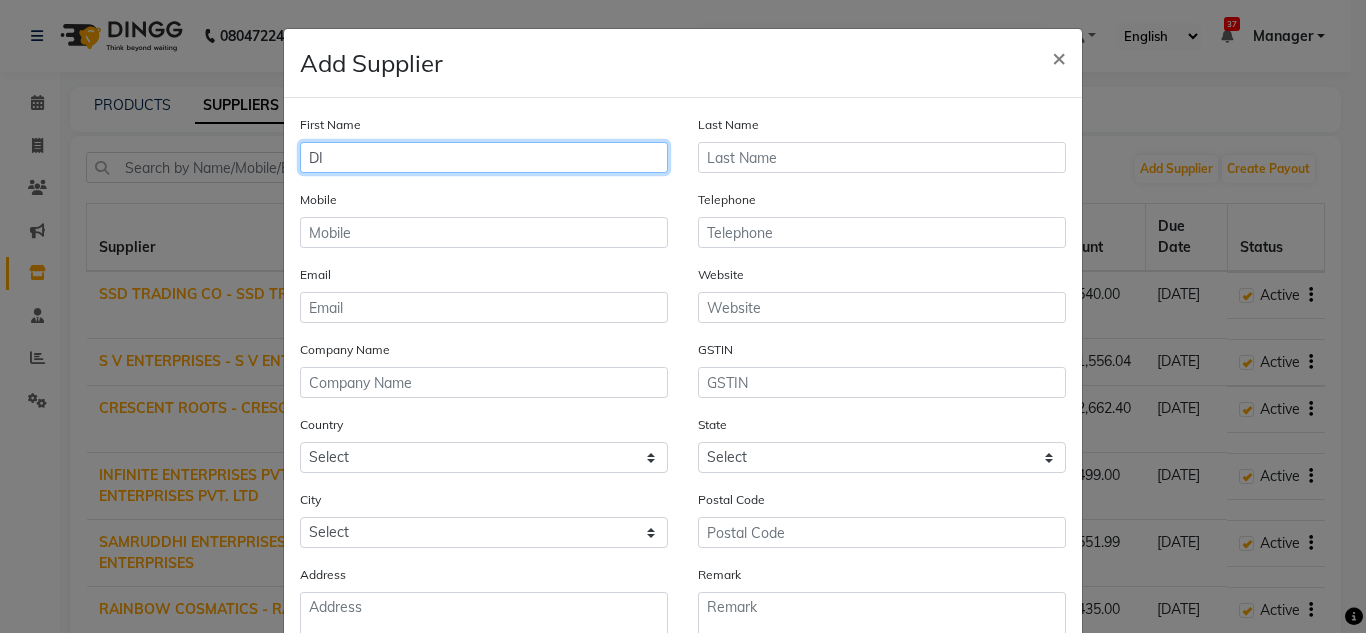 type on "D" 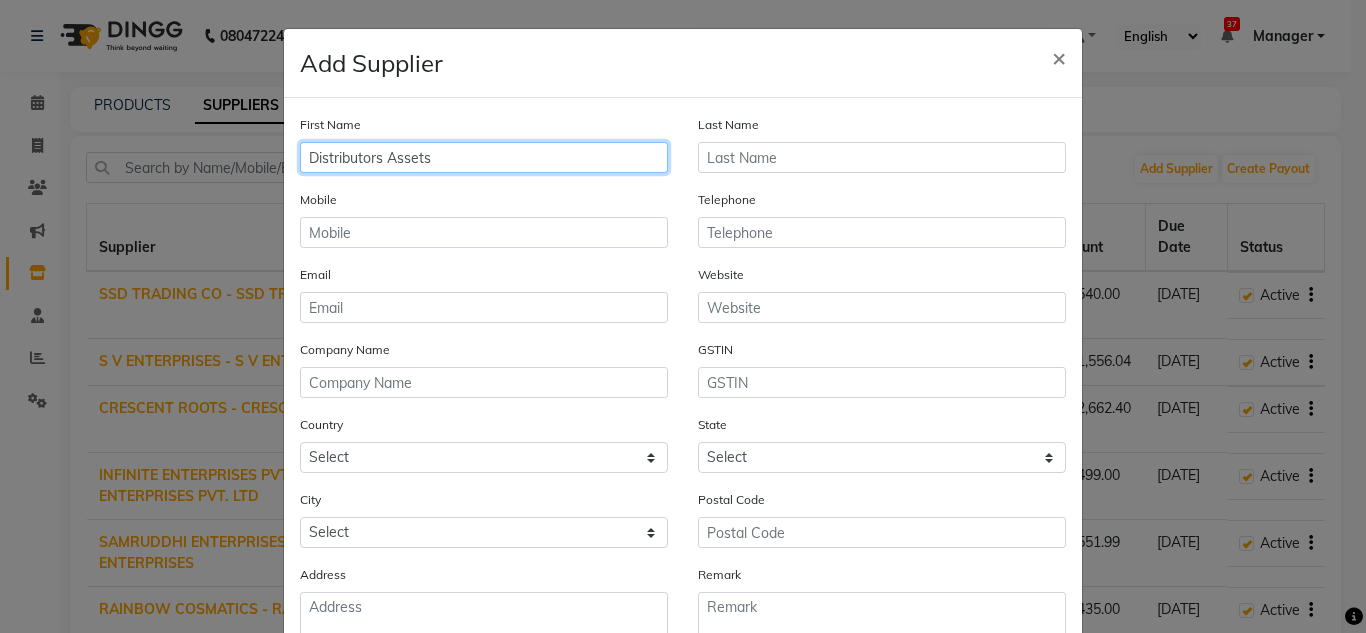 drag, startPoint x: 473, startPoint y: 163, endPoint x: 63, endPoint y: 147, distance: 410.31207 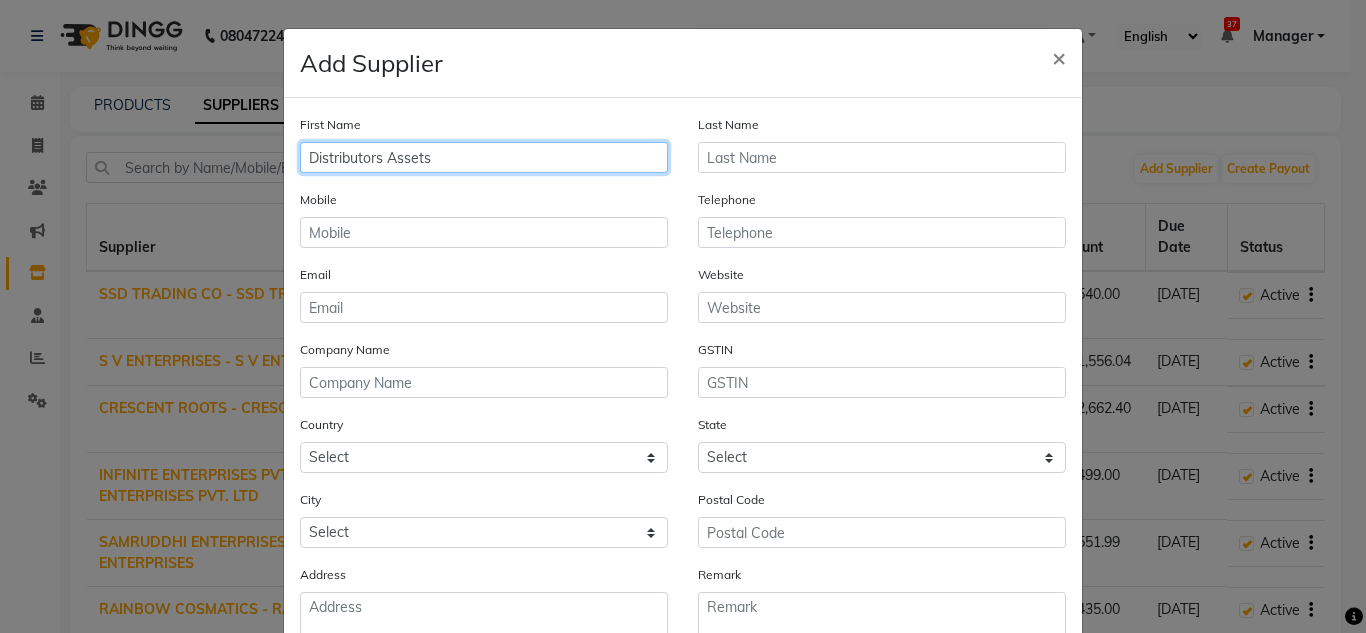 type on "Distributors Assets" 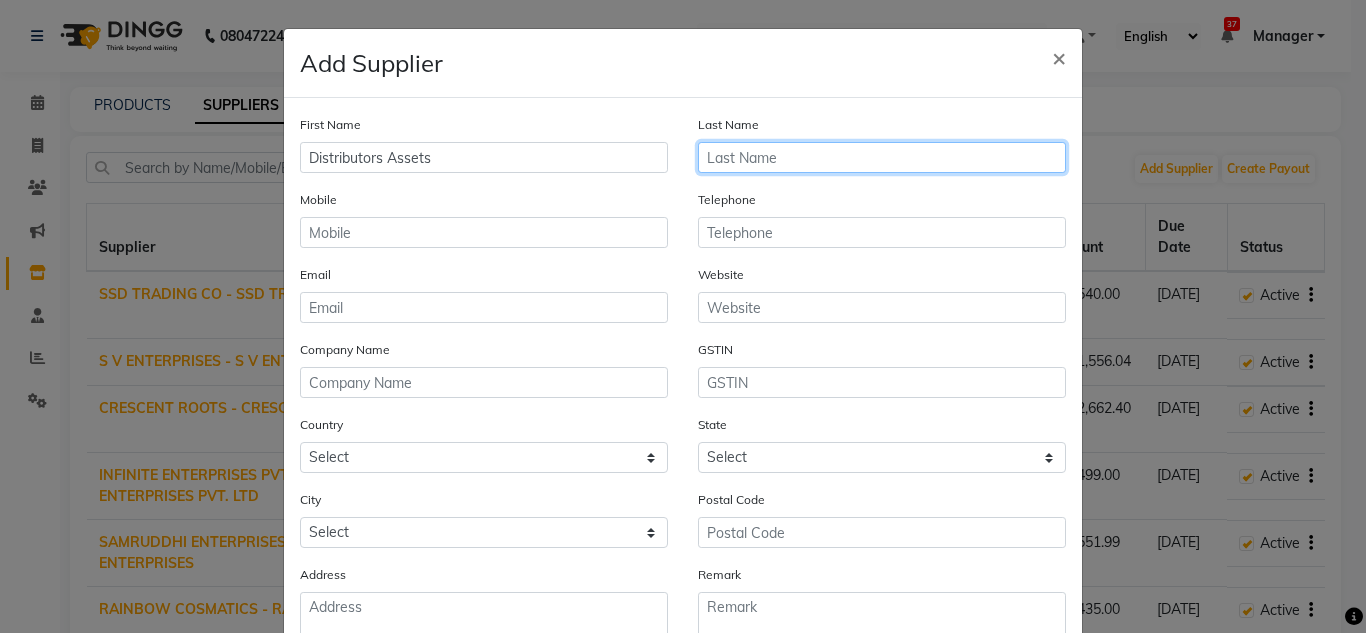 click 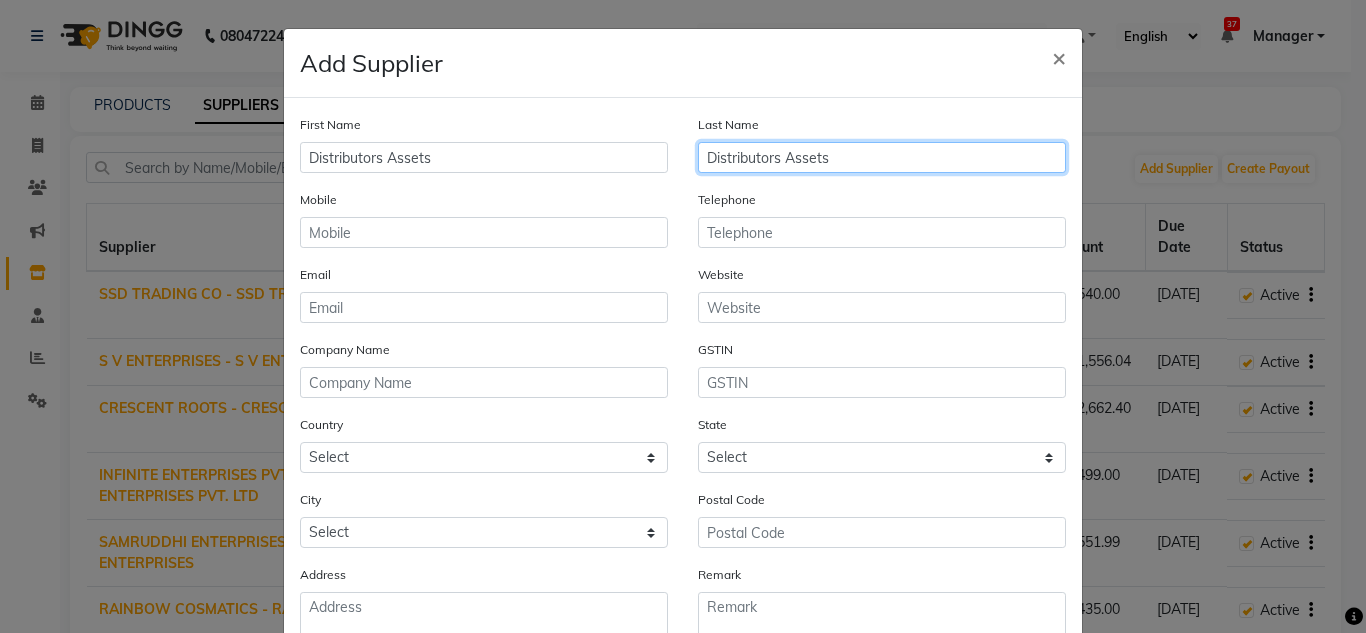 type on "Distributors Assets" 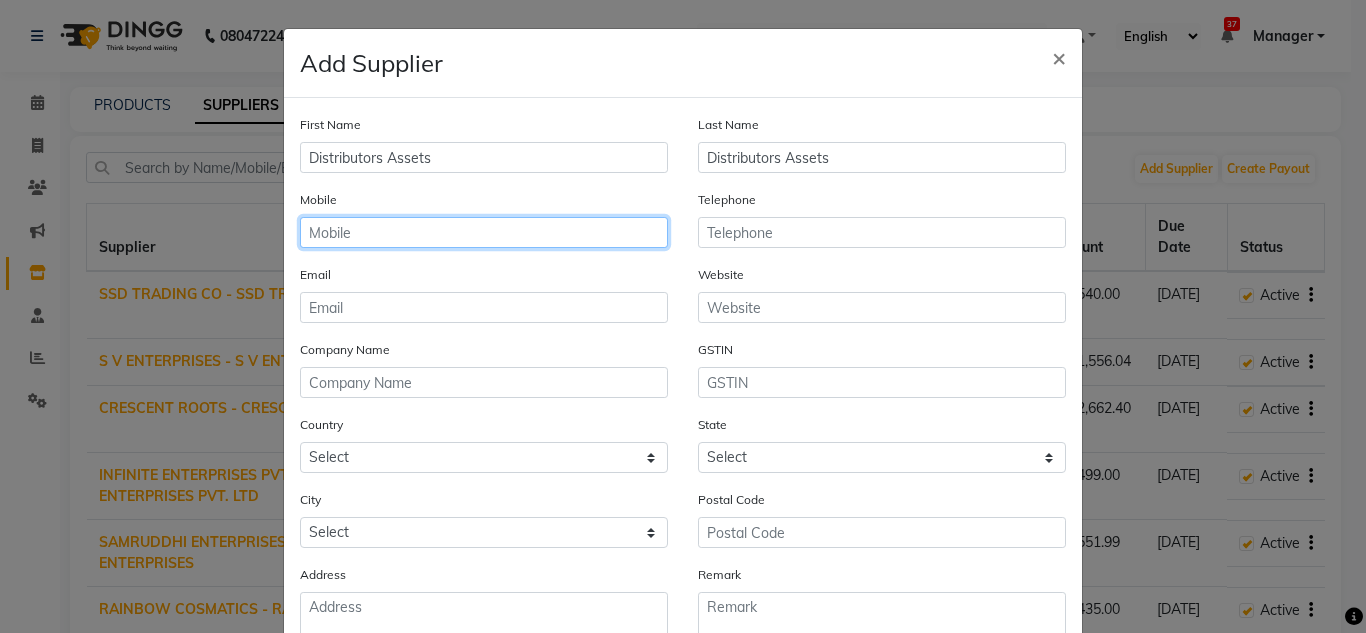 click 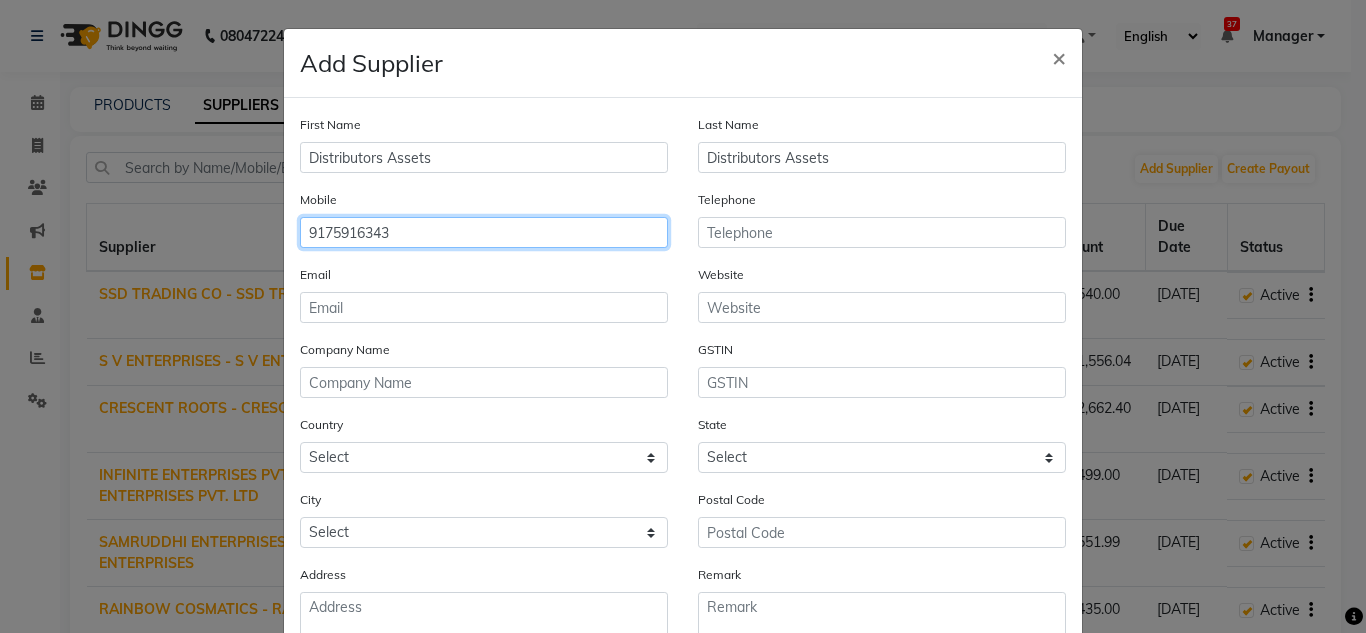 scroll, scrollTop: 100, scrollLeft: 0, axis: vertical 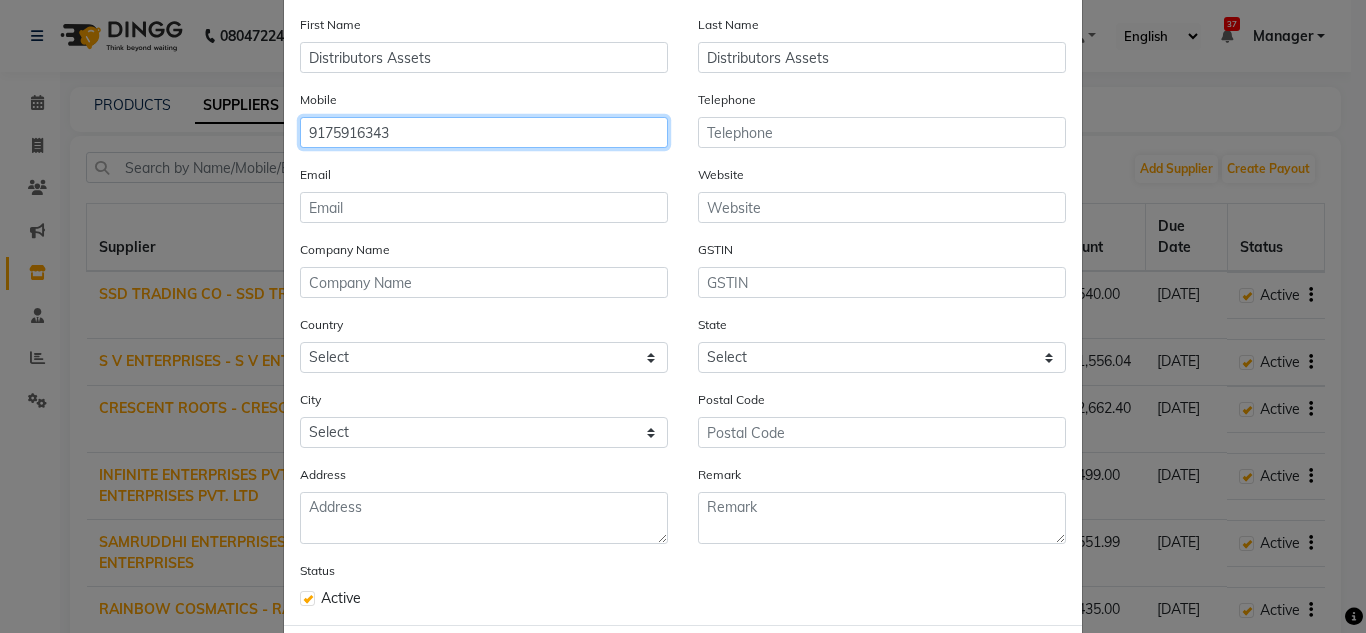 type on "9175916343" 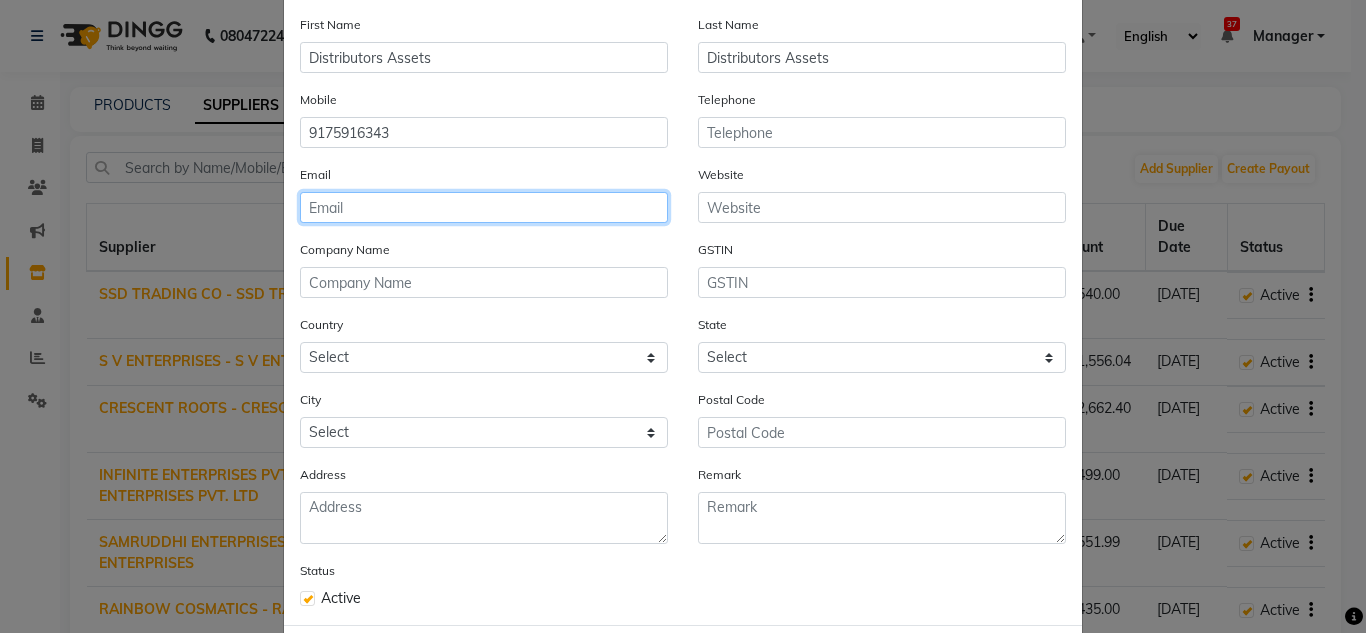 click 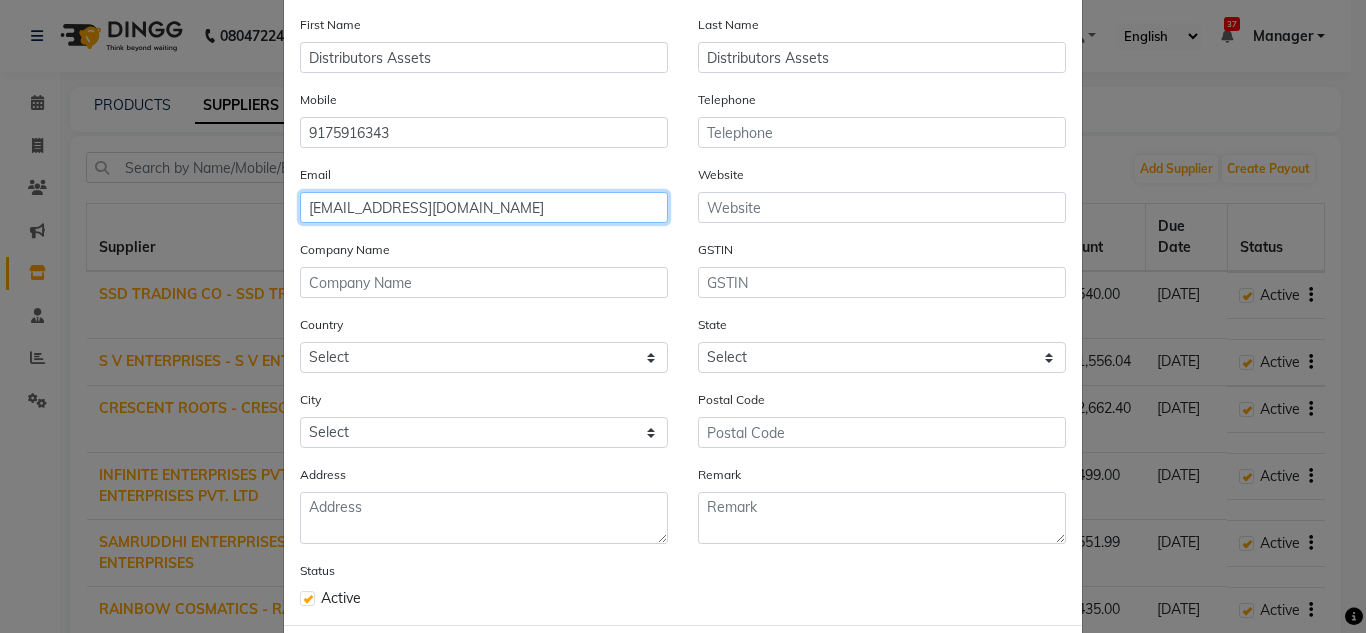 type on "[EMAIL_ADDRESS][DOMAIN_NAME]" 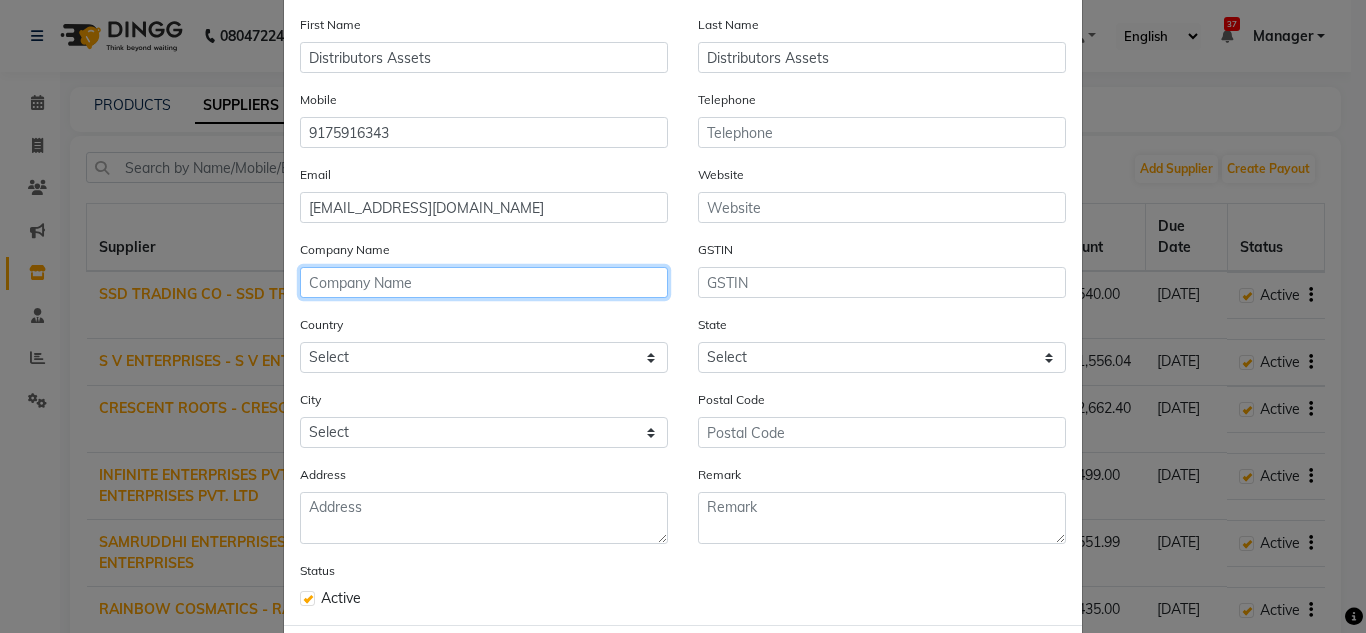 click 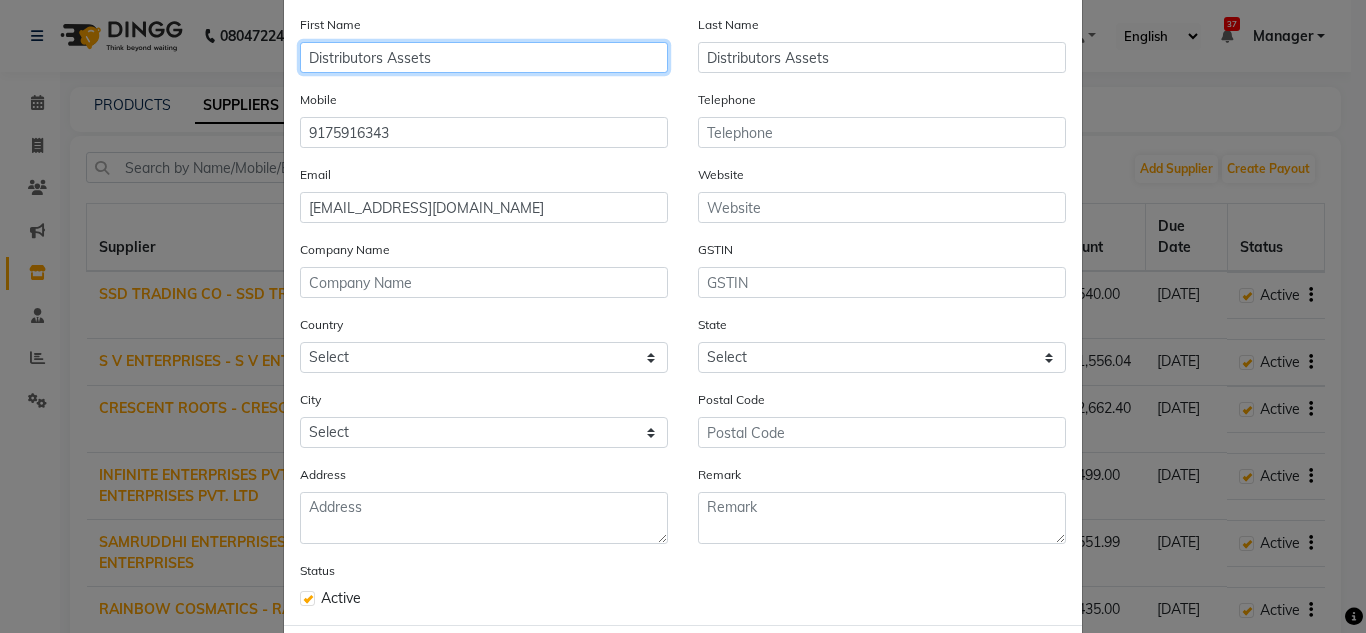 drag, startPoint x: 446, startPoint y: 57, endPoint x: 168, endPoint y: 52, distance: 278.04495 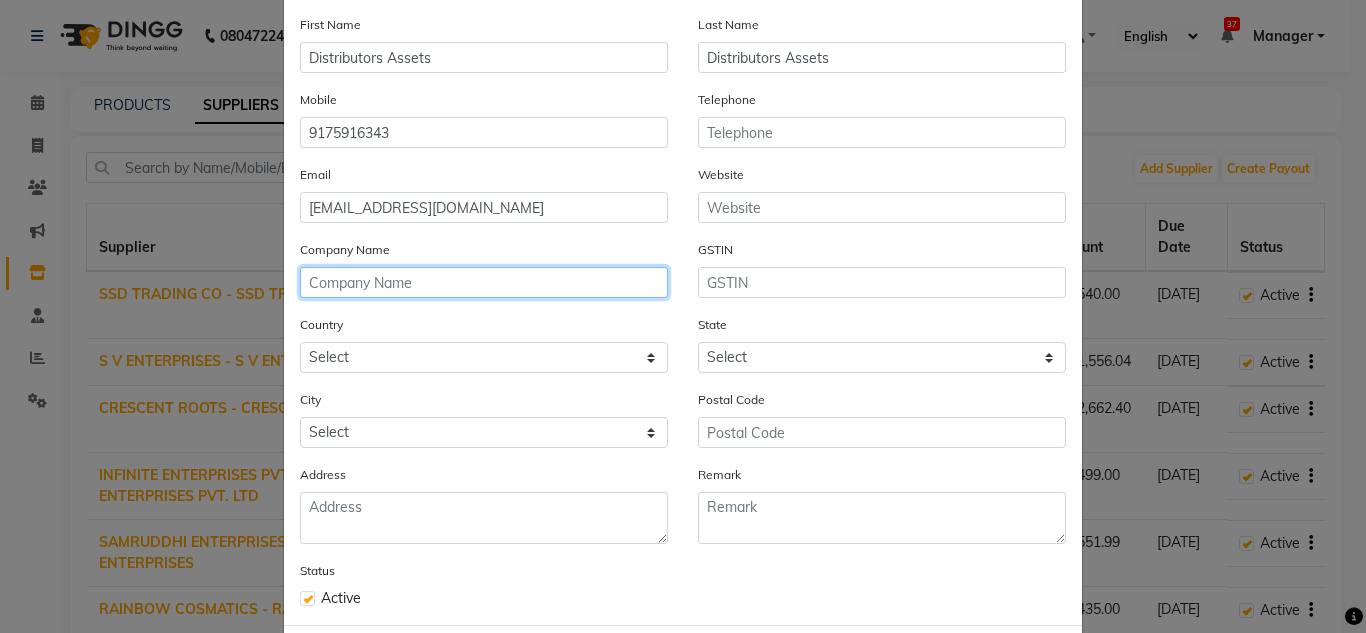 click 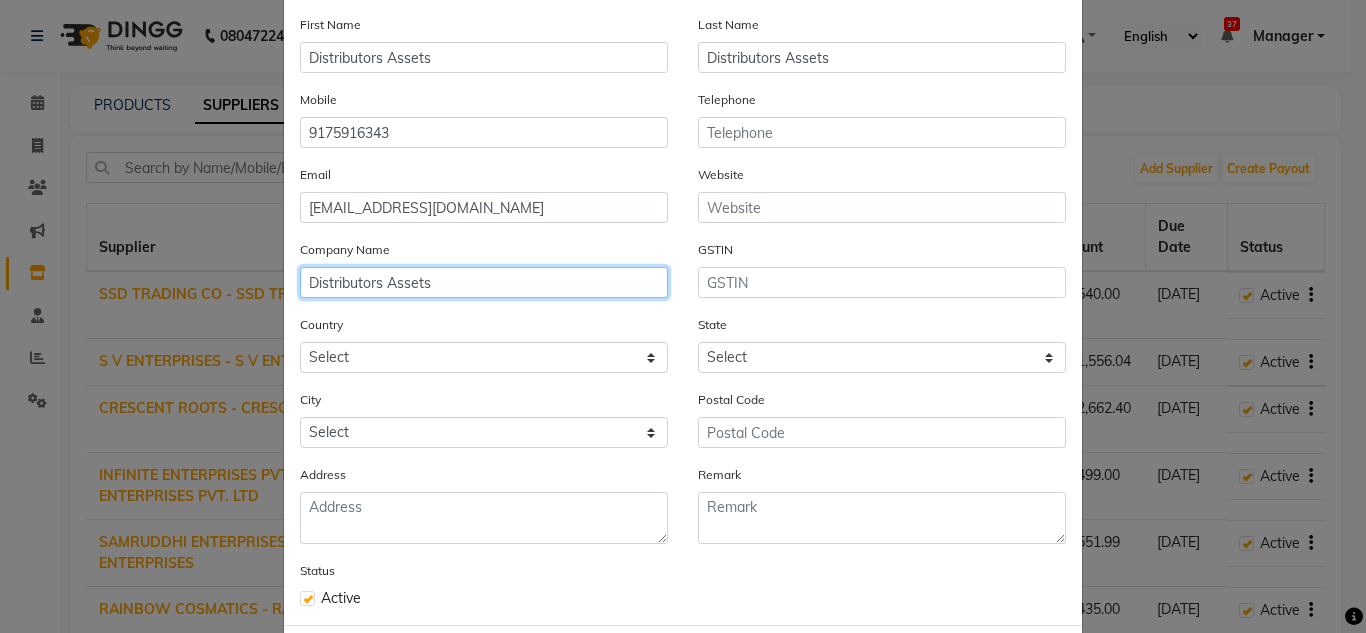 type on "Distributors Assets" 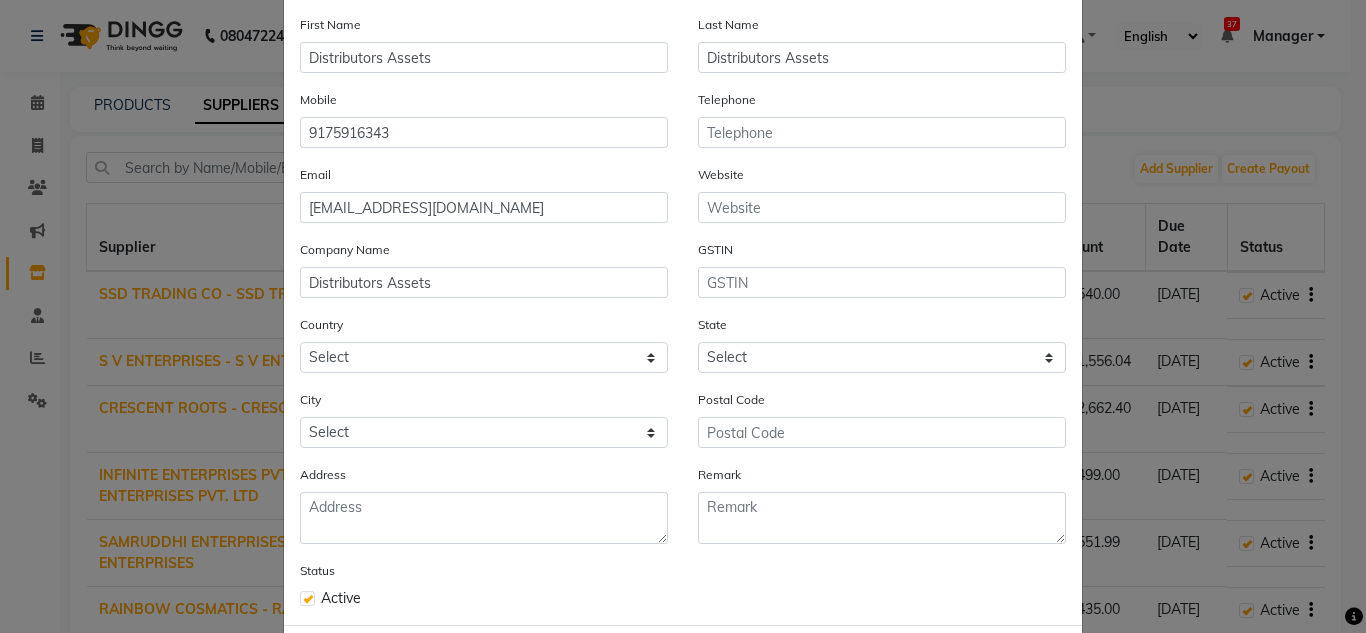 click on "GSTIN" 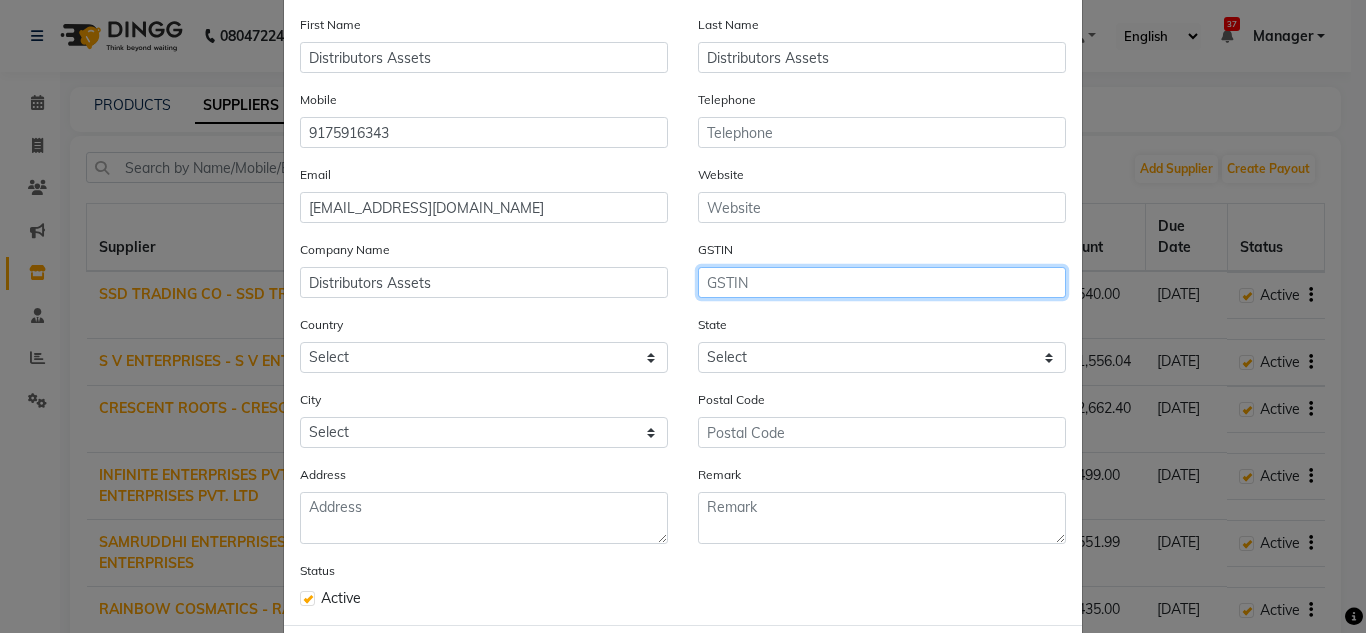 click 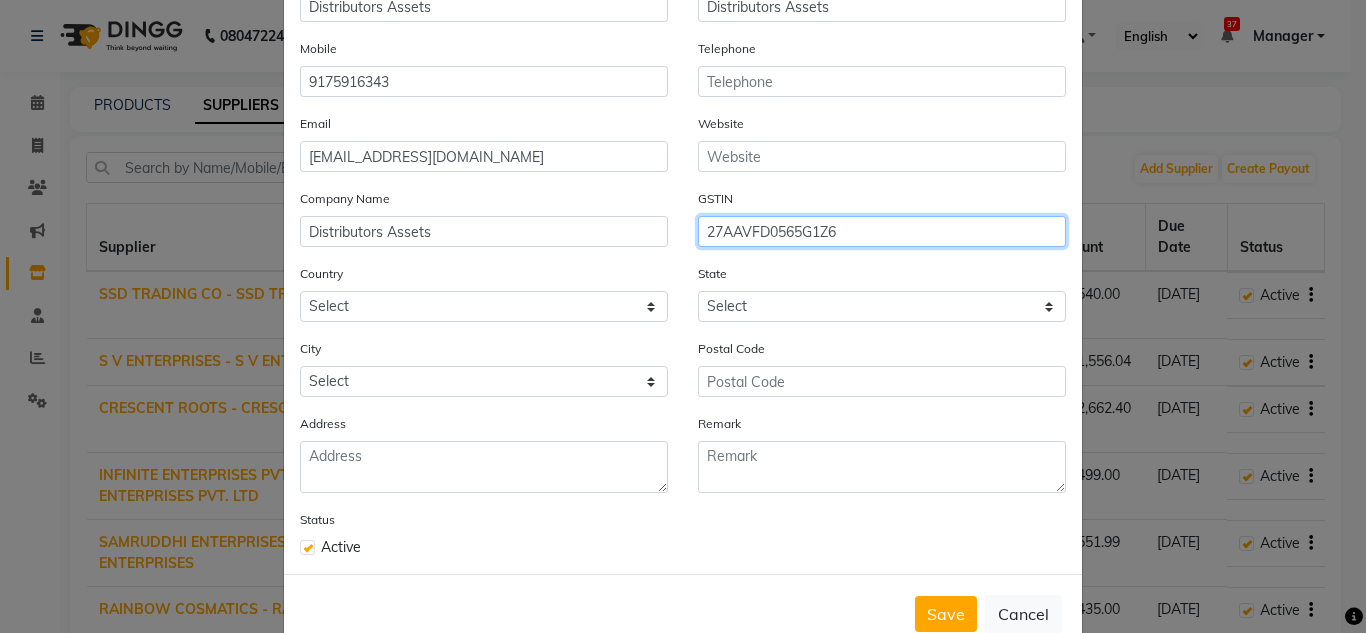 scroll, scrollTop: 200, scrollLeft: 0, axis: vertical 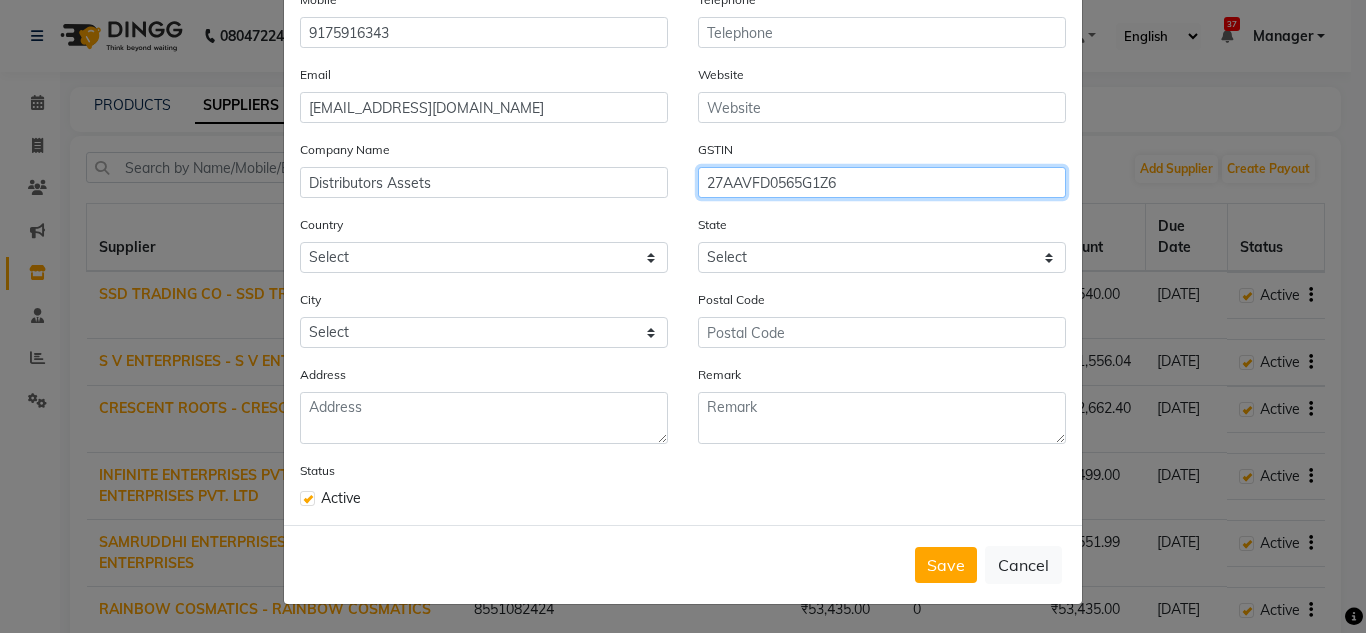 type on "27AAVFD0565G1Z6" 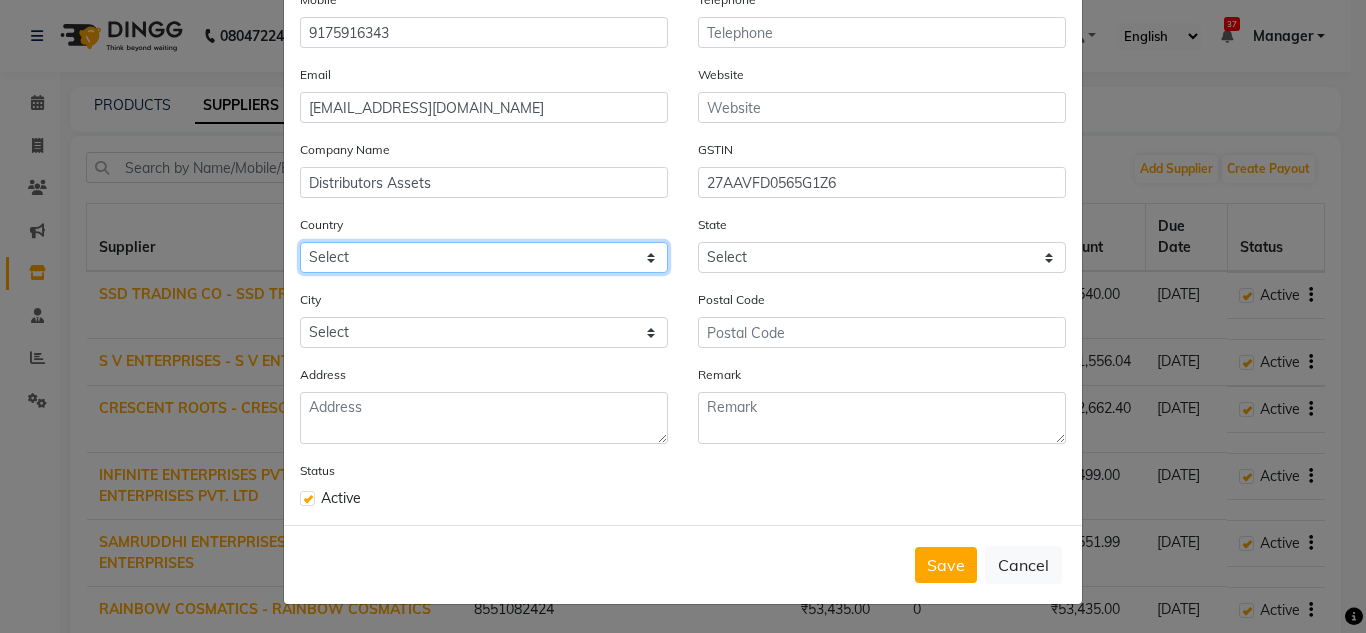 click on "Select [GEOGRAPHIC_DATA] [GEOGRAPHIC_DATA] [GEOGRAPHIC_DATA] [US_STATE] [GEOGRAPHIC_DATA] [GEOGRAPHIC_DATA] [GEOGRAPHIC_DATA] [GEOGRAPHIC_DATA] [GEOGRAPHIC_DATA] [GEOGRAPHIC_DATA] [GEOGRAPHIC_DATA] [GEOGRAPHIC_DATA] [GEOGRAPHIC_DATA] [GEOGRAPHIC_DATA] [GEOGRAPHIC_DATA] [GEOGRAPHIC_DATA] [GEOGRAPHIC_DATA] [GEOGRAPHIC_DATA] [GEOGRAPHIC_DATA] [GEOGRAPHIC_DATA] [GEOGRAPHIC_DATA] [GEOGRAPHIC_DATA] [GEOGRAPHIC_DATA] [GEOGRAPHIC_DATA] [GEOGRAPHIC_DATA] [GEOGRAPHIC_DATA] [GEOGRAPHIC_DATA] [GEOGRAPHIC_DATA] [GEOGRAPHIC_DATA] [GEOGRAPHIC_DATA] [GEOGRAPHIC_DATA] [GEOGRAPHIC_DATA] [GEOGRAPHIC_DATA] [GEOGRAPHIC_DATA] [GEOGRAPHIC_DATA] [GEOGRAPHIC_DATA] [GEOGRAPHIC_DATA] [GEOGRAPHIC_DATA] [GEOGRAPHIC_DATA] [GEOGRAPHIC_DATA] [GEOGRAPHIC_DATA] [GEOGRAPHIC_DATA] [GEOGRAPHIC_DATA] [GEOGRAPHIC_DATA] [GEOGRAPHIC_DATA] [GEOGRAPHIC_DATA] [GEOGRAPHIC_DATA] [GEOGRAPHIC_DATA] [GEOGRAPHIC_DATA] [GEOGRAPHIC_DATA], [GEOGRAPHIC_DATA] [GEOGRAPHIC_DATA] [GEOGRAPHIC_DATA] [GEOGRAPHIC_DATA] D'Ivoire [GEOGRAPHIC_DATA] [GEOGRAPHIC_DATA] [GEOGRAPHIC_DATA] [GEOGRAPHIC_DATA] [GEOGRAPHIC_DATA] [GEOGRAPHIC_DATA] [GEOGRAPHIC_DATA] [GEOGRAPHIC_DATA] [GEOGRAPHIC_DATA] [GEOGRAPHIC_DATA] [GEOGRAPHIC_DATA] [GEOGRAPHIC_DATA] [GEOGRAPHIC_DATA] [GEOGRAPHIC_DATA] [GEOGRAPHIC_DATA] [GEOGRAPHIC_DATA] ([GEOGRAPHIC_DATA]) [GEOGRAPHIC_DATA] [GEOGRAPHIC_DATA] [GEOGRAPHIC_DATA] [GEOGRAPHIC_DATA] [GEOGRAPHIC_DATA] [GEOGRAPHIC_DATA] [GEOGRAPHIC_DATA] [GEOGRAPHIC_DATA] [GEOGRAPHIC_DATA] [US_STATE] [GEOGRAPHIC_DATA] [GEOGRAPHIC_DATA] [GEOGRAPHIC_DATA] [GEOGRAPHIC_DATA] [GEOGRAPHIC_DATA] [GEOGRAPHIC_DATA] [GEOGRAPHIC_DATA] [US_STATE] [GEOGRAPHIC_DATA] [GEOGRAPHIC_DATA] [GEOGRAPHIC_DATA] [GEOGRAPHIC_DATA] [GEOGRAPHIC_DATA] [GEOGRAPHIC_DATA] [GEOGRAPHIC_DATA]" 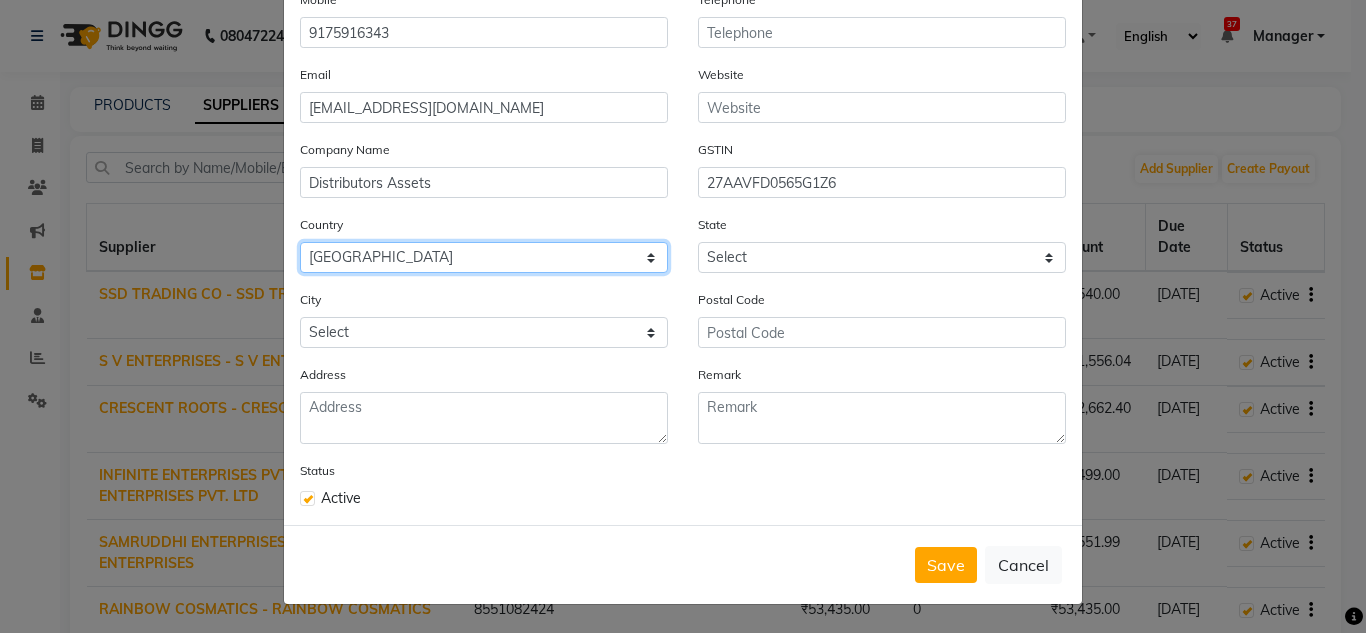 click on "Select [GEOGRAPHIC_DATA] [GEOGRAPHIC_DATA] [GEOGRAPHIC_DATA] [US_STATE] [GEOGRAPHIC_DATA] [GEOGRAPHIC_DATA] [GEOGRAPHIC_DATA] [GEOGRAPHIC_DATA] [GEOGRAPHIC_DATA] [GEOGRAPHIC_DATA] [GEOGRAPHIC_DATA] [GEOGRAPHIC_DATA] [GEOGRAPHIC_DATA] [GEOGRAPHIC_DATA] [GEOGRAPHIC_DATA] [GEOGRAPHIC_DATA] [GEOGRAPHIC_DATA] [GEOGRAPHIC_DATA] [GEOGRAPHIC_DATA] [GEOGRAPHIC_DATA] [GEOGRAPHIC_DATA] [GEOGRAPHIC_DATA] [GEOGRAPHIC_DATA] [GEOGRAPHIC_DATA] [GEOGRAPHIC_DATA] [GEOGRAPHIC_DATA] [GEOGRAPHIC_DATA] [GEOGRAPHIC_DATA] [GEOGRAPHIC_DATA] [GEOGRAPHIC_DATA] [GEOGRAPHIC_DATA] [GEOGRAPHIC_DATA] [GEOGRAPHIC_DATA] [GEOGRAPHIC_DATA] [GEOGRAPHIC_DATA] [GEOGRAPHIC_DATA] [GEOGRAPHIC_DATA] [GEOGRAPHIC_DATA] [GEOGRAPHIC_DATA] [GEOGRAPHIC_DATA] [GEOGRAPHIC_DATA] [GEOGRAPHIC_DATA] [GEOGRAPHIC_DATA] [GEOGRAPHIC_DATA] [GEOGRAPHIC_DATA] [GEOGRAPHIC_DATA] [GEOGRAPHIC_DATA] [GEOGRAPHIC_DATA] [GEOGRAPHIC_DATA] [GEOGRAPHIC_DATA], [GEOGRAPHIC_DATA] [GEOGRAPHIC_DATA] [GEOGRAPHIC_DATA] [GEOGRAPHIC_DATA] D'Ivoire [GEOGRAPHIC_DATA] [GEOGRAPHIC_DATA] [GEOGRAPHIC_DATA] [GEOGRAPHIC_DATA] [GEOGRAPHIC_DATA] [GEOGRAPHIC_DATA] [GEOGRAPHIC_DATA] [GEOGRAPHIC_DATA] [GEOGRAPHIC_DATA] [GEOGRAPHIC_DATA] [GEOGRAPHIC_DATA] [GEOGRAPHIC_DATA] [GEOGRAPHIC_DATA] [GEOGRAPHIC_DATA] [GEOGRAPHIC_DATA] [GEOGRAPHIC_DATA] ([GEOGRAPHIC_DATA]) [GEOGRAPHIC_DATA] [GEOGRAPHIC_DATA] [GEOGRAPHIC_DATA] [GEOGRAPHIC_DATA] [GEOGRAPHIC_DATA] [GEOGRAPHIC_DATA] [GEOGRAPHIC_DATA] [GEOGRAPHIC_DATA] [GEOGRAPHIC_DATA] [US_STATE] [GEOGRAPHIC_DATA] [GEOGRAPHIC_DATA] [GEOGRAPHIC_DATA] [GEOGRAPHIC_DATA] [GEOGRAPHIC_DATA] [GEOGRAPHIC_DATA] [GEOGRAPHIC_DATA] [US_STATE] [GEOGRAPHIC_DATA] [GEOGRAPHIC_DATA] [GEOGRAPHIC_DATA] [GEOGRAPHIC_DATA] [GEOGRAPHIC_DATA] [GEOGRAPHIC_DATA] [GEOGRAPHIC_DATA]" 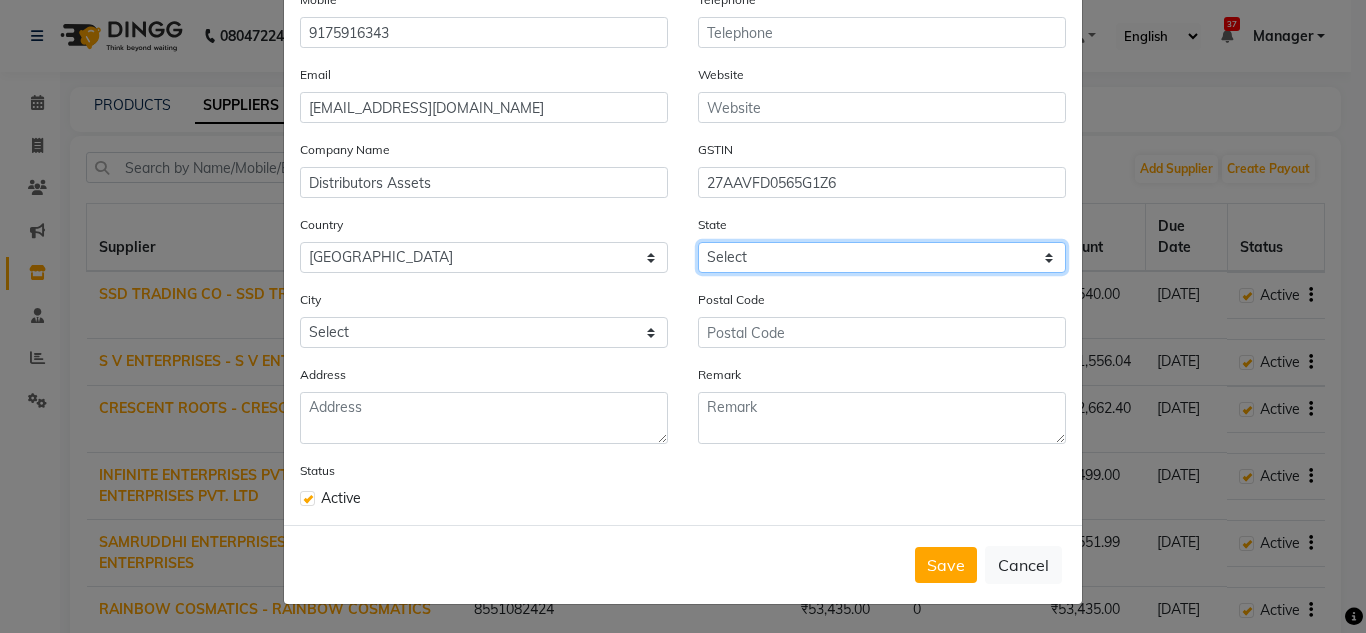 click on "Select [GEOGRAPHIC_DATA] [GEOGRAPHIC_DATA] [GEOGRAPHIC_DATA] [GEOGRAPHIC_DATA] [GEOGRAPHIC_DATA] [GEOGRAPHIC_DATA] [GEOGRAPHIC_DATA] [GEOGRAPHIC_DATA] and [GEOGRAPHIC_DATA] [GEOGRAPHIC_DATA] [GEOGRAPHIC_DATA] [GEOGRAPHIC_DATA] [GEOGRAPHIC_DATA] [GEOGRAPHIC_DATA] [GEOGRAPHIC_DATA] [GEOGRAPHIC_DATA] [GEOGRAPHIC_DATA] [GEOGRAPHIC_DATA] [GEOGRAPHIC_DATA] [GEOGRAPHIC_DATA] [GEOGRAPHIC_DATA] [GEOGRAPHIC_DATA] [GEOGRAPHIC_DATA] [GEOGRAPHIC_DATA] [GEOGRAPHIC_DATA] [GEOGRAPHIC_DATA] [GEOGRAPHIC_DATA] [GEOGRAPHIC_DATA] [GEOGRAPHIC_DATA] [GEOGRAPHIC_DATA] [GEOGRAPHIC_DATA] [GEOGRAPHIC_DATA] [GEOGRAPHIC_DATA] [GEOGRAPHIC_DATA] [GEOGRAPHIC_DATA] [GEOGRAPHIC_DATA] [GEOGRAPHIC_DATA] [GEOGRAPHIC_DATA] Other Territory Centre Jurisdiction" 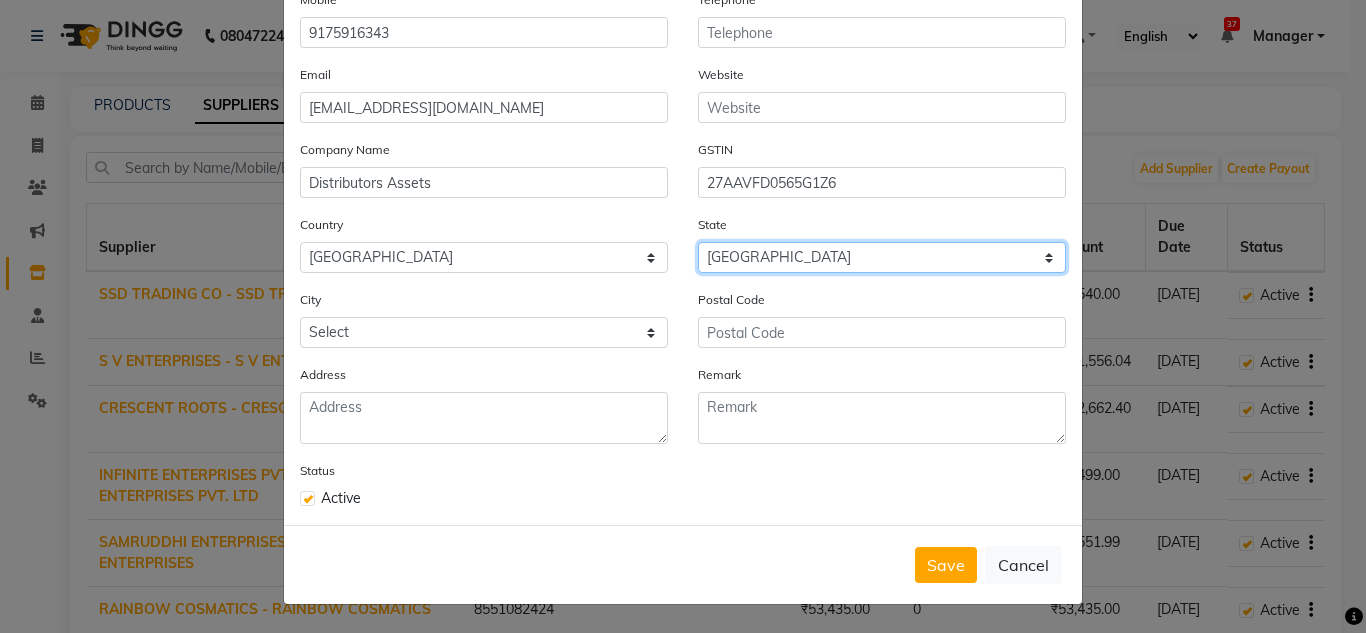 click on "Select [GEOGRAPHIC_DATA] [GEOGRAPHIC_DATA] [GEOGRAPHIC_DATA] [GEOGRAPHIC_DATA] [GEOGRAPHIC_DATA] [GEOGRAPHIC_DATA] [GEOGRAPHIC_DATA] [GEOGRAPHIC_DATA] and [GEOGRAPHIC_DATA] [GEOGRAPHIC_DATA] [GEOGRAPHIC_DATA] [GEOGRAPHIC_DATA] [GEOGRAPHIC_DATA] [GEOGRAPHIC_DATA] [GEOGRAPHIC_DATA] [GEOGRAPHIC_DATA] [GEOGRAPHIC_DATA] [GEOGRAPHIC_DATA] [GEOGRAPHIC_DATA] [GEOGRAPHIC_DATA] [GEOGRAPHIC_DATA] [GEOGRAPHIC_DATA] [GEOGRAPHIC_DATA] [GEOGRAPHIC_DATA] [GEOGRAPHIC_DATA] [GEOGRAPHIC_DATA] [GEOGRAPHIC_DATA] [GEOGRAPHIC_DATA] [GEOGRAPHIC_DATA] [GEOGRAPHIC_DATA] [GEOGRAPHIC_DATA] [GEOGRAPHIC_DATA] [GEOGRAPHIC_DATA] [GEOGRAPHIC_DATA] [GEOGRAPHIC_DATA] [GEOGRAPHIC_DATA] [GEOGRAPHIC_DATA] [GEOGRAPHIC_DATA] Other Territory Centre Jurisdiction" 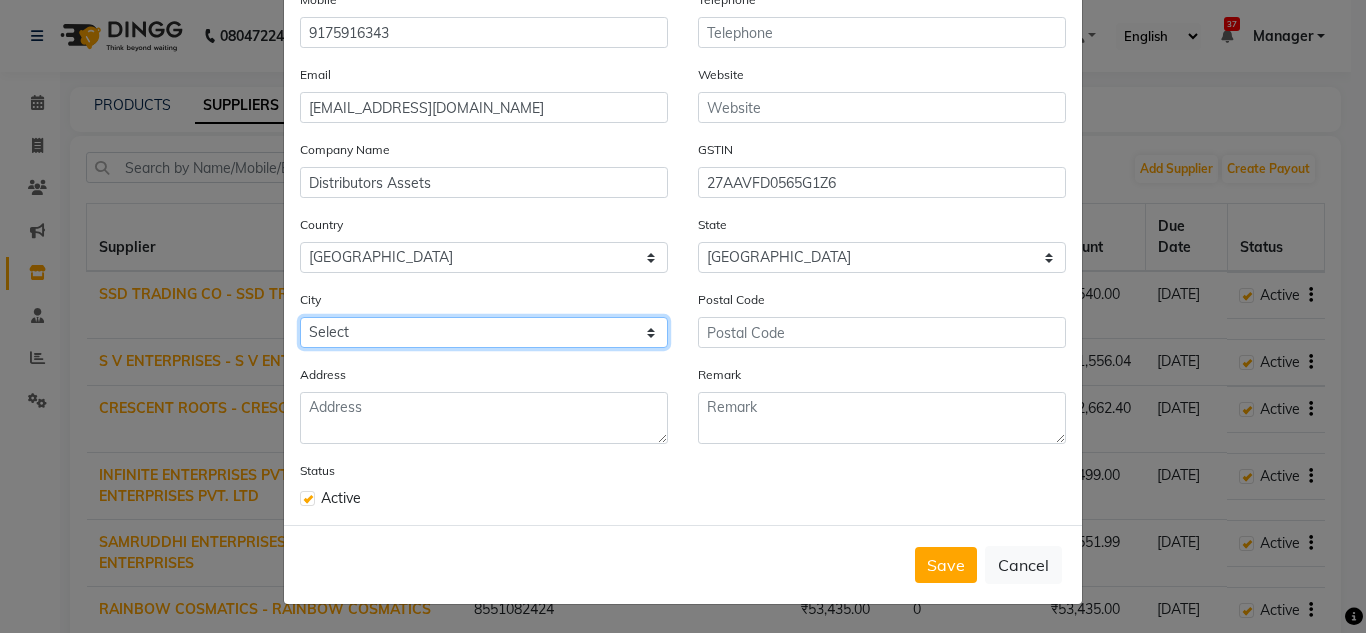 click on "Select Achalpur Aheri [GEOGRAPHIC_DATA] Cantonment [GEOGRAPHIC_DATA] [GEOGRAPHIC_DATA] [GEOGRAPHIC_DATA] [GEOGRAPHIC_DATA] [GEOGRAPHIC_DATA] [GEOGRAPHIC_DATA] [GEOGRAPHIC_DATA] [GEOGRAPHIC_DATA] Alibag Allapalli Alore Amalner Ambad [GEOGRAPHIC_DATA] [GEOGRAPHIC_DATA] [GEOGRAPHIC_DATA] [GEOGRAPHIC_DATA] [GEOGRAPHIC_DATA] [GEOGRAPHIC_DATA] [GEOGRAPHIC_DATA] [GEOGRAPHIC_DATA] [GEOGRAPHIC_DATA] [GEOGRAPHIC_DATA] [GEOGRAPHIC_DATA] [GEOGRAPHIC_DATA] [GEOGRAPHIC_DATA] [GEOGRAPHIC_DATA] [GEOGRAPHIC_DATA] [GEOGRAPHIC_DATA] [GEOGRAPHIC_DATA] [GEOGRAPHIC_DATA] [GEOGRAPHIC_DATA] [GEOGRAPHIC_DATA] [GEOGRAPHIC_DATA] [GEOGRAPHIC_DATA][PERSON_NAME][GEOGRAPHIC_DATA] [GEOGRAPHIC_DATA] [GEOGRAPHIC_DATA] [GEOGRAPHIC_DATA] [GEOGRAPHIC_DATA] Bhingar Bhiwandi Bhokhardan Bhor Bhosari Bhum Bhusawal Bid Biloli [GEOGRAPHIC_DATA] [GEOGRAPHIC_DATA] [GEOGRAPHIC_DATA] Khel [GEOGRAPHIC_DATA] [GEOGRAPHIC_DATA] [GEOGRAPHIC_DATA] [GEOGRAPHIC_DATA] [GEOGRAPHIC_DATA] [GEOGRAPHIC_DATA] [GEOGRAPHIC_DATA] [GEOGRAPHIC_DATA] [GEOGRAPHIC_DATA] [GEOGRAPHIC_DATA] [GEOGRAPHIC_DATA] [GEOGRAPHIC_DATA] [GEOGRAPHIC_DATA] [GEOGRAPHIC_DATA] [GEOGRAPHIC_DATA] [GEOGRAPHIC_DATA] [GEOGRAPHIC_DATA] [GEOGRAPHIC_DATA] [GEOGRAPHIC_DATA] [GEOGRAPHIC_DATA] [GEOGRAPHIC_DATA] [GEOGRAPHIC_DATA] [GEOGRAPHIC_DATA] [GEOGRAPHIC_DATA] Camp [GEOGRAPHIC_DATA] [GEOGRAPHIC_DATA] [GEOGRAPHIC_DATA] [GEOGRAPHIC_DATA] [GEOGRAPHIC_DATA] [GEOGRAPHIC_DATA] [GEOGRAPHIC_DATA] [GEOGRAPHIC_DATA] [GEOGRAPHIC_DATA] [GEOGRAPHIC_DATA] Deoli Desaiganj [GEOGRAPHIC_DATA] [DATE][GEOGRAPHIC_DATA] [GEOGRAPHIC_DATA] [GEOGRAPHIC_DATA] Dhatau Dhule Digdoh Diglur Digras Dombivli [GEOGRAPHIC_DATA] [GEOGRAPHIC_DATA] [GEOGRAPHIC_DATA] [GEOGRAPHIC_DATA] [GEOGRAPHIC_DATA] [GEOGRAPHIC_DATA] [GEOGRAPHIC_DATA] Fekari [GEOGRAPHIC_DATA] [GEOGRAPHIC_DATA][PERSON_NAME][GEOGRAPHIC_DATA] [GEOGRAPHIC_DATA] [GEOGRAPHIC_DATA] Gangapur Gevrai Ghatanji Ghoti Ghugus" 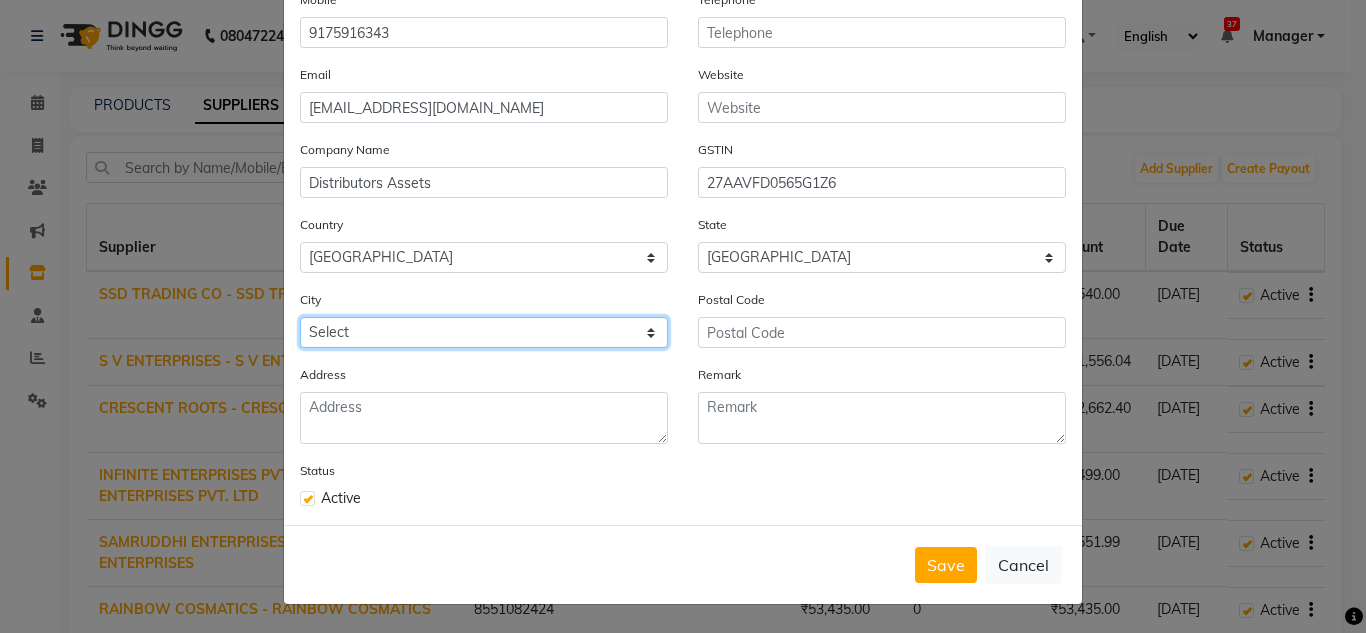 select on "2763" 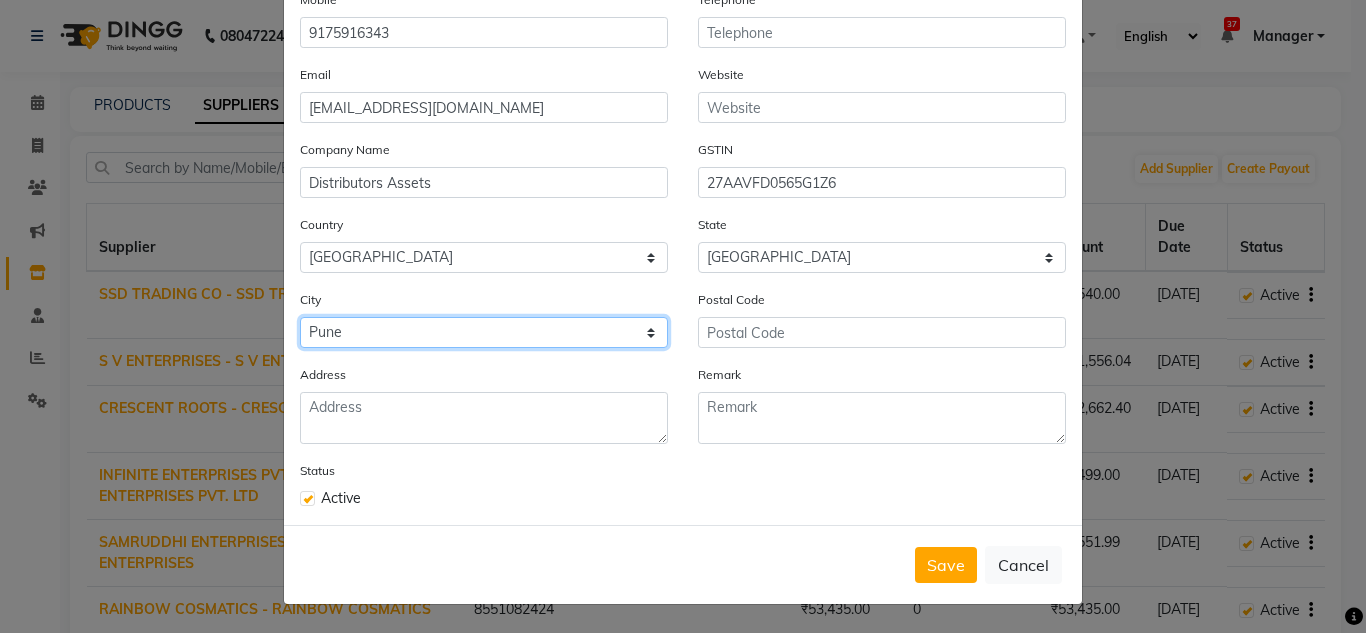 click on "Select Achalpur Aheri [GEOGRAPHIC_DATA] Cantonment [GEOGRAPHIC_DATA] [GEOGRAPHIC_DATA] [GEOGRAPHIC_DATA] [GEOGRAPHIC_DATA] [GEOGRAPHIC_DATA] [GEOGRAPHIC_DATA] [GEOGRAPHIC_DATA] [GEOGRAPHIC_DATA] Alibag Allapalli Alore Amalner Ambad [GEOGRAPHIC_DATA] [GEOGRAPHIC_DATA] [GEOGRAPHIC_DATA] [GEOGRAPHIC_DATA] [GEOGRAPHIC_DATA] [GEOGRAPHIC_DATA] [GEOGRAPHIC_DATA] [GEOGRAPHIC_DATA] [GEOGRAPHIC_DATA] [GEOGRAPHIC_DATA] [GEOGRAPHIC_DATA] [GEOGRAPHIC_DATA] [GEOGRAPHIC_DATA] [GEOGRAPHIC_DATA] [GEOGRAPHIC_DATA] [GEOGRAPHIC_DATA] [GEOGRAPHIC_DATA] [GEOGRAPHIC_DATA] [GEOGRAPHIC_DATA] [GEOGRAPHIC_DATA] [GEOGRAPHIC_DATA] [GEOGRAPHIC_DATA][PERSON_NAME][GEOGRAPHIC_DATA] [GEOGRAPHIC_DATA] [GEOGRAPHIC_DATA] [GEOGRAPHIC_DATA] [GEOGRAPHIC_DATA] Bhingar Bhiwandi Bhokhardan Bhor Bhosari Bhum Bhusawal Bid Biloli [GEOGRAPHIC_DATA] [GEOGRAPHIC_DATA] [GEOGRAPHIC_DATA] Khel [GEOGRAPHIC_DATA] [GEOGRAPHIC_DATA] [GEOGRAPHIC_DATA] [GEOGRAPHIC_DATA] [GEOGRAPHIC_DATA] [GEOGRAPHIC_DATA] [GEOGRAPHIC_DATA] [GEOGRAPHIC_DATA] [GEOGRAPHIC_DATA] [GEOGRAPHIC_DATA] [GEOGRAPHIC_DATA] [GEOGRAPHIC_DATA] [GEOGRAPHIC_DATA] [GEOGRAPHIC_DATA] [GEOGRAPHIC_DATA] [GEOGRAPHIC_DATA] [GEOGRAPHIC_DATA] [GEOGRAPHIC_DATA] [GEOGRAPHIC_DATA] [GEOGRAPHIC_DATA] [GEOGRAPHIC_DATA] [GEOGRAPHIC_DATA] [GEOGRAPHIC_DATA] [GEOGRAPHIC_DATA] Camp [GEOGRAPHIC_DATA] [GEOGRAPHIC_DATA] [GEOGRAPHIC_DATA] [GEOGRAPHIC_DATA] [GEOGRAPHIC_DATA] [GEOGRAPHIC_DATA] [GEOGRAPHIC_DATA] [GEOGRAPHIC_DATA] [GEOGRAPHIC_DATA] [GEOGRAPHIC_DATA] Deoli Desaiganj [GEOGRAPHIC_DATA] [DATE][GEOGRAPHIC_DATA] [GEOGRAPHIC_DATA] [GEOGRAPHIC_DATA] Dhatau Dhule Digdoh Diglur Digras Dombivli [GEOGRAPHIC_DATA] [GEOGRAPHIC_DATA] [GEOGRAPHIC_DATA] [GEOGRAPHIC_DATA] [GEOGRAPHIC_DATA] [GEOGRAPHIC_DATA] [GEOGRAPHIC_DATA] Fekari [GEOGRAPHIC_DATA] [GEOGRAPHIC_DATA][PERSON_NAME][GEOGRAPHIC_DATA] [GEOGRAPHIC_DATA] [GEOGRAPHIC_DATA] Gangapur Gevrai Ghatanji Ghoti Ghugus" 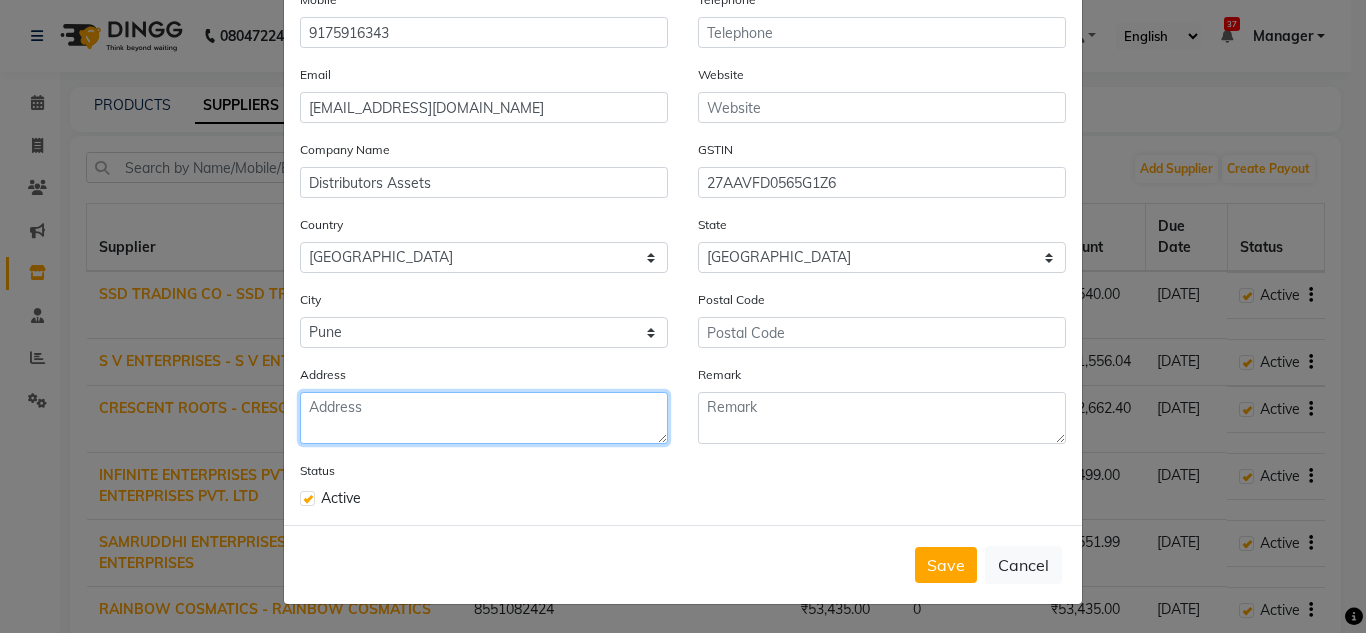 click 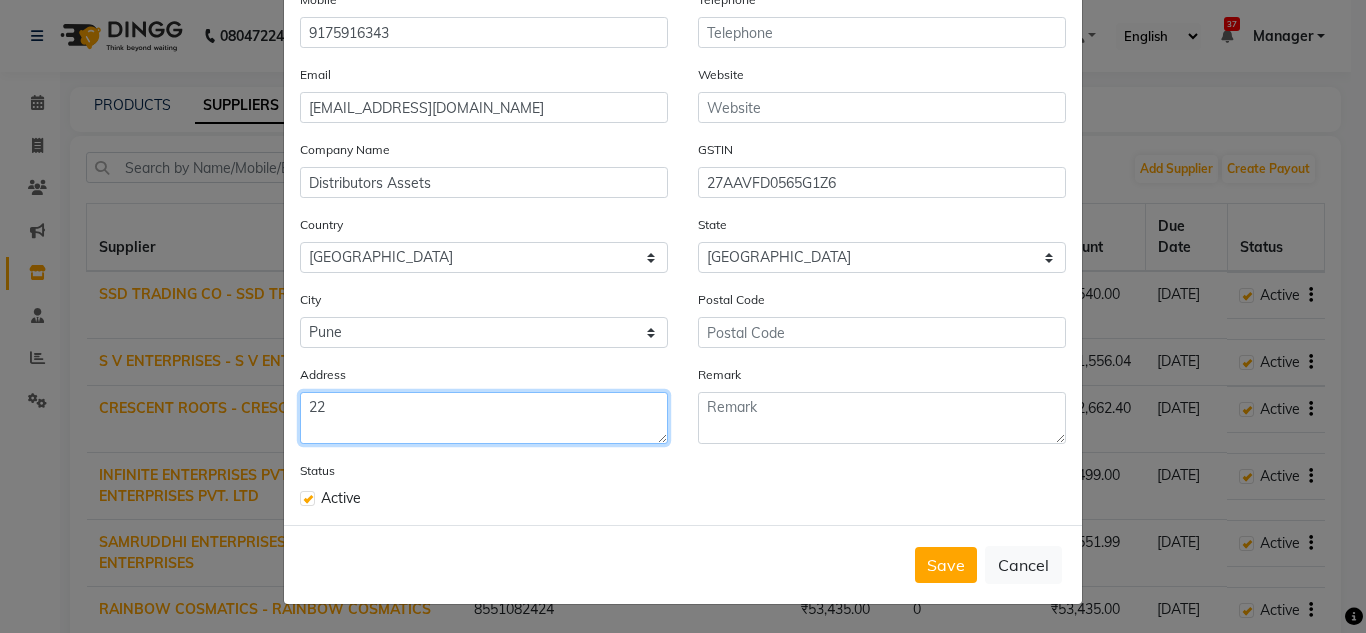 type on "2" 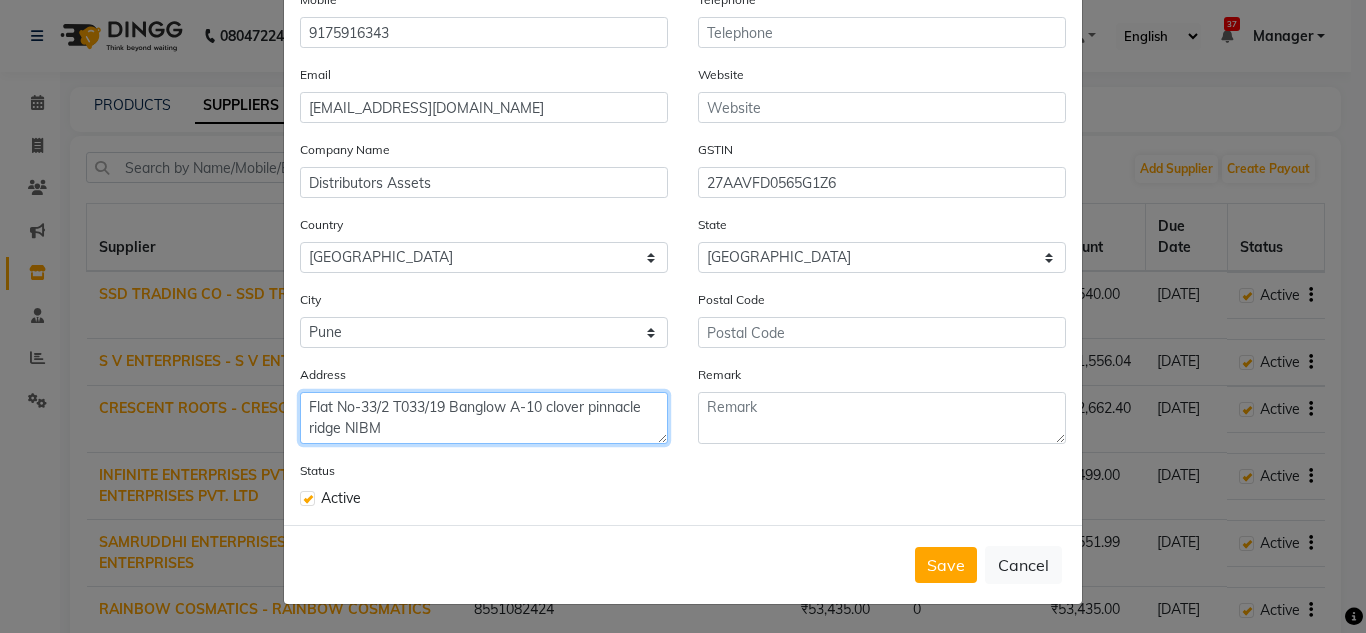 type on "Flat No-33/2 T033/19 Banglow A-10 clover pinnacle ridge NIBM" 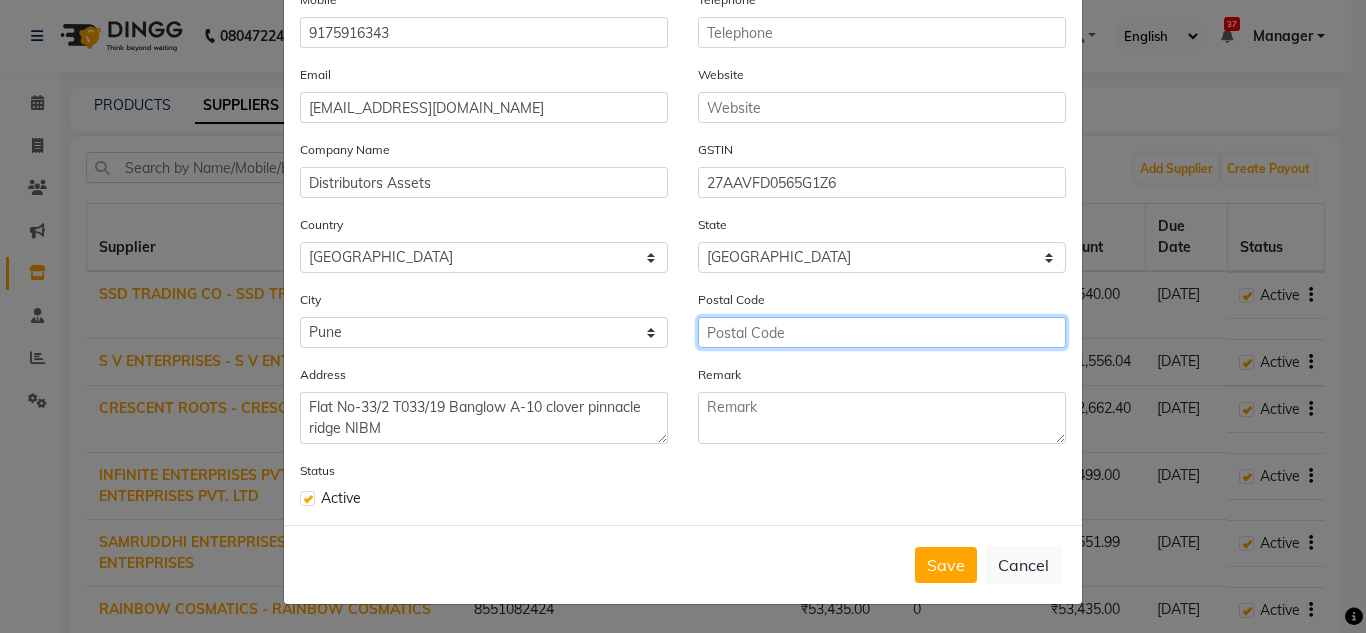 click 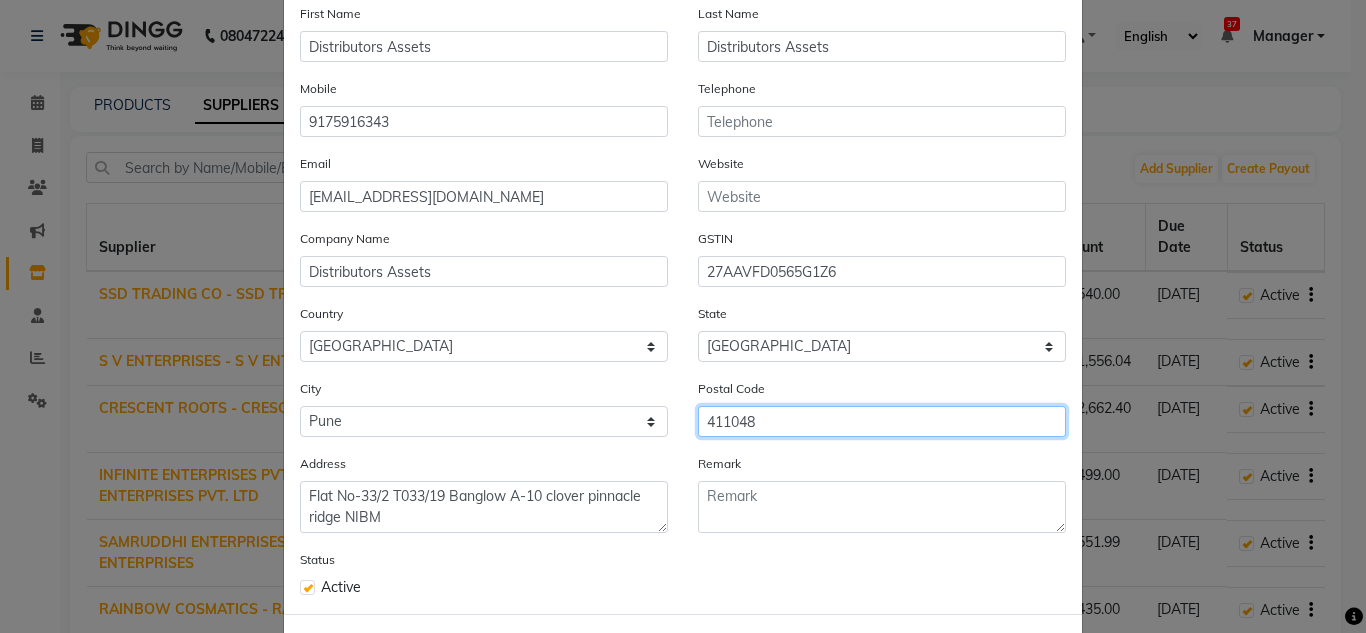 scroll, scrollTop: 0, scrollLeft: 0, axis: both 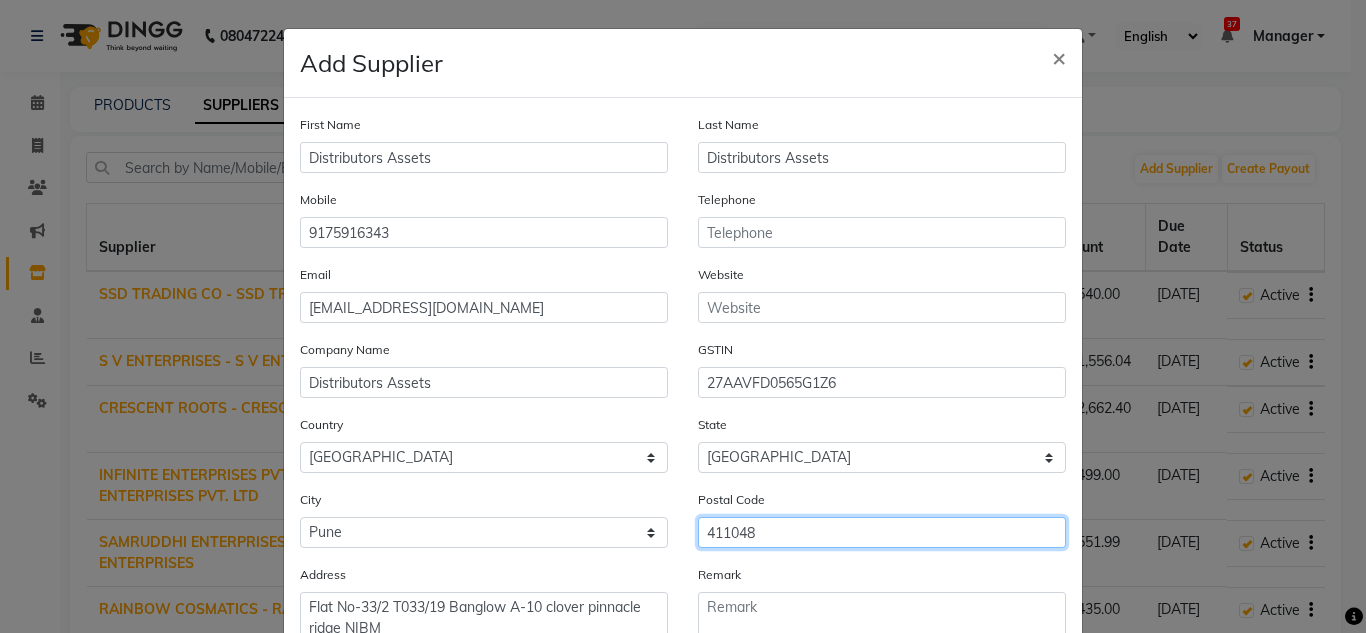type on "411048" 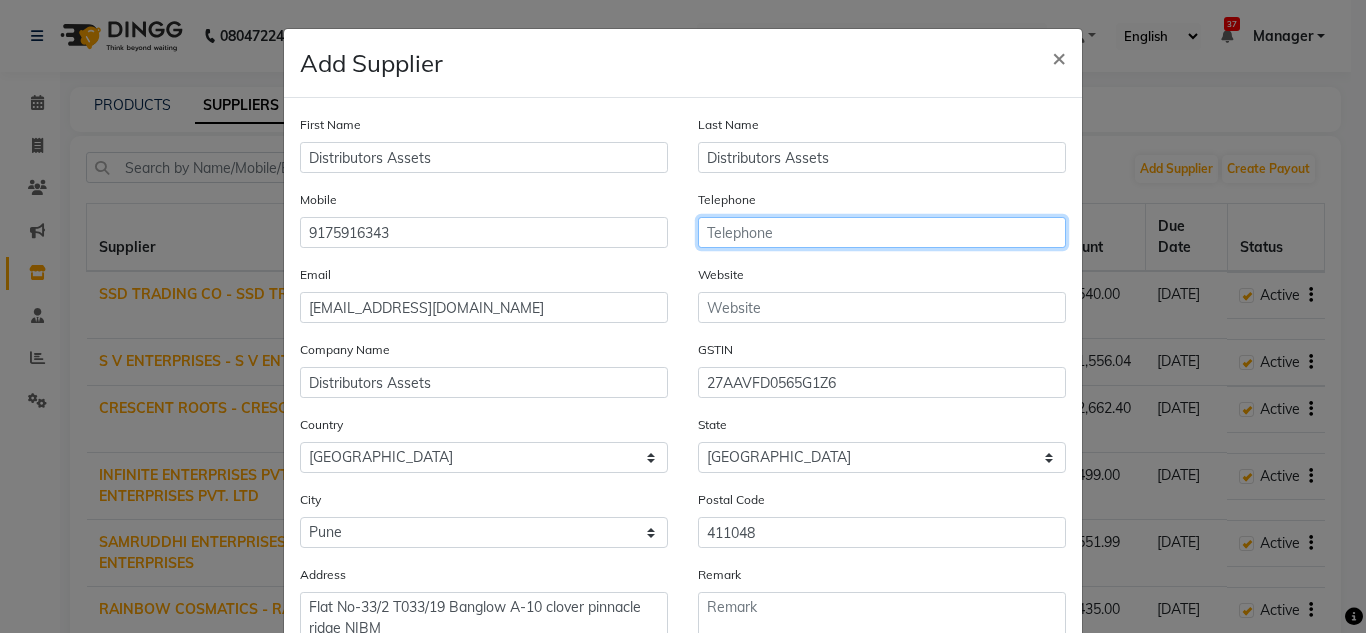 click 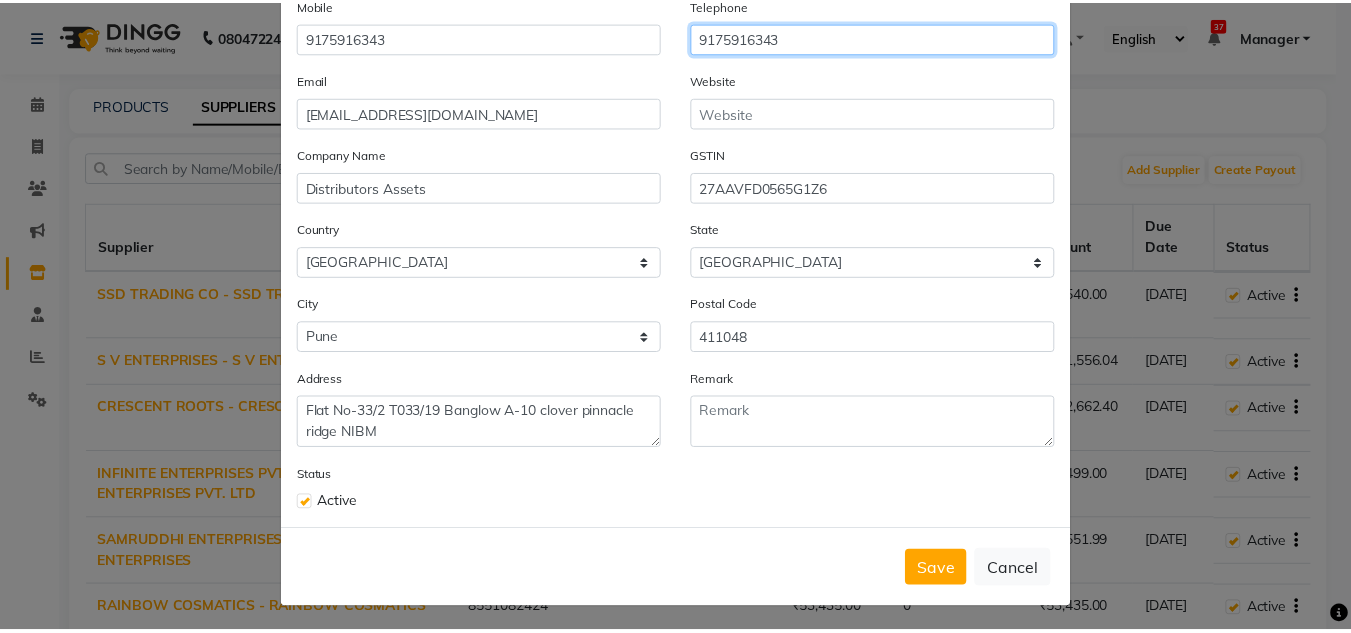 scroll, scrollTop: 200, scrollLeft: 0, axis: vertical 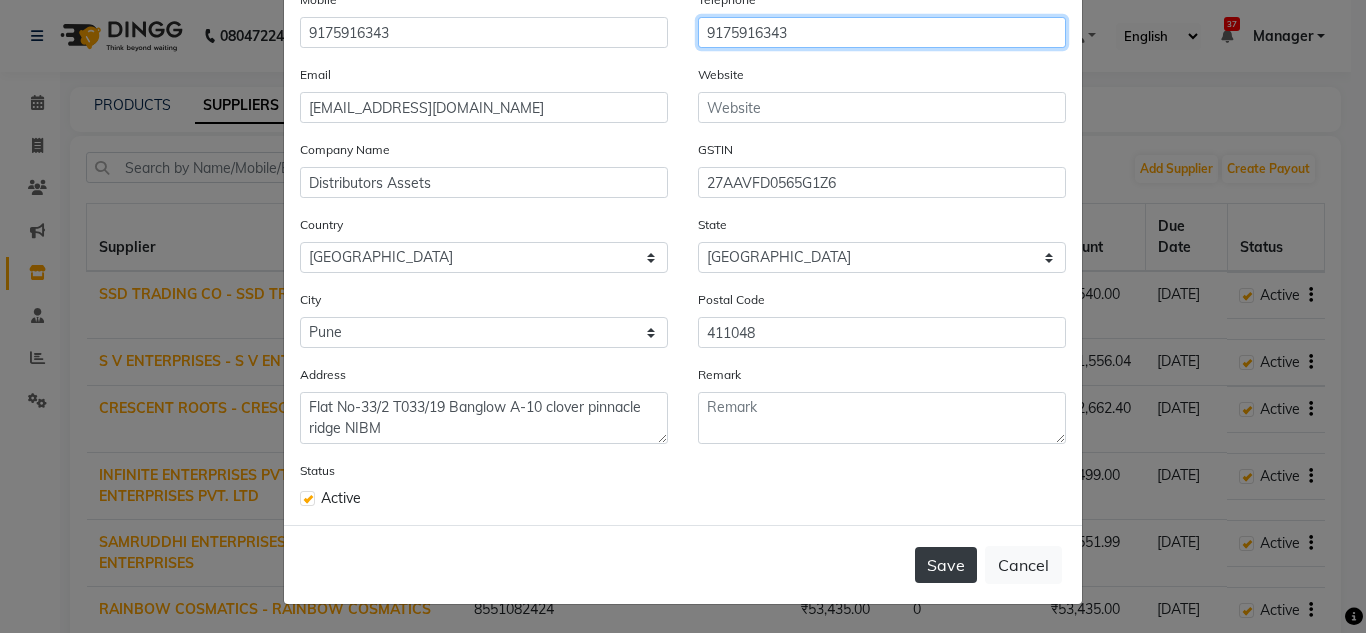 type on "9175916343" 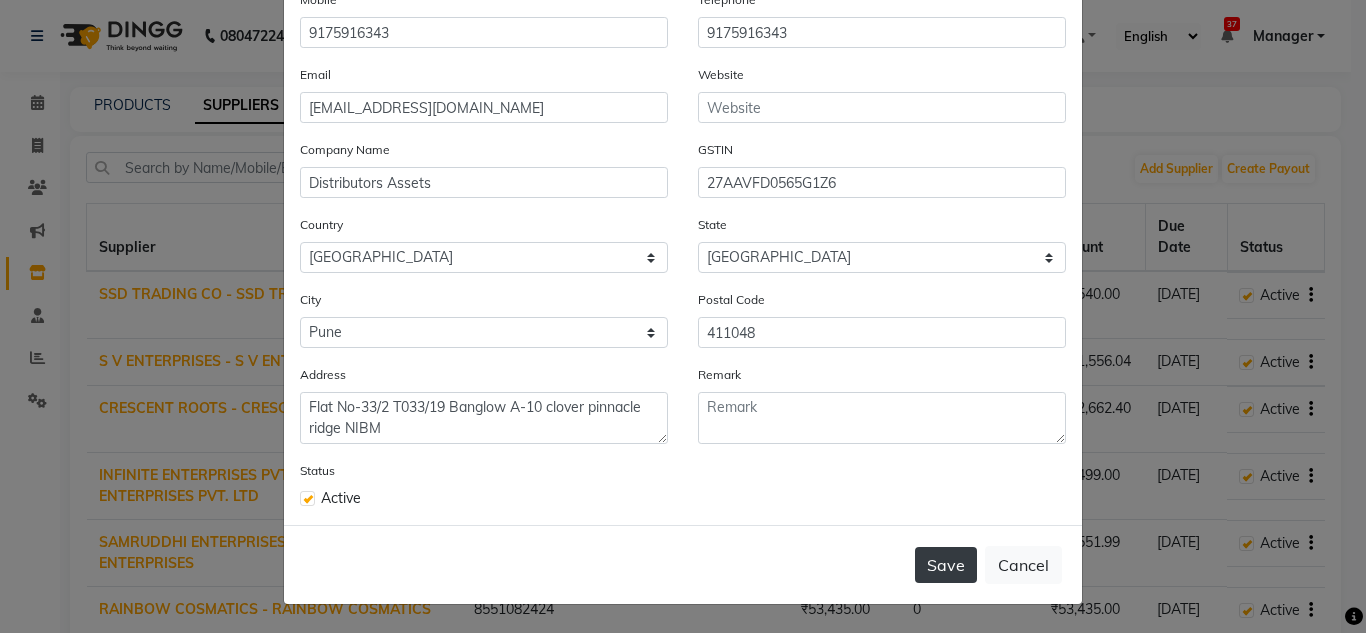 click on "Save" 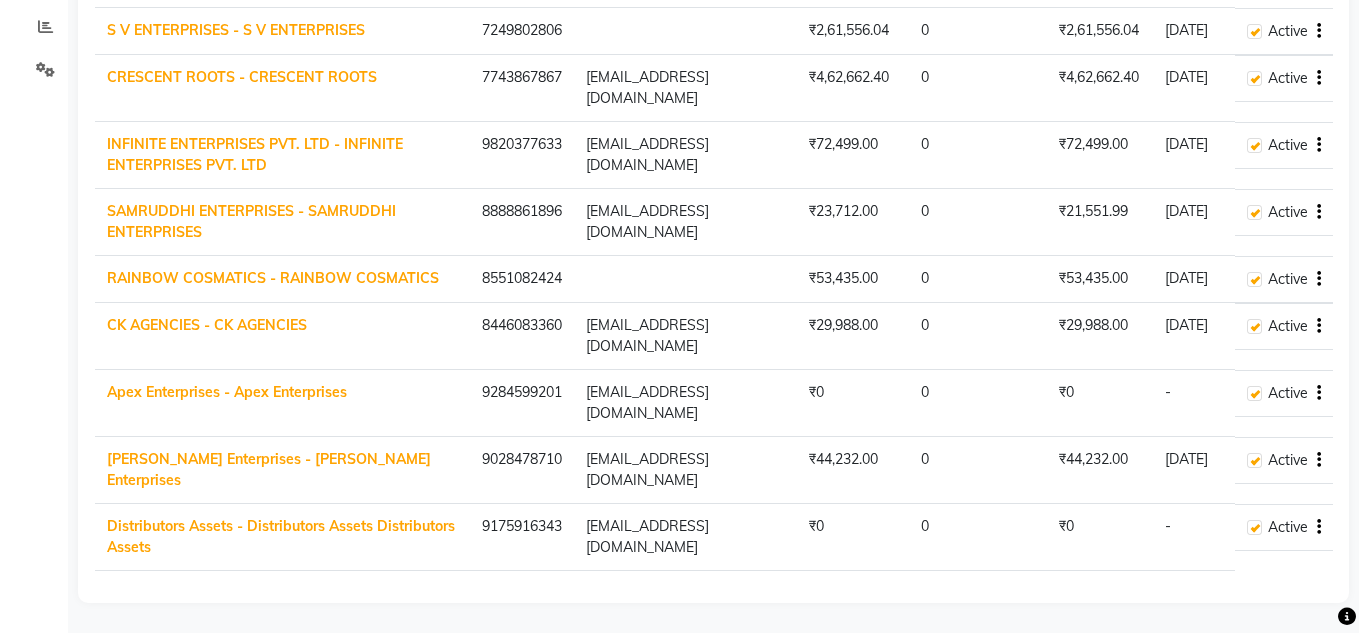scroll, scrollTop: 0, scrollLeft: 0, axis: both 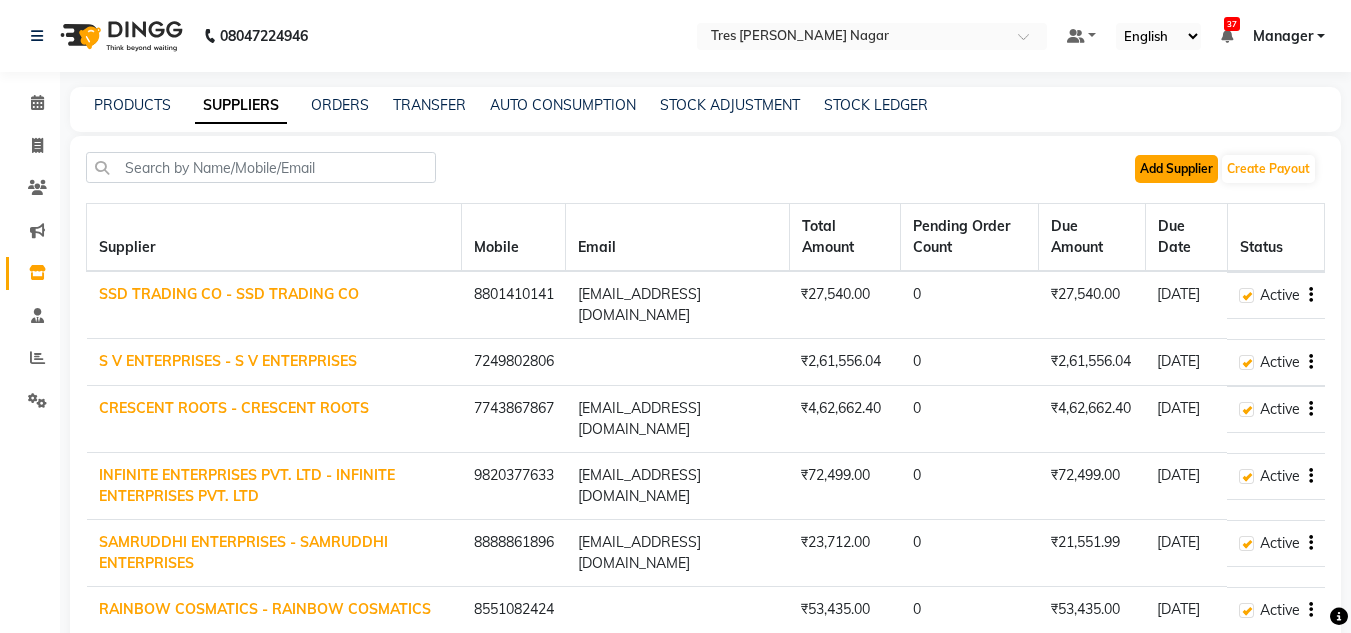click on "Add Supplier" 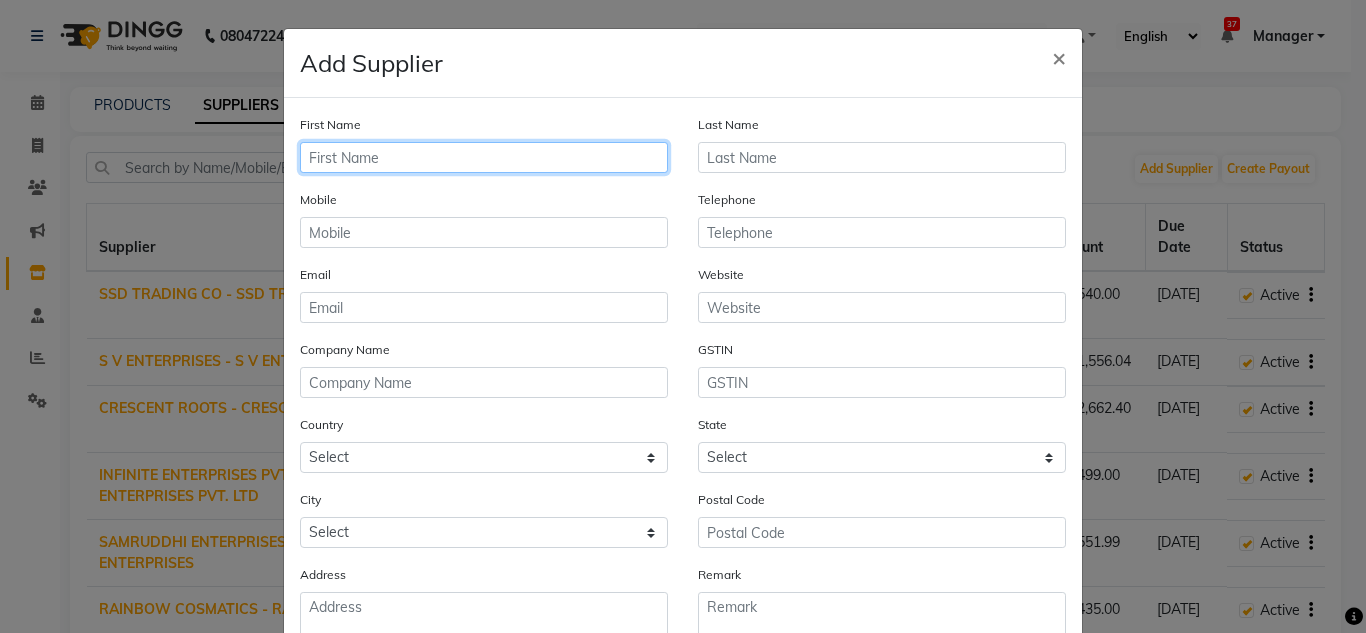 click 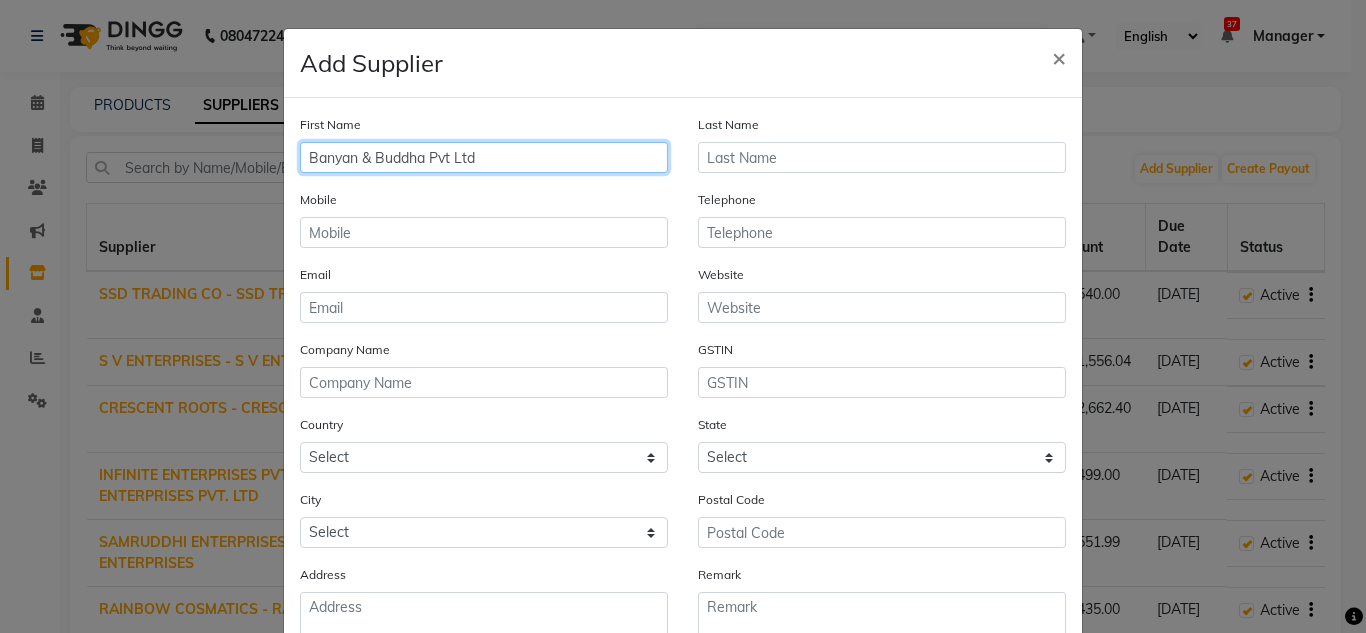 type on "Banyan & Buddha Pvt Ltd" 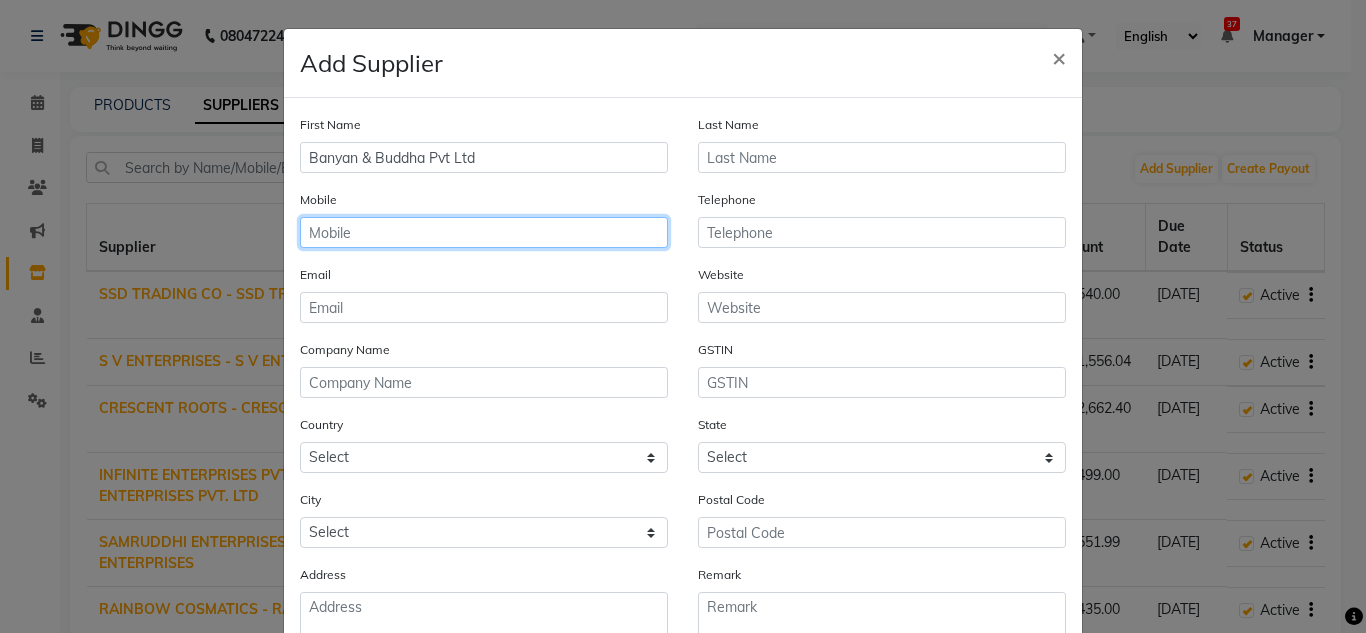 click 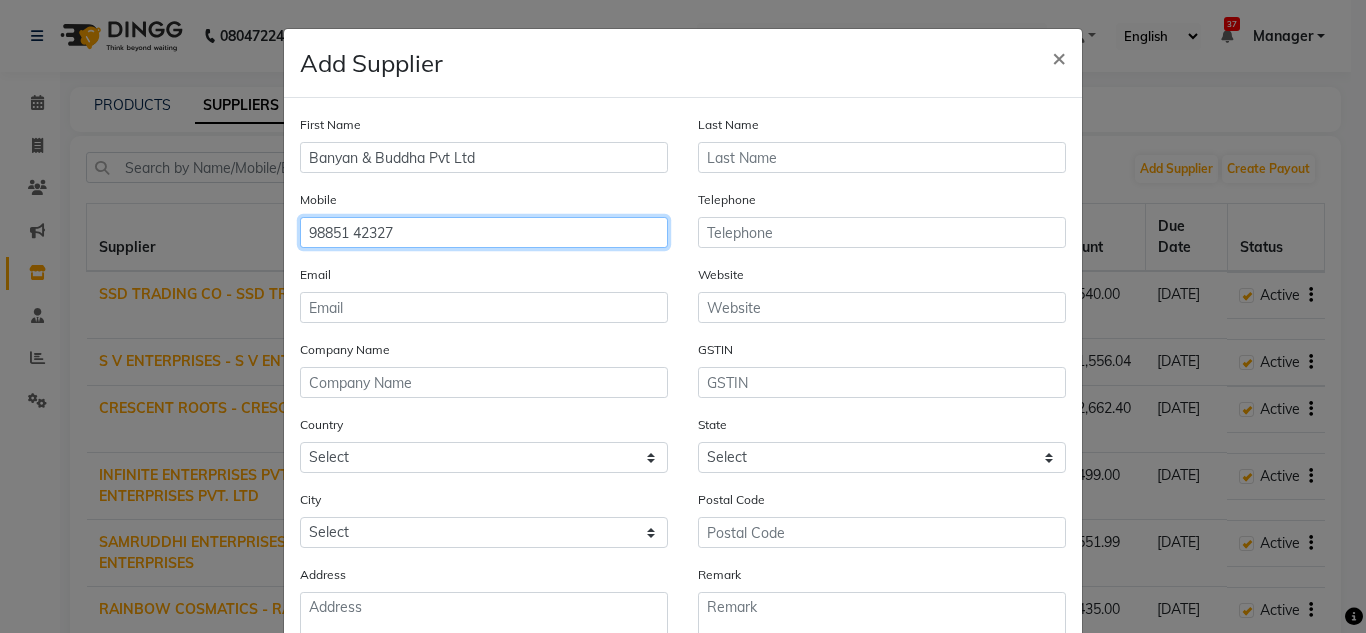 click on "98851 42327" 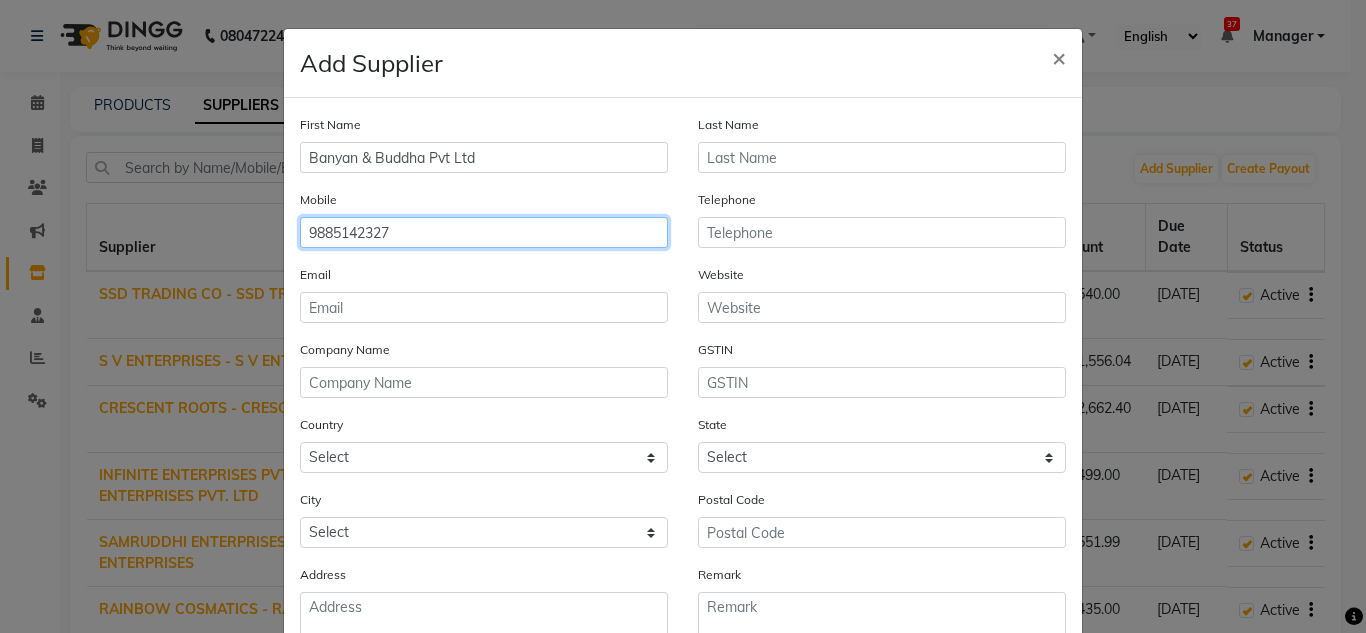 type on "9885142327" 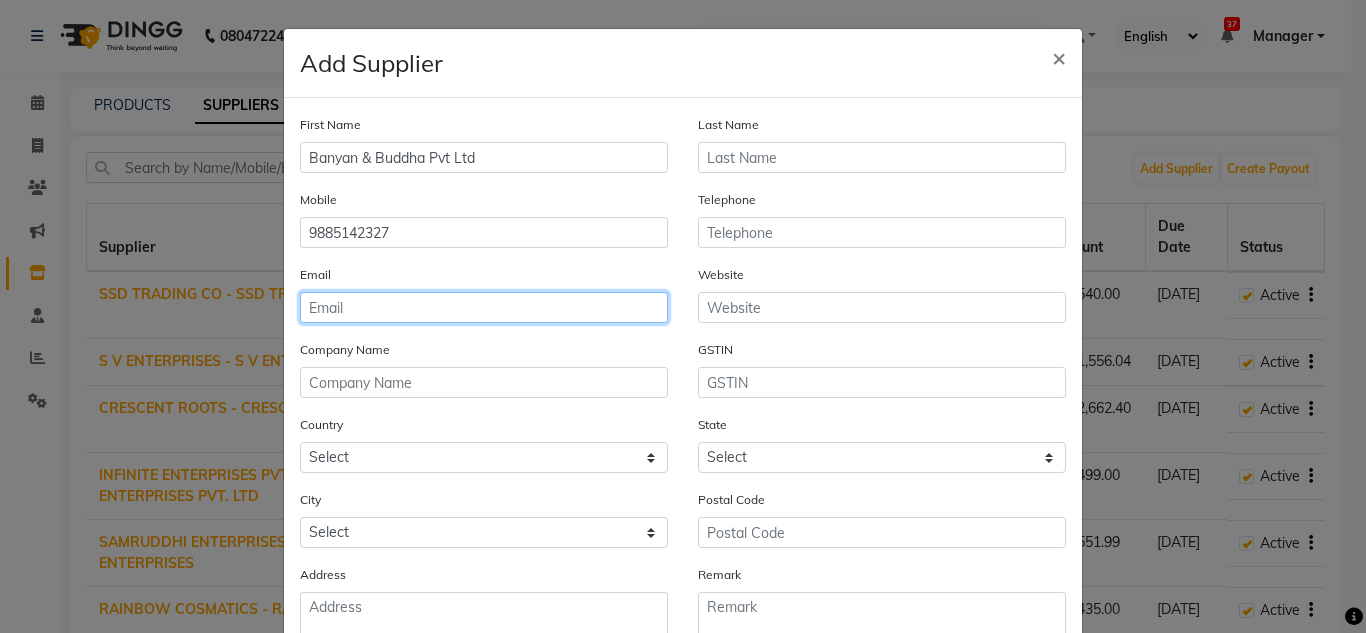 click 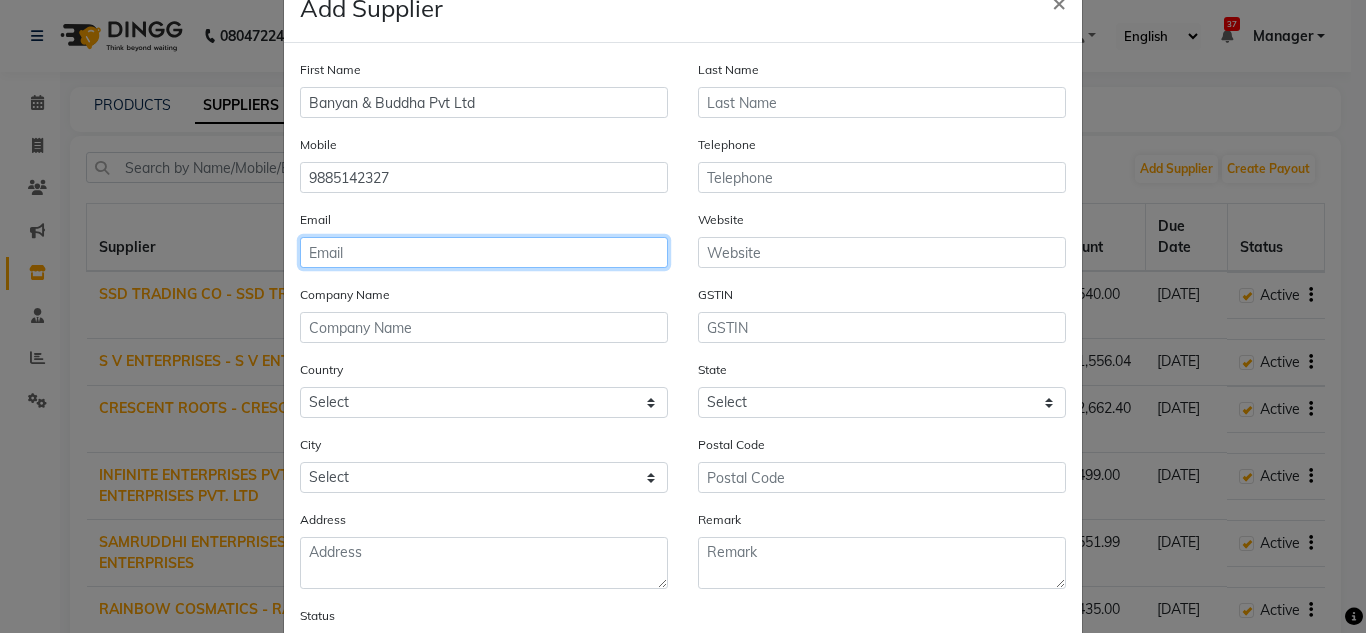 scroll, scrollTop: 100, scrollLeft: 0, axis: vertical 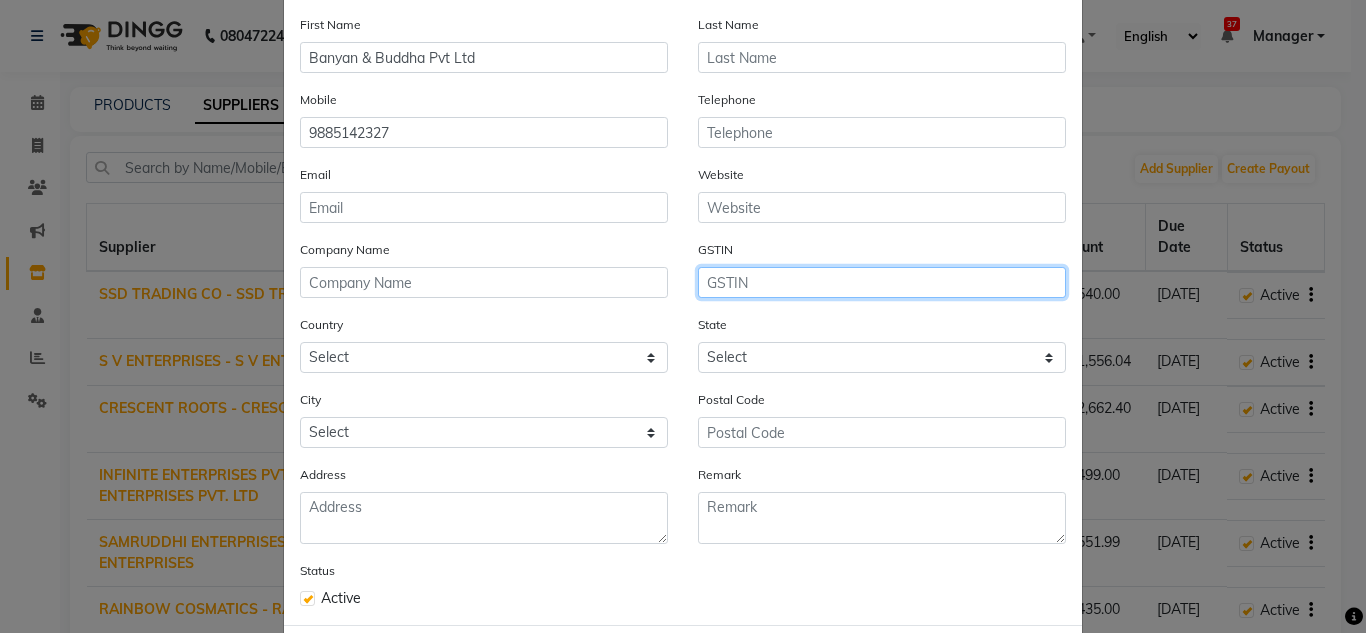 click 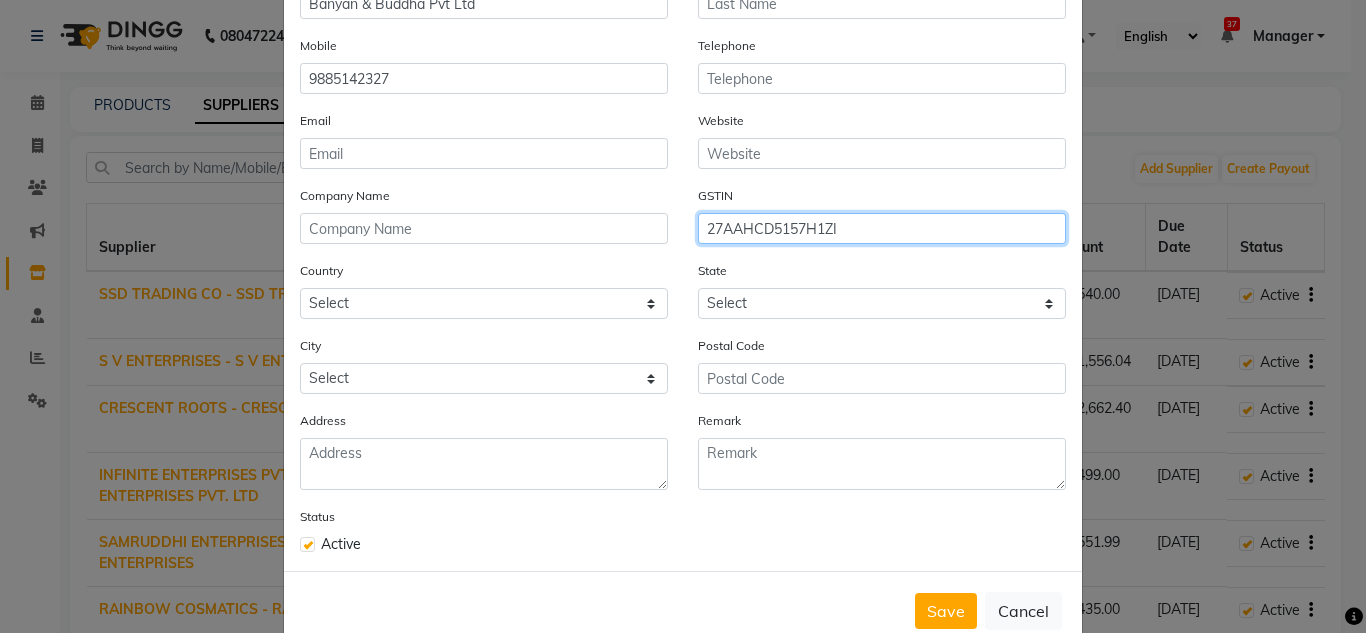 scroll, scrollTop: 200, scrollLeft: 0, axis: vertical 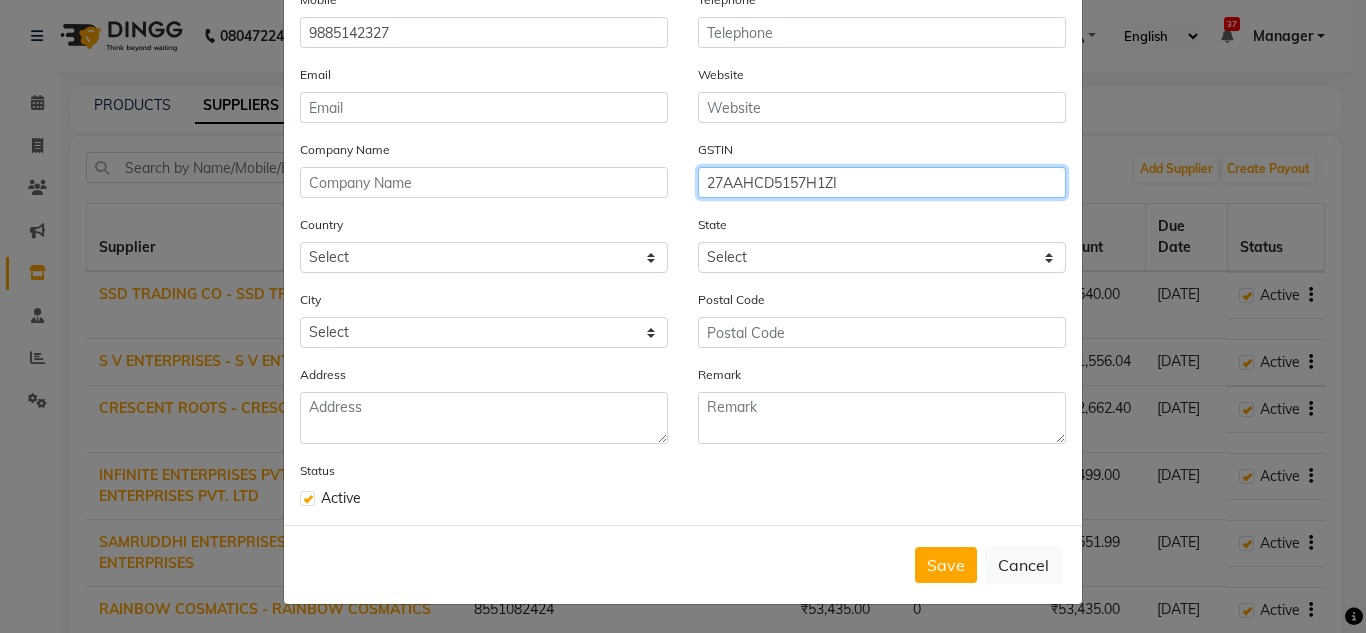 type on "27AAHCD5157H1ZI" 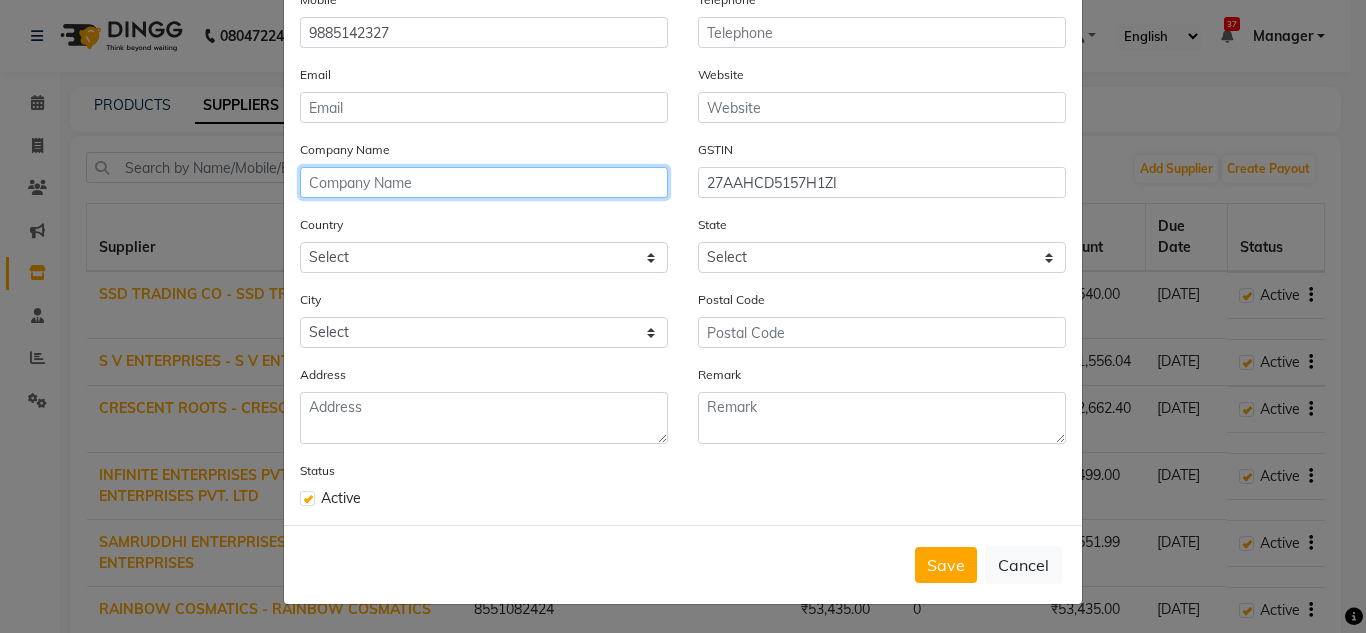 click 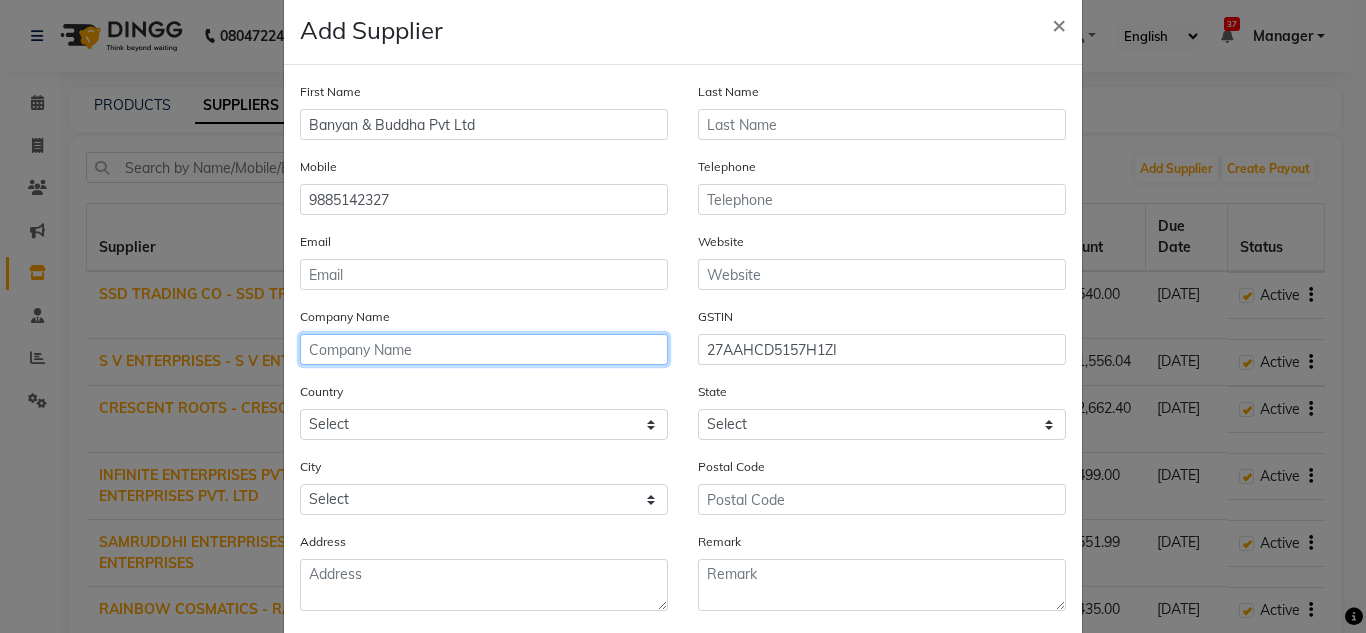 scroll, scrollTop: 0, scrollLeft: 0, axis: both 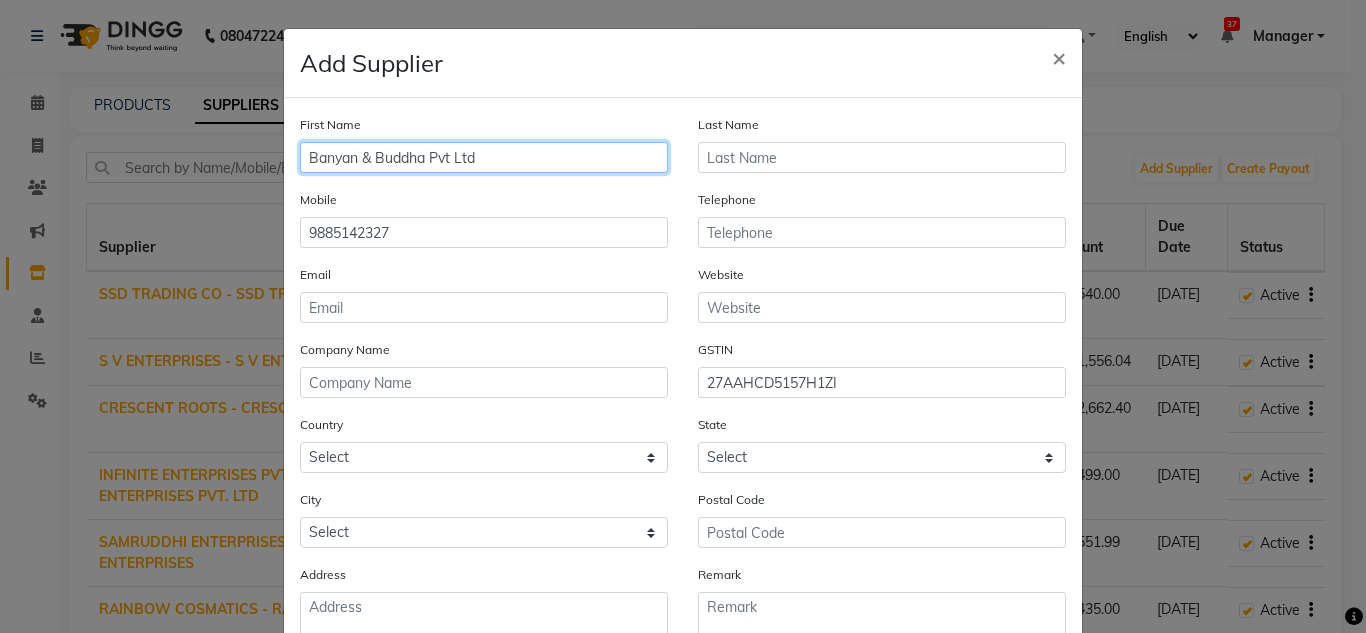 drag, startPoint x: 544, startPoint y: 163, endPoint x: 193, endPoint y: 147, distance: 351.36447 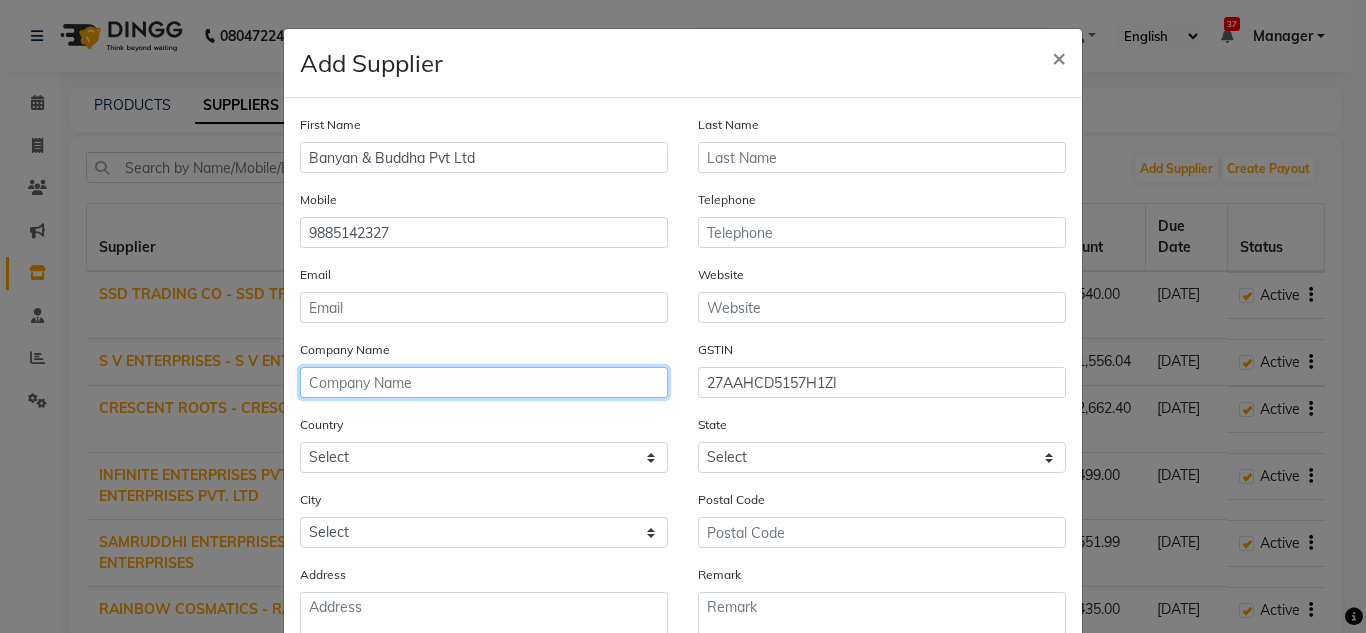 click 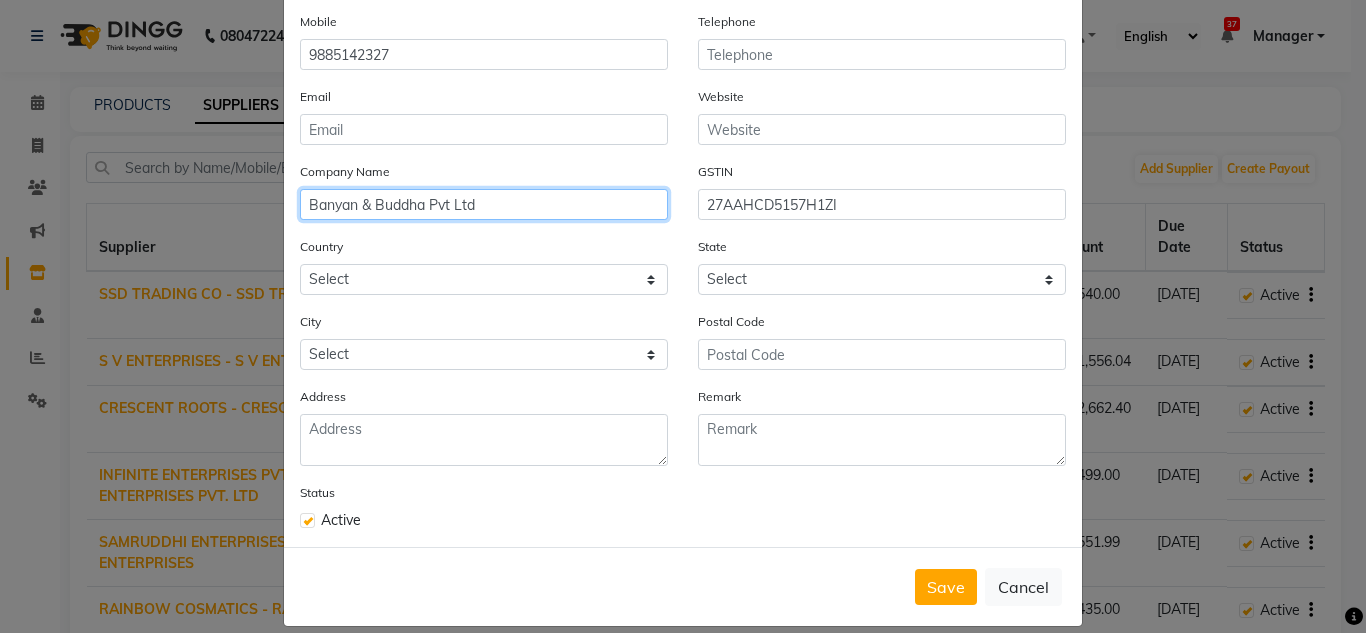 scroll, scrollTop: 200, scrollLeft: 0, axis: vertical 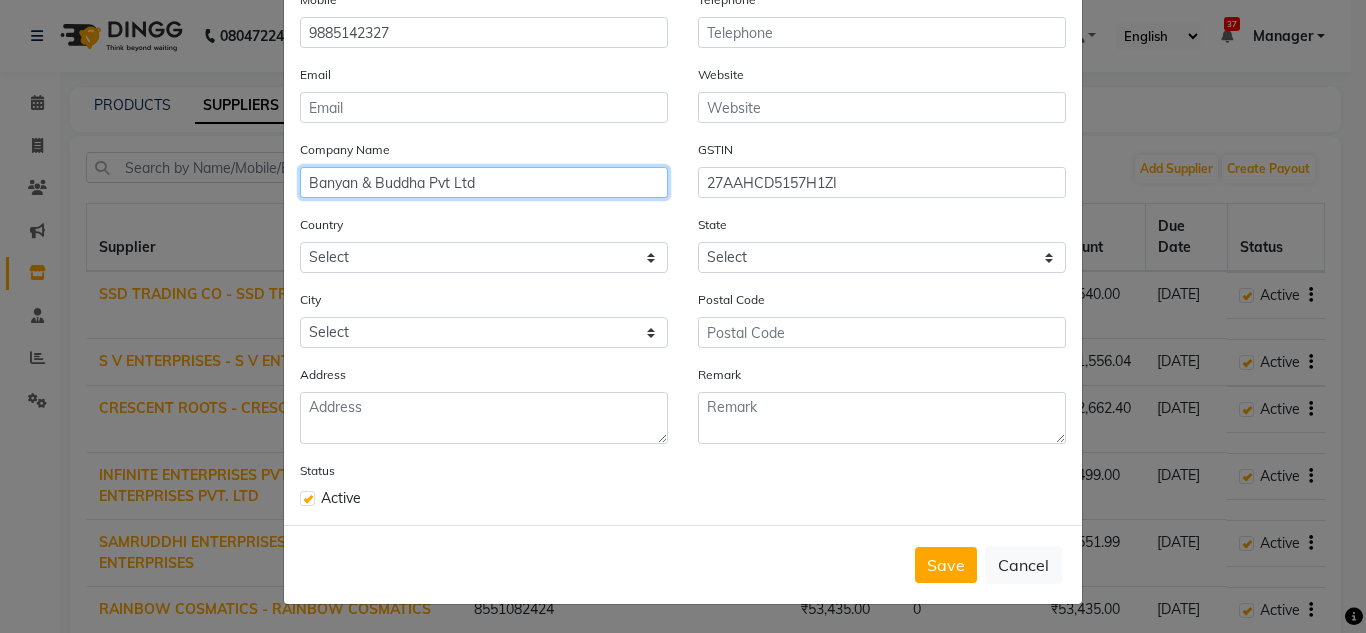type on "Banyan & Buddha Pvt Ltd" 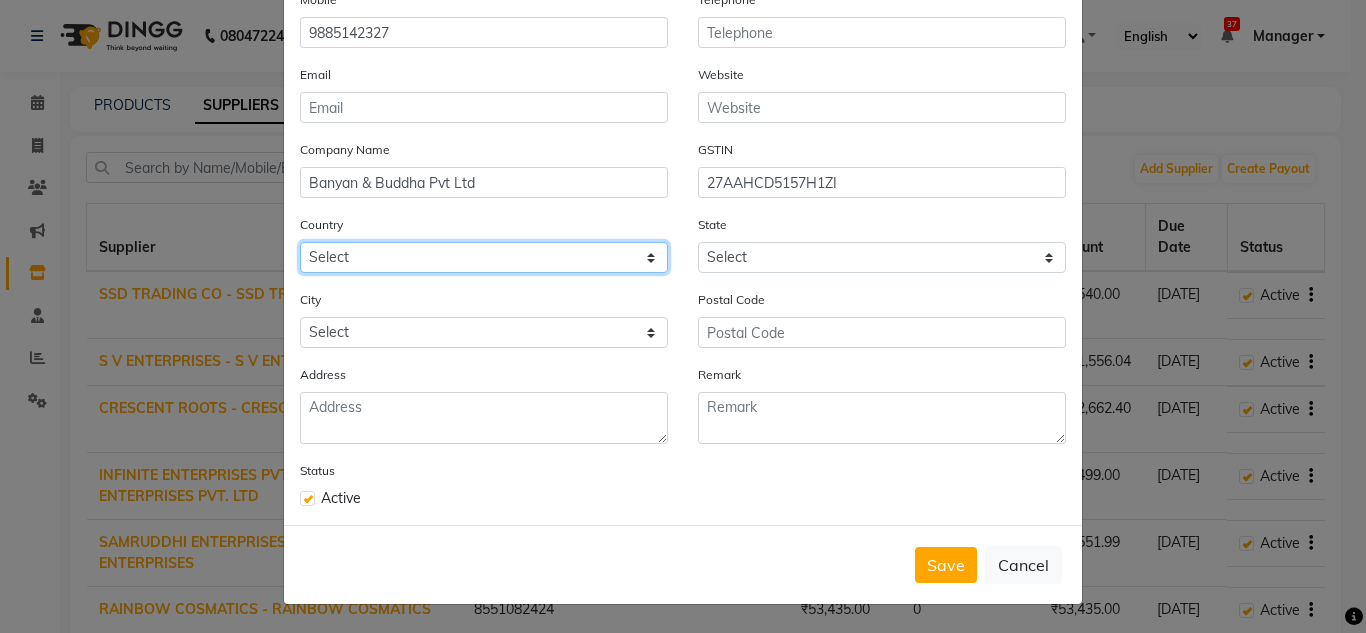 click on "Select [GEOGRAPHIC_DATA] [GEOGRAPHIC_DATA] [GEOGRAPHIC_DATA] [US_STATE] [GEOGRAPHIC_DATA] [GEOGRAPHIC_DATA] [GEOGRAPHIC_DATA] [GEOGRAPHIC_DATA] [GEOGRAPHIC_DATA] [GEOGRAPHIC_DATA] [GEOGRAPHIC_DATA] [GEOGRAPHIC_DATA] [GEOGRAPHIC_DATA] [GEOGRAPHIC_DATA] [GEOGRAPHIC_DATA] [GEOGRAPHIC_DATA] [GEOGRAPHIC_DATA] [GEOGRAPHIC_DATA] [GEOGRAPHIC_DATA] [GEOGRAPHIC_DATA] [GEOGRAPHIC_DATA] [GEOGRAPHIC_DATA] [GEOGRAPHIC_DATA] [GEOGRAPHIC_DATA] [GEOGRAPHIC_DATA] [GEOGRAPHIC_DATA] [GEOGRAPHIC_DATA] [GEOGRAPHIC_DATA] [GEOGRAPHIC_DATA] [GEOGRAPHIC_DATA] [GEOGRAPHIC_DATA] [GEOGRAPHIC_DATA] [GEOGRAPHIC_DATA] [GEOGRAPHIC_DATA] [GEOGRAPHIC_DATA] [GEOGRAPHIC_DATA] [GEOGRAPHIC_DATA] [GEOGRAPHIC_DATA] [GEOGRAPHIC_DATA] [GEOGRAPHIC_DATA] [GEOGRAPHIC_DATA] [GEOGRAPHIC_DATA] [GEOGRAPHIC_DATA] [GEOGRAPHIC_DATA] [GEOGRAPHIC_DATA] [GEOGRAPHIC_DATA] [GEOGRAPHIC_DATA] [GEOGRAPHIC_DATA] [GEOGRAPHIC_DATA] [GEOGRAPHIC_DATA], [GEOGRAPHIC_DATA] [GEOGRAPHIC_DATA] [GEOGRAPHIC_DATA] [GEOGRAPHIC_DATA] D'Ivoire [GEOGRAPHIC_DATA] [GEOGRAPHIC_DATA] [GEOGRAPHIC_DATA] [GEOGRAPHIC_DATA] [GEOGRAPHIC_DATA] [GEOGRAPHIC_DATA] [GEOGRAPHIC_DATA] [GEOGRAPHIC_DATA] [GEOGRAPHIC_DATA] [GEOGRAPHIC_DATA] [GEOGRAPHIC_DATA] [GEOGRAPHIC_DATA] [GEOGRAPHIC_DATA] [GEOGRAPHIC_DATA] [GEOGRAPHIC_DATA] [GEOGRAPHIC_DATA] ([GEOGRAPHIC_DATA]) [GEOGRAPHIC_DATA] [GEOGRAPHIC_DATA] [GEOGRAPHIC_DATA] [GEOGRAPHIC_DATA] [GEOGRAPHIC_DATA] [GEOGRAPHIC_DATA] [GEOGRAPHIC_DATA] [GEOGRAPHIC_DATA] [GEOGRAPHIC_DATA] [US_STATE] [GEOGRAPHIC_DATA] [GEOGRAPHIC_DATA] [GEOGRAPHIC_DATA] [GEOGRAPHIC_DATA] [GEOGRAPHIC_DATA] [GEOGRAPHIC_DATA] [GEOGRAPHIC_DATA] [US_STATE] [GEOGRAPHIC_DATA] [GEOGRAPHIC_DATA] [GEOGRAPHIC_DATA] [GEOGRAPHIC_DATA] [GEOGRAPHIC_DATA] [GEOGRAPHIC_DATA] [GEOGRAPHIC_DATA]" 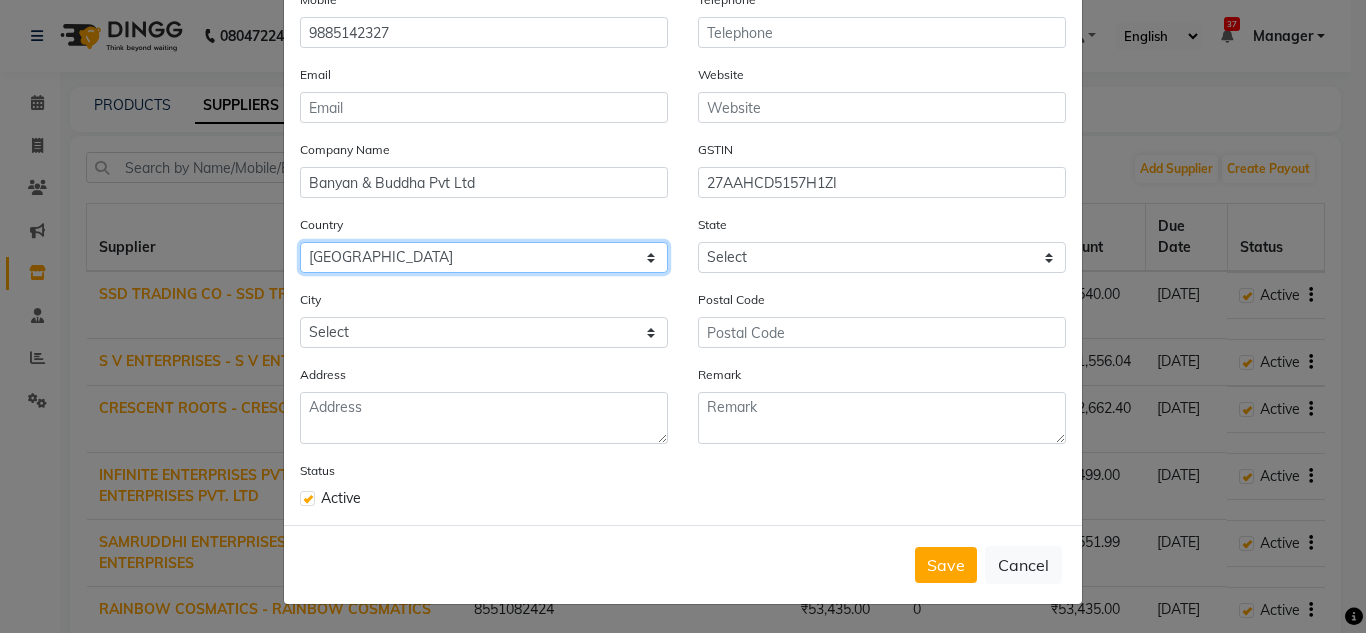 click on "Select [GEOGRAPHIC_DATA] [GEOGRAPHIC_DATA] [GEOGRAPHIC_DATA] [US_STATE] [GEOGRAPHIC_DATA] [GEOGRAPHIC_DATA] [GEOGRAPHIC_DATA] [GEOGRAPHIC_DATA] [GEOGRAPHIC_DATA] [GEOGRAPHIC_DATA] [GEOGRAPHIC_DATA] [GEOGRAPHIC_DATA] [GEOGRAPHIC_DATA] [GEOGRAPHIC_DATA] [GEOGRAPHIC_DATA] [GEOGRAPHIC_DATA] [GEOGRAPHIC_DATA] [GEOGRAPHIC_DATA] [GEOGRAPHIC_DATA] [GEOGRAPHIC_DATA] [GEOGRAPHIC_DATA] [GEOGRAPHIC_DATA] [GEOGRAPHIC_DATA] [GEOGRAPHIC_DATA] [GEOGRAPHIC_DATA] [GEOGRAPHIC_DATA] [GEOGRAPHIC_DATA] [GEOGRAPHIC_DATA] [GEOGRAPHIC_DATA] [GEOGRAPHIC_DATA] [GEOGRAPHIC_DATA] [GEOGRAPHIC_DATA] [GEOGRAPHIC_DATA] [GEOGRAPHIC_DATA] [GEOGRAPHIC_DATA] [GEOGRAPHIC_DATA] [GEOGRAPHIC_DATA] [GEOGRAPHIC_DATA] [GEOGRAPHIC_DATA] [GEOGRAPHIC_DATA] [GEOGRAPHIC_DATA] [GEOGRAPHIC_DATA] [GEOGRAPHIC_DATA] [GEOGRAPHIC_DATA] [GEOGRAPHIC_DATA] [GEOGRAPHIC_DATA] [GEOGRAPHIC_DATA] [GEOGRAPHIC_DATA] [GEOGRAPHIC_DATA] [GEOGRAPHIC_DATA], [GEOGRAPHIC_DATA] [GEOGRAPHIC_DATA] [GEOGRAPHIC_DATA] [GEOGRAPHIC_DATA] D'Ivoire [GEOGRAPHIC_DATA] [GEOGRAPHIC_DATA] [GEOGRAPHIC_DATA] [GEOGRAPHIC_DATA] [GEOGRAPHIC_DATA] [GEOGRAPHIC_DATA] [GEOGRAPHIC_DATA] [GEOGRAPHIC_DATA] [GEOGRAPHIC_DATA] [GEOGRAPHIC_DATA] [GEOGRAPHIC_DATA] [GEOGRAPHIC_DATA] [GEOGRAPHIC_DATA] [GEOGRAPHIC_DATA] [GEOGRAPHIC_DATA] [GEOGRAPHIC_DATA] ([GEOGRAPHIC_DATA]) [GEOGRAPHIC_DATA] [GEOGRAPHIC_DATA] [GEOGRAPHIC_DATA] [GEOGRAPHIC_DATA] [GEOGRAPHIC_DATA] [GEOGRAPHIC_DATA] [GEOGRAPHIC_DATA] [GEOGRAPHIC_DATA] [GEOGRAPHIC_DATA] [US_STATE] [GEOGRAPHIC_DATA] [GEOGRAPHIC_DATA] [GEOGRAPHIC_DATA] [GEOGRAPHIC_DATA] [GEOGRAPHIC_DATA] [GEOGRAPHIC_DATA] [GEOGRAPHIC_DATA] [US_STATE] [GEOGRAPHIC_DATA] [GEOGRAPHIC_DATA] [GEOGRAPHIC_DATA] [GEOGRAPHIC_DATA] [GEOGRAPHIC_DATA] [GEOGRAPHIC_DATA] [GEOGRAPHIC_DATA]" 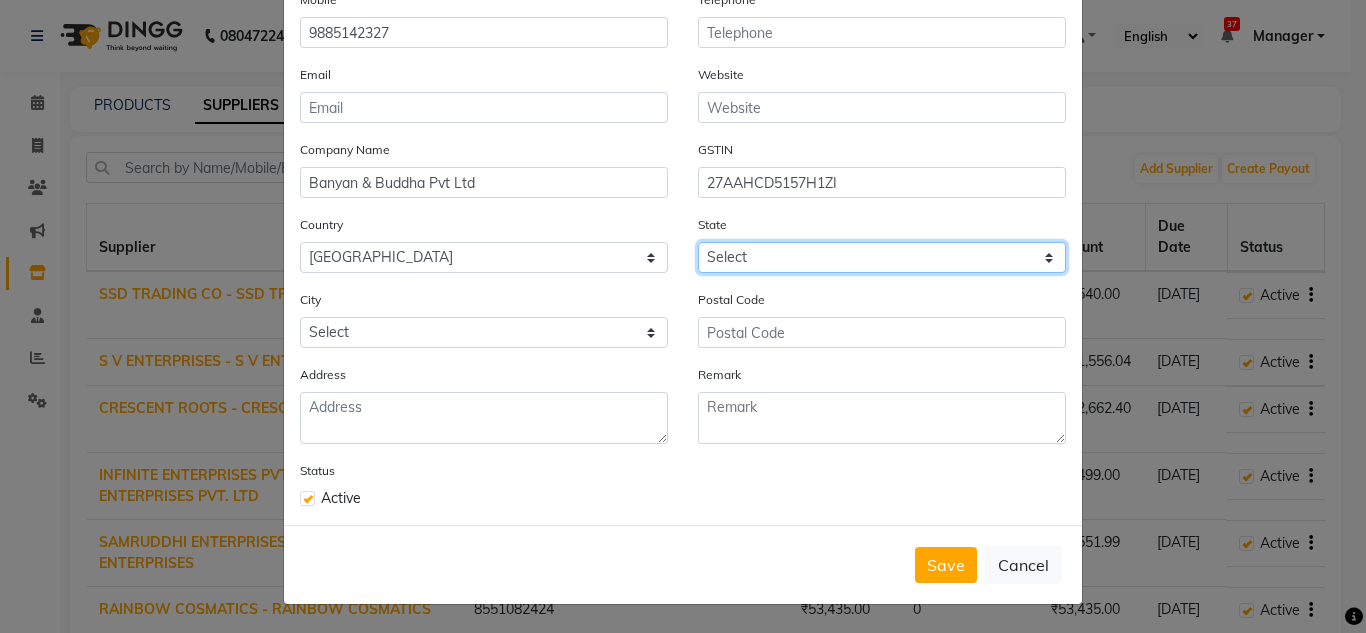 click on "Select [GEOGRAPHIC_DATA] [GEOGRAPHIC_DATA] [GEOGRAPHIC_DATA] [GEOGRAPHIC_DATA] [GEOGRAPHIC_DATA] [GEOGRAPHIC_DATA] [GEOGRAPHIC_DATA] [GEOGRAPHIC_DATA] and [GEOGRAPHIC_DATA] [GEOGRAPHIC_DATA] [GEOGRAPHIC_DATA] [GEOGRAPHIC_DATA] [GEOGRAPHIC_DATA] [GEOGRAPHIC_DATA] [GEOGRAPHIC_DATA] [GEOGRAPHIC_DATA] [GEOGRAPHIC_DATA] [GEOGRAPHIC_DATA] [GEOGRAPHIC_DATA] [GEOGRAPHIC_DATA] [GEOGRAPHIC_DATA] [GEOGRAPHIC_DATA] [GEOGRAPHIC_DATA] [GEOGRAPHIC_DATA] [GEOGRAPHIC_DATA] [GEOGRAPHIC_DATA] [GEOGRAPHIC_DATA] [GEOGRAPHIC_DATA] [GEOGRAPHIC_DATA] [GEOGRAPHIC_DATA] [GEOGRAPHIC_DATA] [GEOGRAPHIC_DATA] [GEOGRAPHIC_DATA] [GEOGRAPHIC_DATA] [GEOGRAPHIC_DATA] [GEOGRAPHIC_DATA] [GEOGRAPHIC_DATA] [GEOGRAPHIC_DATA] Other Territory Centre Jurisdiction" 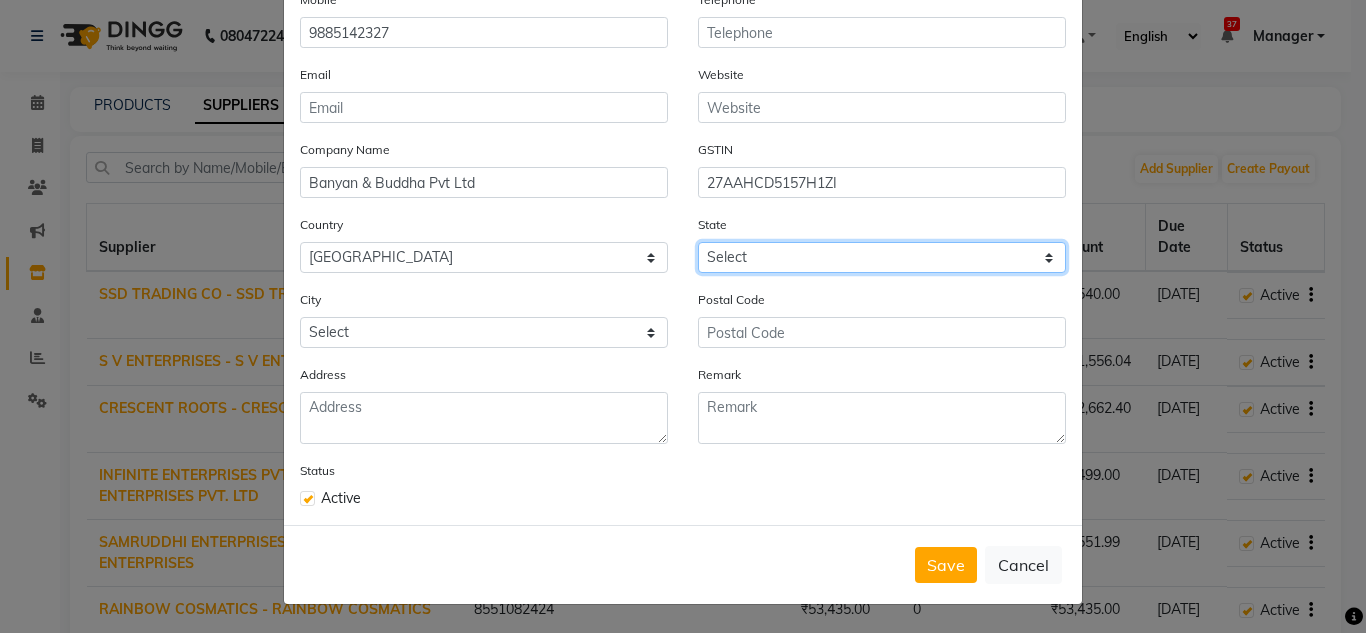 select on "22" 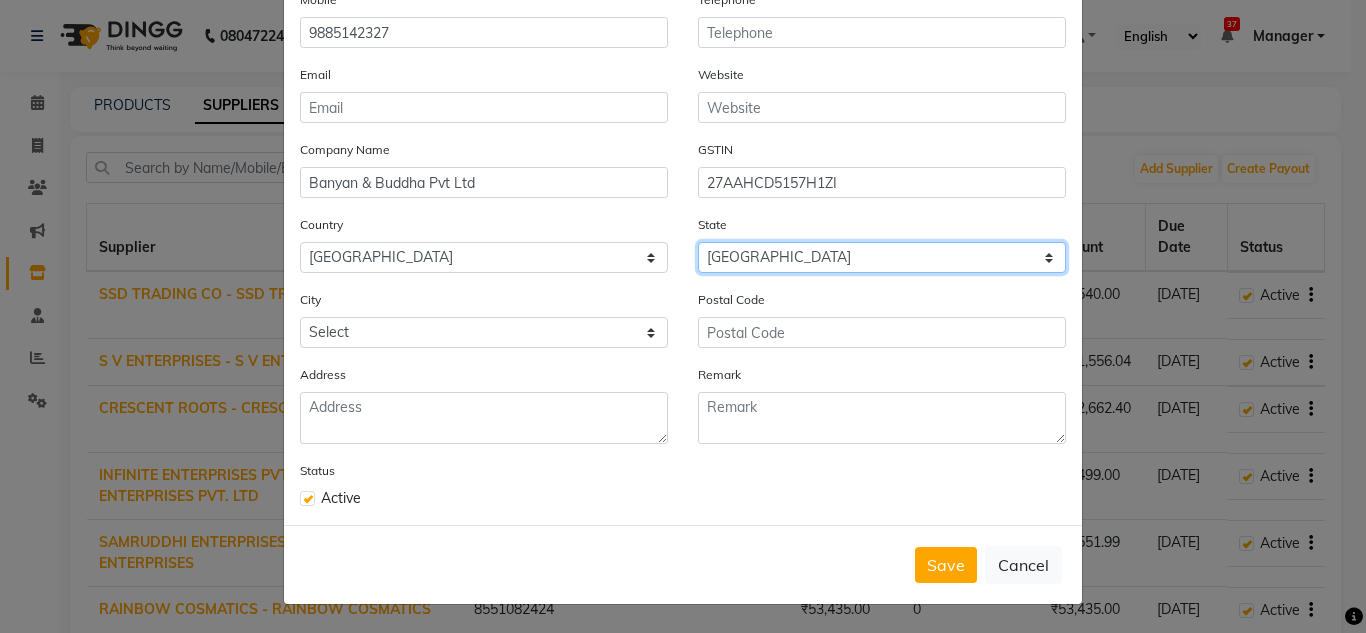click on "Select [GEOGRAPHIC_DATA] [GEOGRAPHIC_DATA] [GEOGRAPHIC_DATA] [GEOGRAPHIC_DATA] [GEOGRAPHIC_DATA] [GEOGRAPHIC_DATA] [GEOGRAPHIC_DATA] [GEOGRAPHIC_DATA] and [GEOGRAPHIC_DATA] [GEOGRAPHIC_DATA] [GEOGRAPHIC_DATA] [GEOGRAPHIC_DATA] [GEOGRAPHIC_DATA] [GEOGRAPHIC_DATA] [GEOGRAPHIC_DATA] [GEOGRAPHIC_DATA] [GEOGRAPHIC_DATA] [GEOGRAPHIC_DATA] [GEOGRAPHIC_DATA] [GEOGRAPHIC_DATA] [GEOGRAPHIC_DATA] [GEOGRAPHIC_DATA] [GEOGRAPHIC_DATA] [GEOGRAPHIC_DATA] [GEOGRAPHIC_DATA] [GEOGRAPHIC_DATA] [GEOGRAPHIC_DATA] [GEOGRAPHIC_DATA] [GEOGRAPHIC_DATA] [GEOGRAPHIC_DATA] [GEOGRAPHIC_DATA] [GEOGRAPHIC_DATA] [GEOGRAPHIC_DATA] [GEOGRAPHIC_DATA] [GEOGRAPHIC_DATA] [GEOGRAPHIC_DATA] [GEOGRAPHIC_DATA] [GEOGRAPHIC_DATA] Other Territory Centre Jurisdiction" 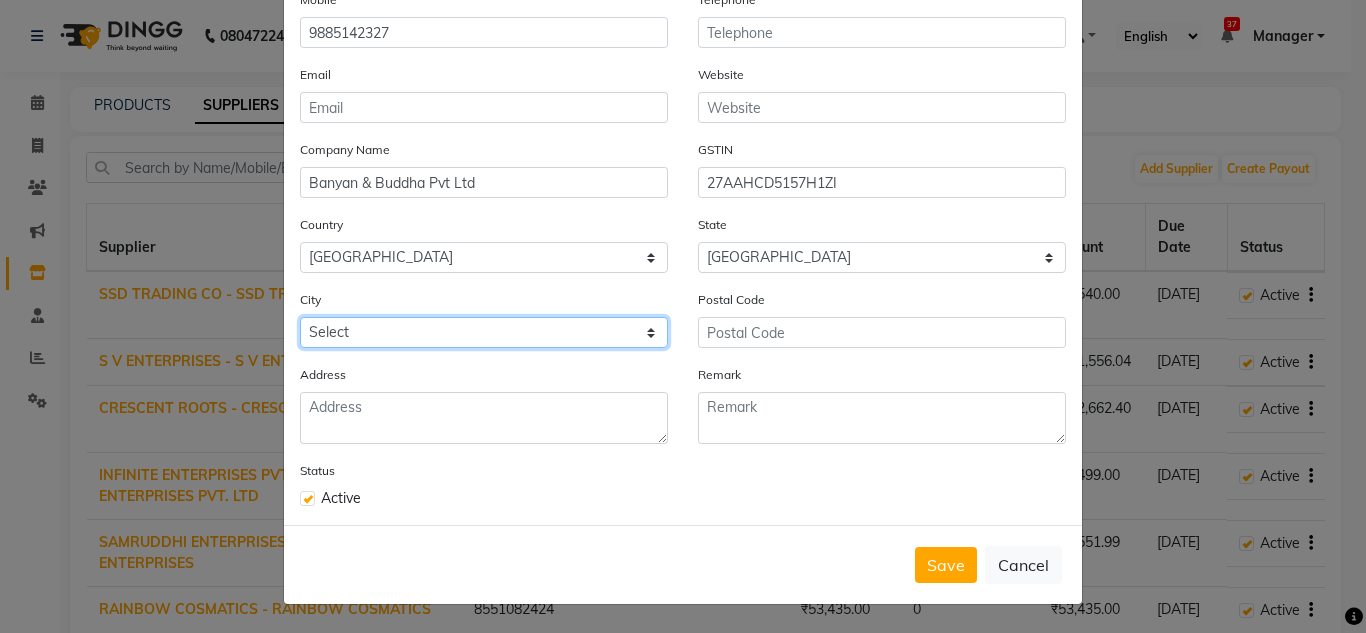 click on "Select Achalpur Aheri [GEOGRAPHIC_DATA] Cantonment [GEOGRAPHIC_DATA] [GEOGRAPHIC_DATA] [GEOGRAPHIC_DATA] [GEOGRAPHIC_DATA] [GEOGRAPHIC_DATA] [GEOGRAPHIC_DATA] [GEOGRAPHIC_DATA] [GEOGRAPHIC_DATA] Alibag Allapalli Alore Amalner Ambad [GEOGRAPHIC_DATA] [GEOGRAPHIC_DATA] [GEOGRAPHIC_DATA] [GEOGRAPHIC_DATA] [GEOGRAPHIC_DATA] [GEOGRAPHIC_DATA] [GEOGRAPHIC_DATA] [GEOGRAPHIC_DATA] [GEOGRAPHIC_DATA] [GEOGRAPHIC_DATA] [GEOGRAPHIC_DATA] [GEOGRAPHIC_DATA] [GEOGRAPHIC_DATA] [GEOGRAPHIC_DATA] [GEOGRAPHIC_DATA] [GEOGRAPHIC_DATA] [GEOGRAPHIC_DATA] [GEOGRAPHIC_DATA] [GEOGRAPHIC_DATA] [GEOGRAPHIC_DATA] [GEOGRAPHIC_DATA] [GEOGRAPHIC_DATA][PERSON_NAME][GEOGRAPHIC_DATA] [GEOGRAPHIC_DATA] [GEOGRAPHIC_DATA] [GEOGRAPHIC_DATA] [GEOGRAPHIC_DATA] Bhingar Bhiwandi Bhokhardan Bhor Bhosari Bhum Bhusawal Bid Biloli [GEOGRAPHIC_DATA] [GEOGRAPHIC_DATA] [GEOGRAPHIC_DATA] Khel [GEOGRAPHIC_DATA] [GEOGRAPHIC_DATA] [GEOGRAPHIC_DATA] [GEOGRAPHIC_DATA] [GEOGRAPHIC_DATA] [GEOGRAPHIC_DATA] [GEOGRAPHIC_DATA] [GEOGRAPHIC_DATA] [GEOGRAPHIC_DATA] [GEOGRAPHIC_DATA] [GEOGRAPHIC_DATA] [GEOGRAPHIC_DATA] [GEOGRAPHIC_DATA] [GEOGRAPHIC_DATA] [GEOGRAPHIC_DATA] [GEOGRAPHIC_DATA] [GEOGRAPHIC_DATA] [GEOGRAPHIC_DATA] [GEOGRAPHIC_DATA] [GEOGRAPHIC_DATA] [GEOGRAPHIC_DATA] [GEOGRAPHIC_DATA] [GEOGRAPHIC_DATA] [GEOGRAPHIC_DATA] Camp [GEOGRAPHIC_DATA] [GEOGRAPHIC_DATA] [GEOGRAPHIC_DATA] [GEOGRAPHIC_DATA] [GEOGRAPHIC_DATA] [GEOGRAPHIC_DATA] [GEOGRAPHIC_DATA] [GEOGRAPHIC_DATA] [GEOGRAPHIC_DATA] [GEOGRAPHIC_DATA] Deoli Desaiganj [GEOGRAPHIC_DATA] [DATE][GEOGRAPHIC_DATA] [GEOGRAPHIC_DATA] [GEOGRAPHIC_DATA] Dhatau Dhule Digdoh Diglur Digras Dombivli [GEOGRAPHIC_DATA] [GEOGRAPHIC_DATA] [GEOGRAPHIC_DATA] [GEOGRAPHIC_DATA] [GEOGRAPHIC_DATA] [GEOGRAPHIC_DATA] [GEOGRAPHIC_DATA] Fekari [GEOGRAPHIC_DATA] [GEOGRAPHIC_DATA][PERSON_NAME][GEOGRAPHIC_DATA] [GEOGRAPHIC_DATA] [GEOGRAPHIC_DATA] Gangapur Gevrai Ghatanji Ghoti Ghugus" 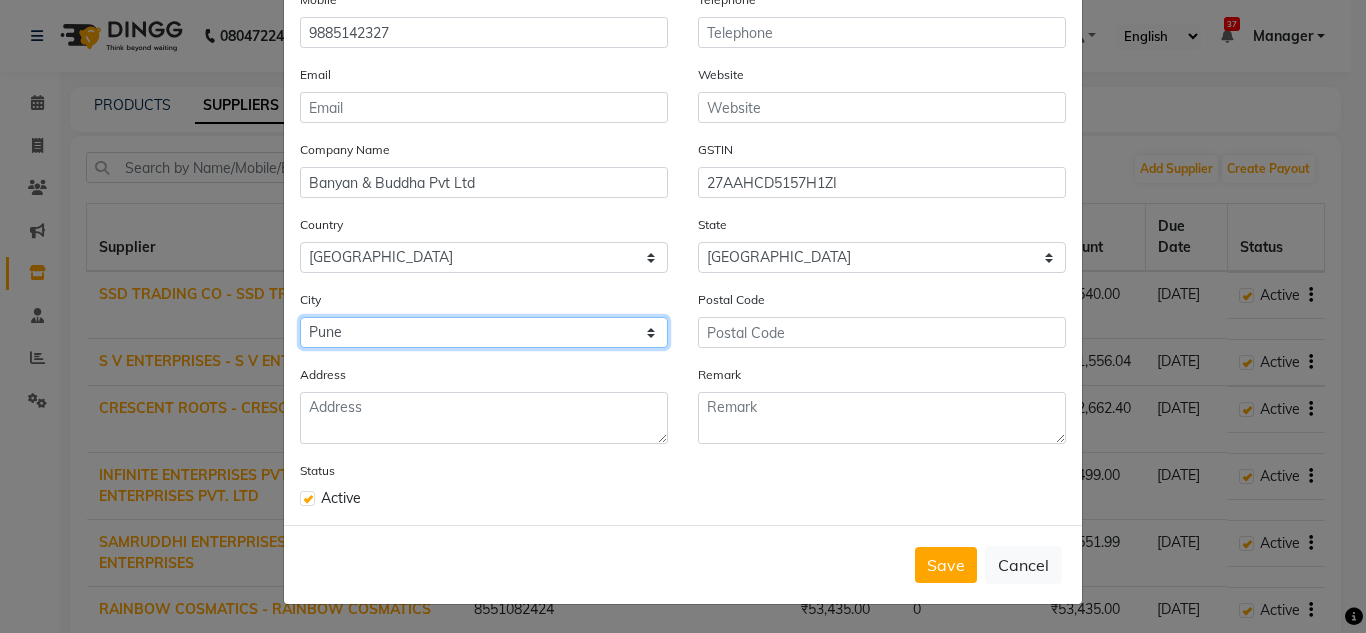 click on "Select Achalpur Aheri [GEOGRAPHIC_DATA] Cantonment [GEOGRAPHIC_DATA] [GEOGRAPHIC_DATA] [GEOGRAPHIC_DATA] [GEOGRAPHIC_DATA] [GEOGRAPHIC_DATA] [GEOGRAPHIC_DATA] [GEOGRAPHIC_DATA] [GEOGRAPHIC_DATA] Alibag Allapalli Alore Amalner Ambad [GEOGRAPHIC_DATA] [GEOGRAPHIC_DATA] [GEOGRAPHIC_DATA] [GEOGRAPHIC_DATA] [GEOGRAPHIC_DATA] [GEOGRAPHIC_DATA] [GEOGRAPHIC_DATA] [GEOGRAPHIC_DATA] [GEOGRAPHIC_DATA] [GEOGRAPHIC_DATA] [GEOGRAPHIC_DATA] [GEOGRAPHIC_DATA] [GEOGRAPHIC_DATA] [GEOGRAPHIC_DATA] [GEOGRAPHIC_DATA] [GEOGRAPHIC_DATA] [GEOGRAPHIC_DATA] [GEOGRAPHIC_DATA] [GEOGRAPHIC_DATA] [GEOGRAPHIC_DATA] [GEOGRAPHIC_DATA] [GEOGRAPHIC_DATA][PERSON_NAME][GEOGRAPHIC_DATA] [GEOGRAPHIC_DATA] [GEOGRAPHIC_DATA] [GEOGRAPHIC_DATA] [GEOGRAPHIC_DATA] Bhingar Bhiwandi Bhokhardan Bhor Bhosari Bhum Bhusawal Bid Biloli [GEOGRAPHIC_DATA] [GEOGRAPHIC_DATA] [GEOGRAPHIC_DATA] Khel [GEOGRAPHIC_DATA] [GEOGRAPHIC_DATA] [GEOGRAPHIC_DATA] [GEOGRAPHIC_DATA] [GEOGRAPHIC_DATA] [GEOGRAPHIC_DATA] [GEOGRAPHIC_DATA] [GEOGRAPHIC_DATA] [GEOGRAPHIC_DATA] [GEOGRAPHIC_DATA] [GEOGRAPHIC_DATA] [GEOGRAPHIC_DATA] [GEOGRAPHIC_DATA] [GEOGRAPHIC_DATA] [GEOGRAPHIC_DATA] [GEOGRAPHIC_DATA] [GEOGRAPHIC_DATA] [GEOGRAPHIC_DATA] [GEOGRAPHIC_DATA] [GEOGRAPHIC_DATA] [GEOGRAPHIC_DATA] [GEOGRAPHIC_DATA] [GEOGRAPHIC_DATA] [GEOGRAPHIC_DATA] Camp [GEOGRAPHIC_DATA] [GEOGRAPHIC_DATA] [GEOGRAPHIC_DATA] [GEOGRAPHIC_DATA] [GEOGRAPHIC_DATA] [GEOGRAPHIC_DATA] [GEOGRAPHIC_DATA] [GEOGRAPHIC_DATA] [GEOGRAPHIC_DATA] [GEOGRAPHIC_DATA] Deoli Desaiganj [GEOGRAPHIC_DATA] [DATE][GEOGRAPHIC_DATA] [GEOGRAPHIC_DATA] [GEOGRAPHIC_DATA] Dhatau Dhule Digdoh Diglur Digras Dombivli [GEOGRAPHIC_DATA] [GEOGRAPHIC_DATA] [GEOGRAPHIC_DATA] [GEOGRAPHIC_DATA] [GEOGRAPHIC_DATA] [GEOGRAPHIC_DATA] [GEOGRAPHIC_DATA] Fekari [GEOGRAPHIC_DATA] [GEOGRAPHIC_DATA][PERSON_NAME][GEOGRAPHIC_DATA] [GEOGRAPHIC_DATA] [GEOGRAPHIC_DATA] Gangapur Gevrai Ghatanji Ghoti Ghugus" 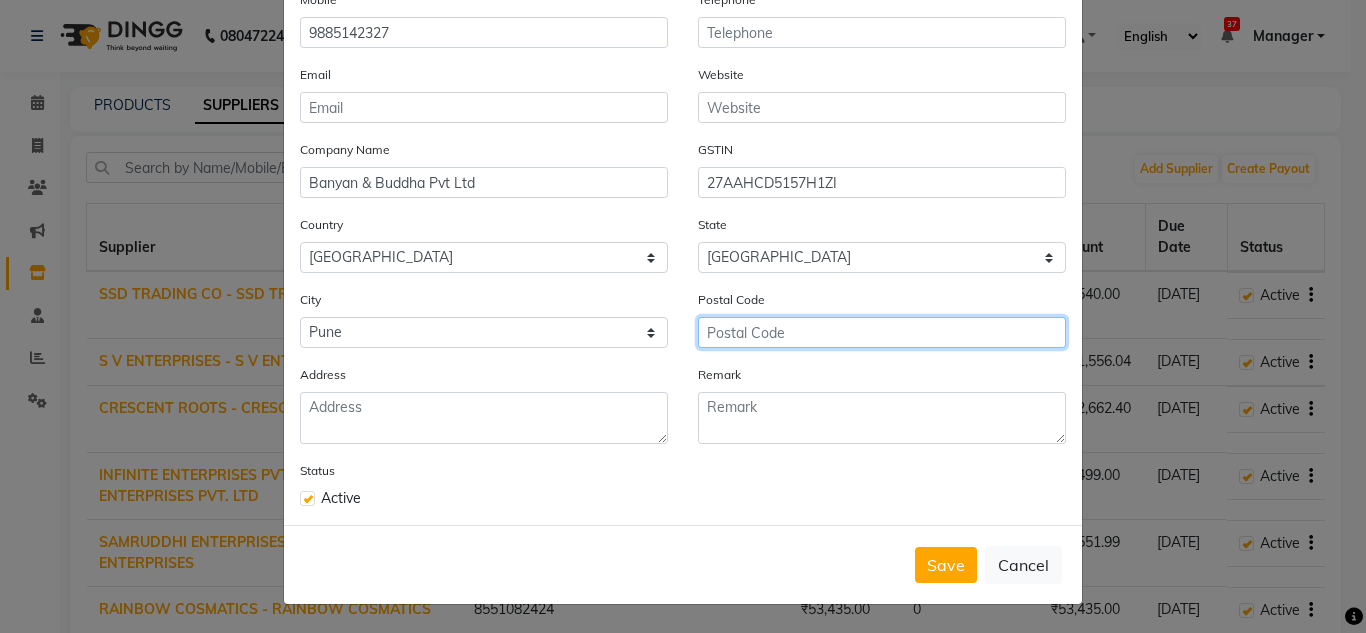 click 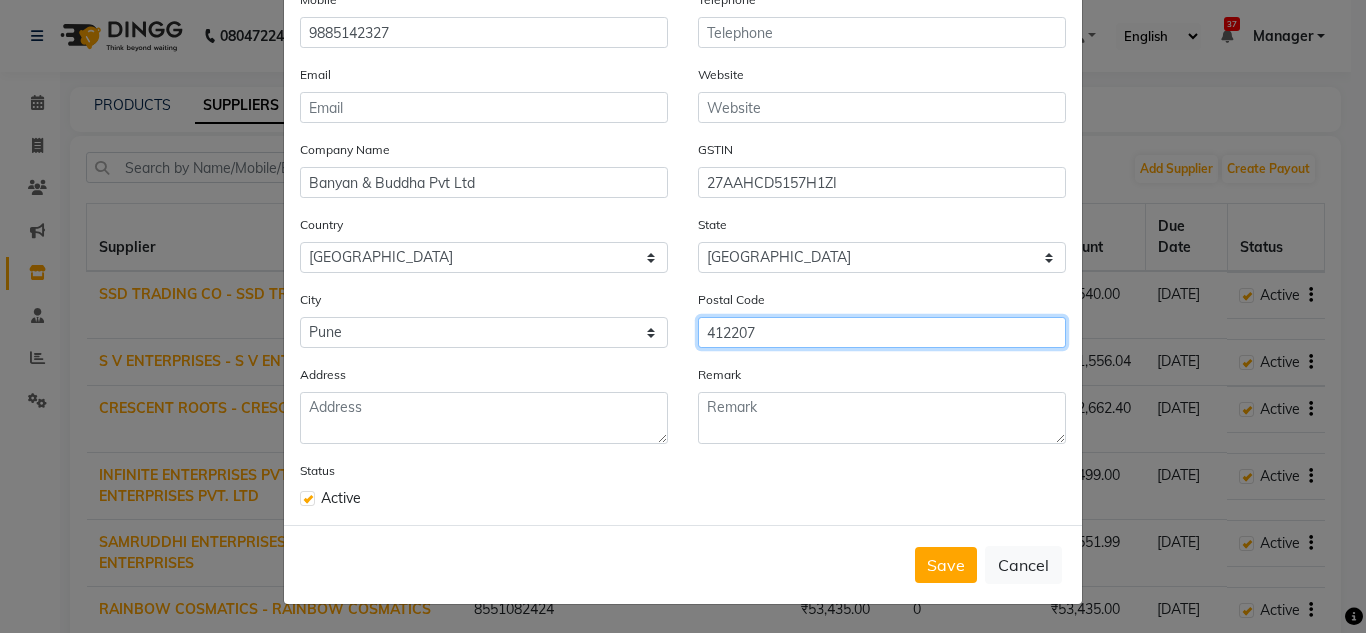 type on "412207" 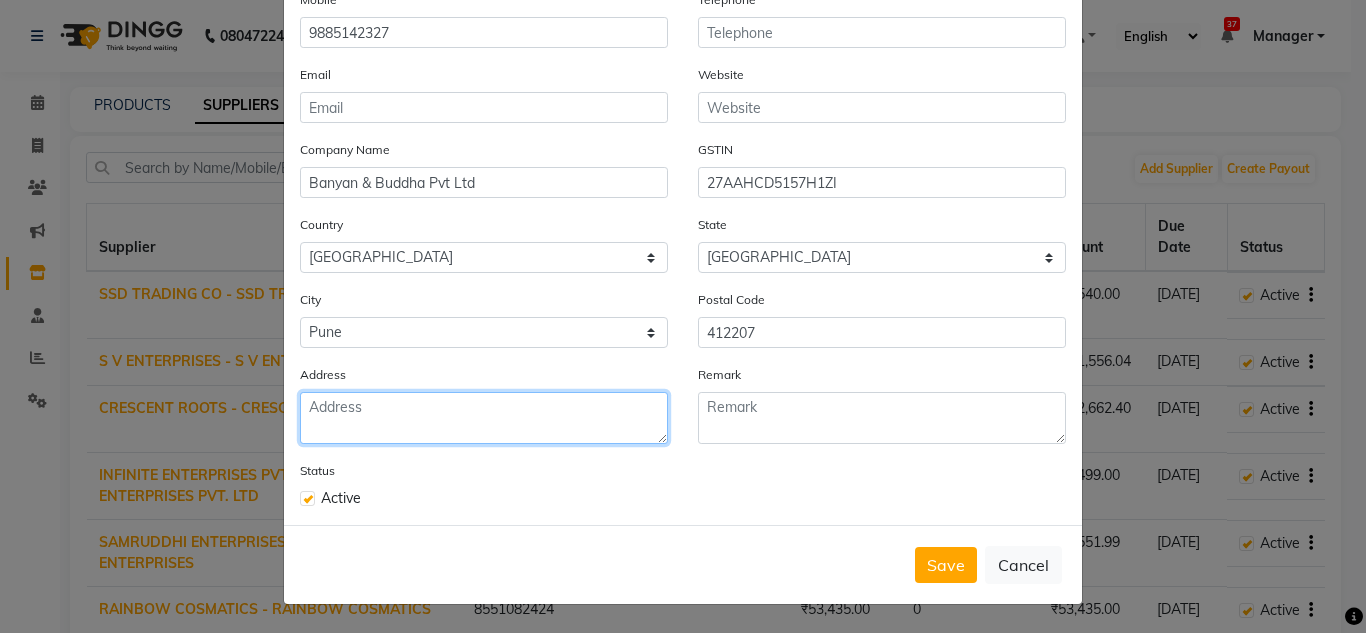 click 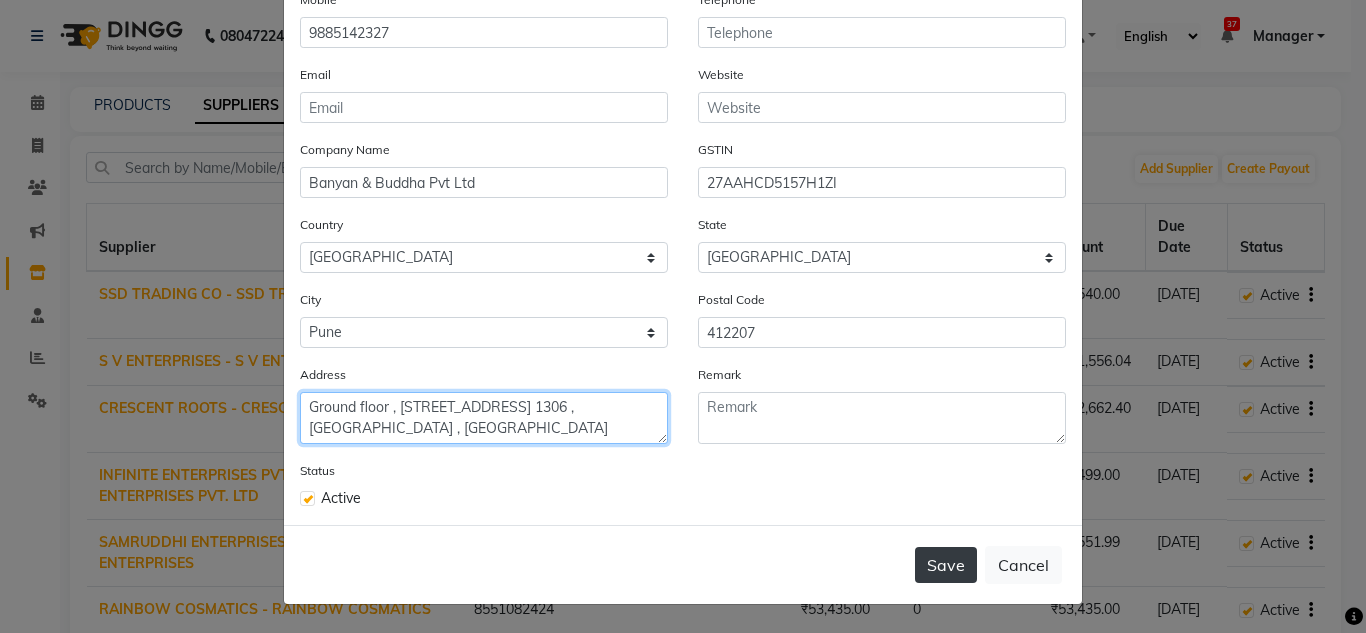 type on "Ground floor , [STREET_ADDRESS] 1306 , [GEOGRAPHIC_DATA] , [GEOGRAPHIC_DATA]" 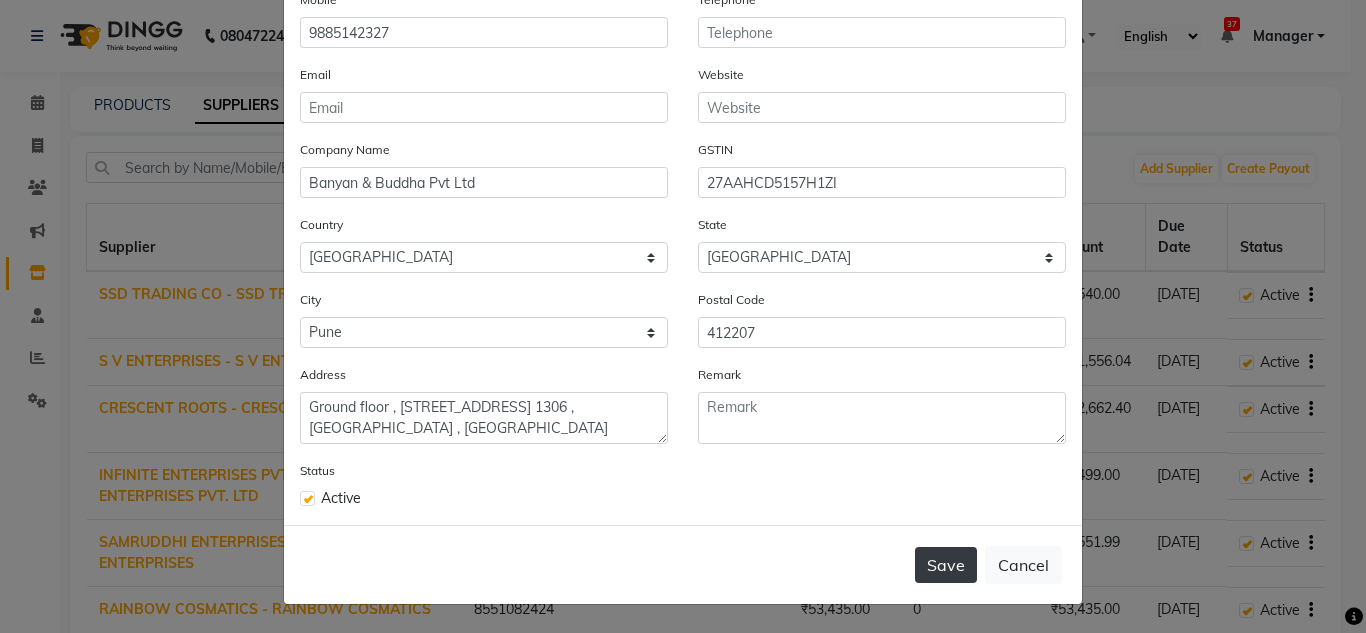 click on "Save" 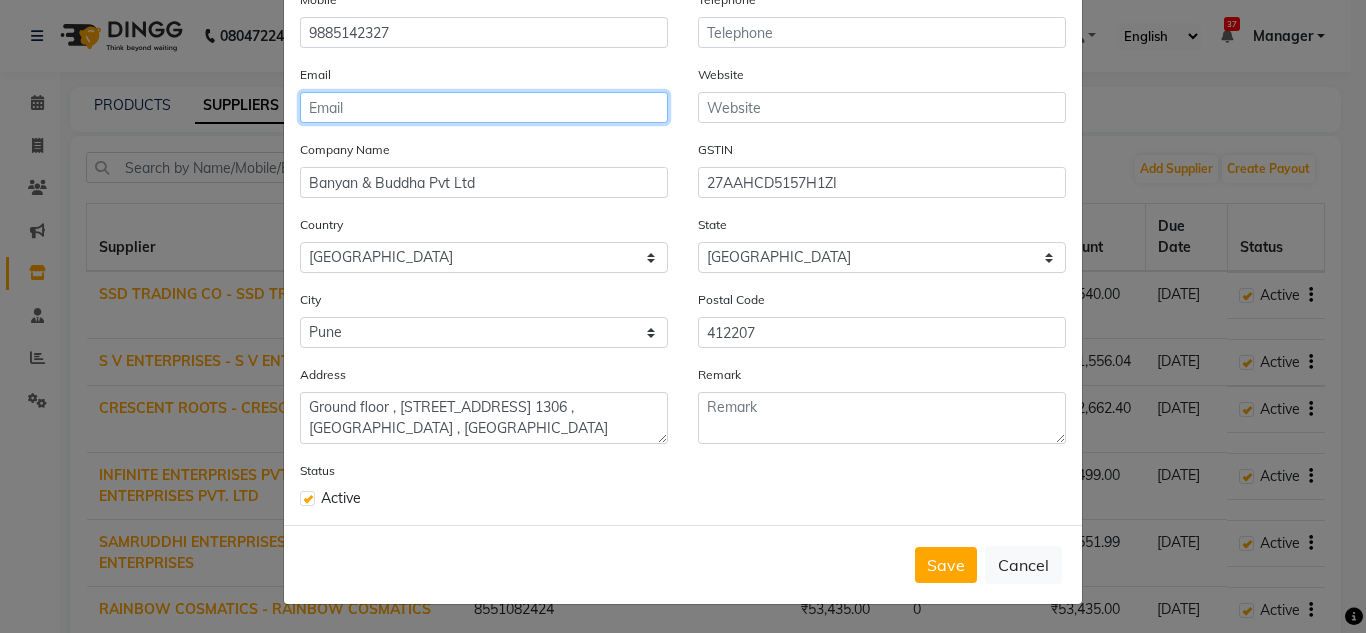 click 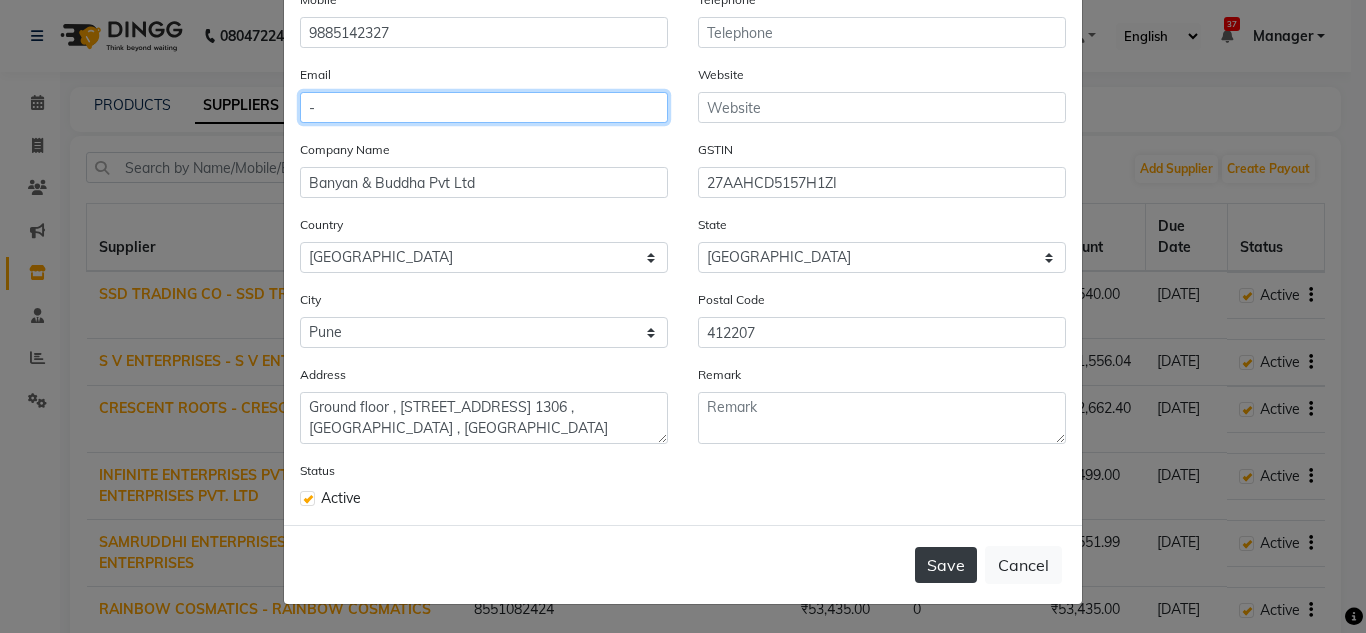 type on "-" 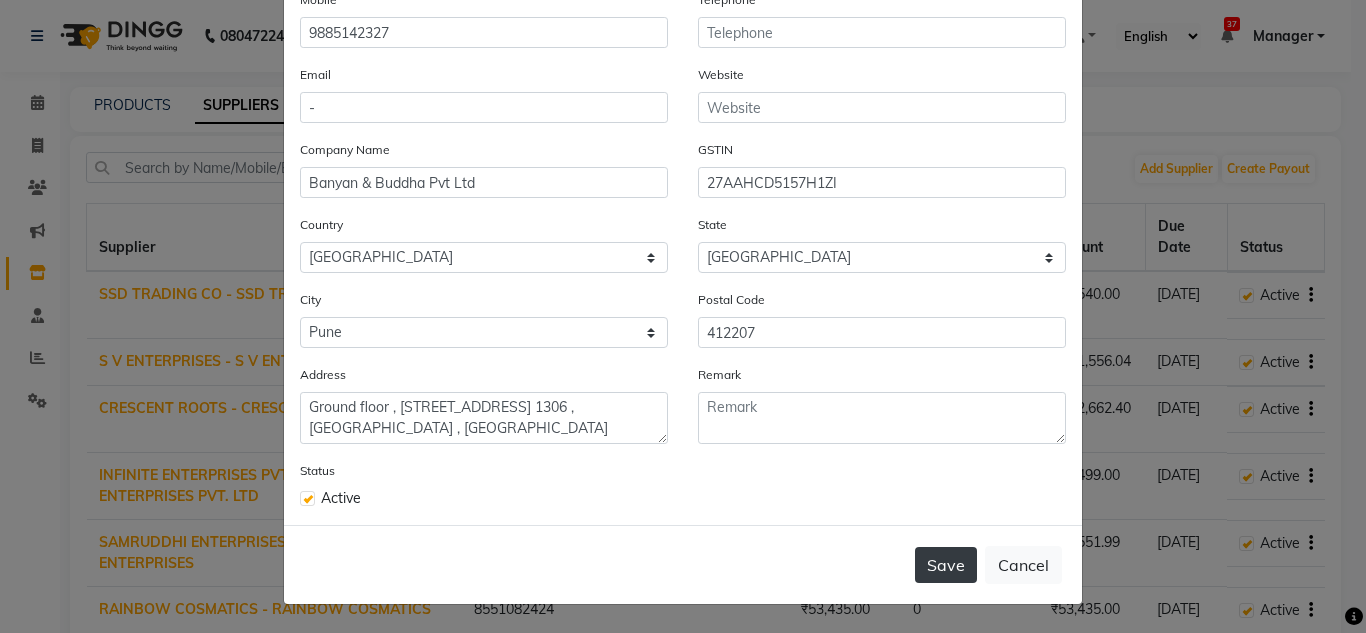 click on "Save" 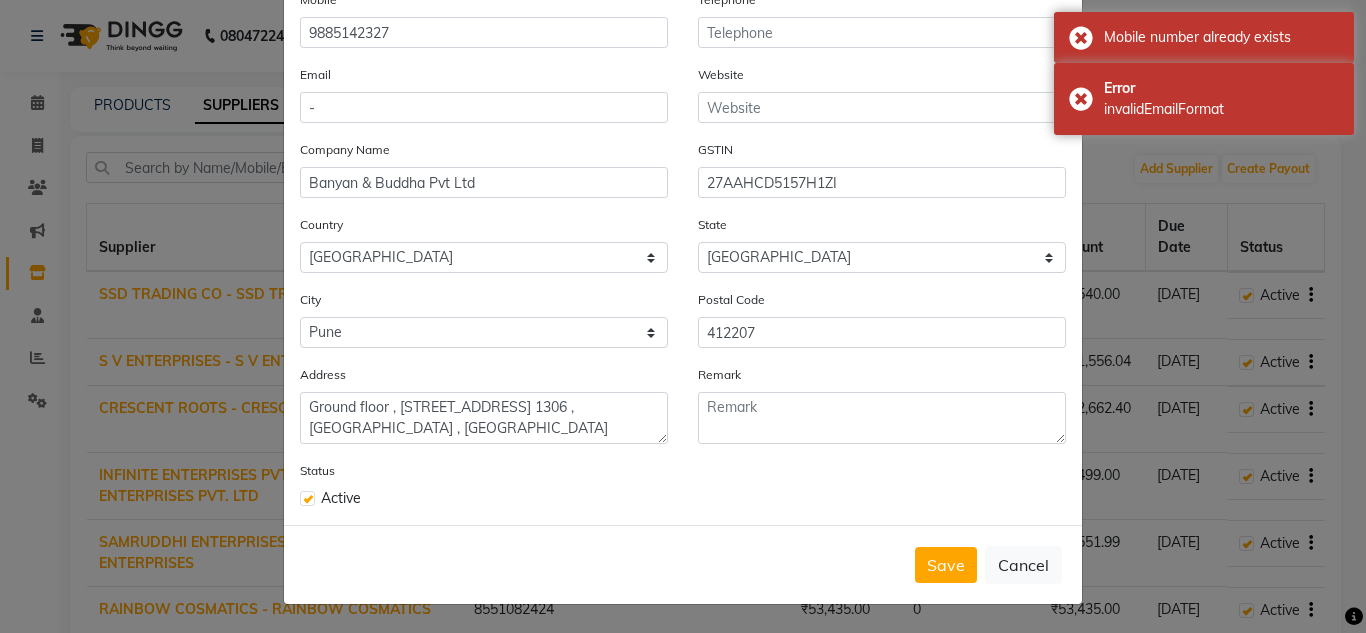 click on "Save   Cancel" 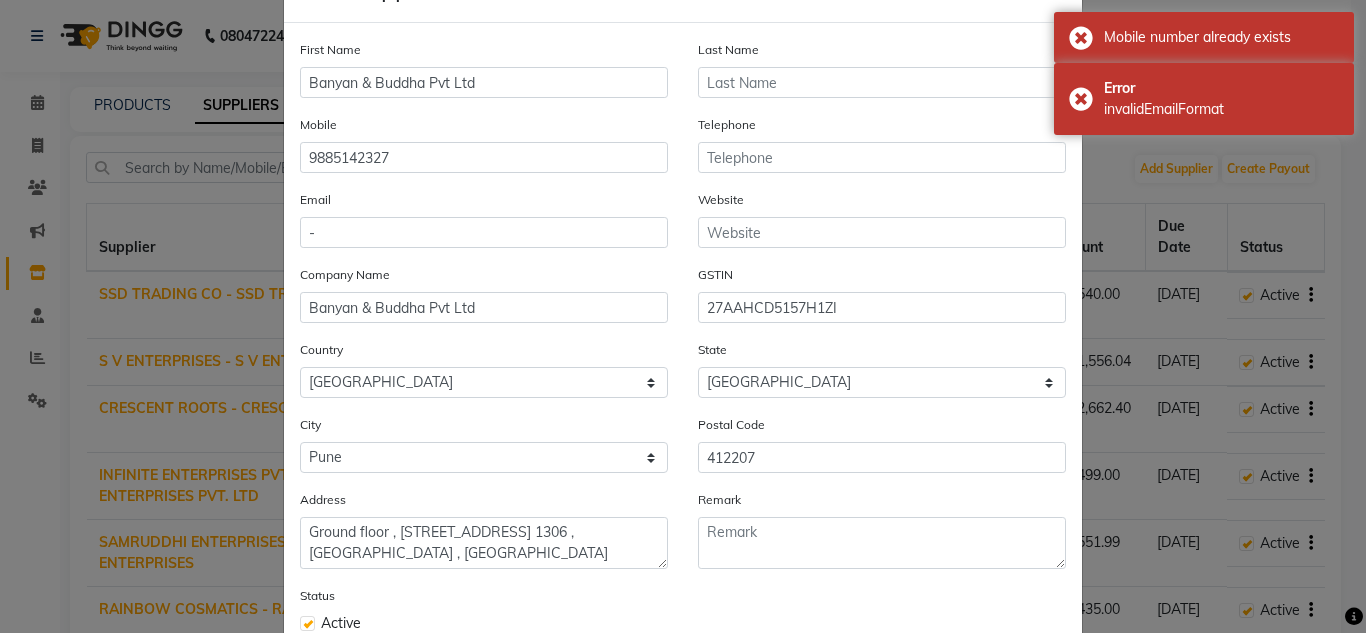 scroll, scrollTop: 0, scrollLeft: 0, axis: both 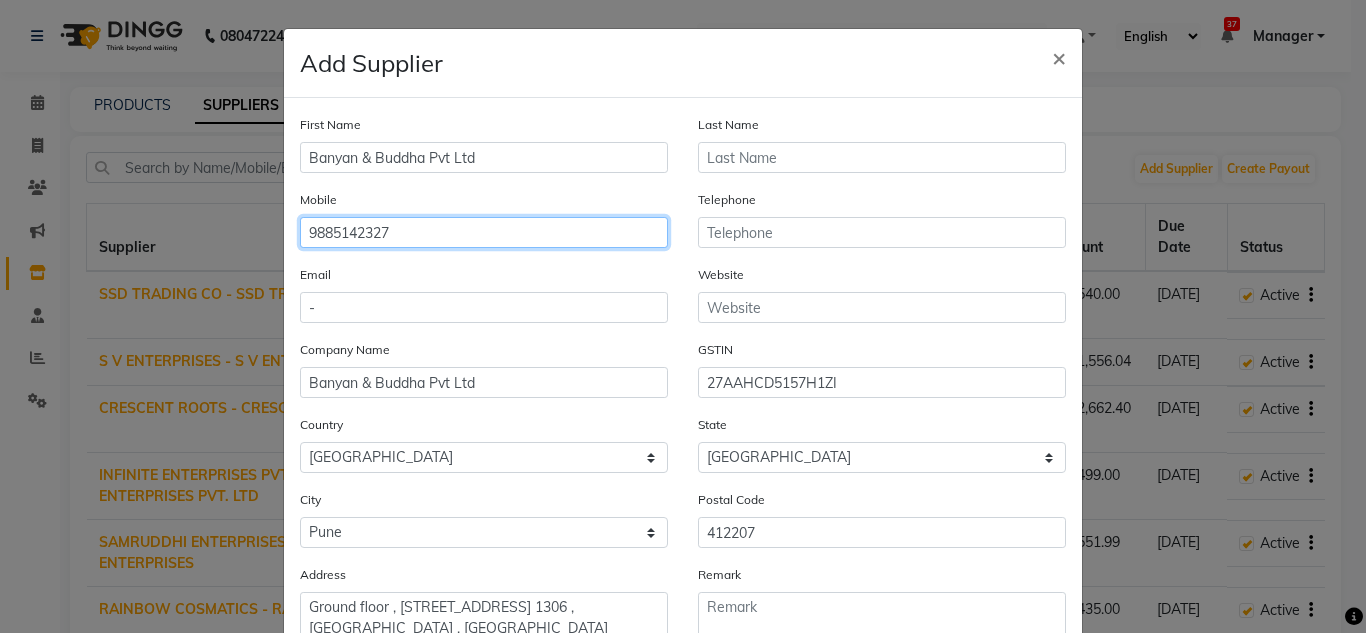 drag, startPoint x: 438, startPoint y: 227, endPoint x: 0, endPoint y: 222, distance: 438.02853 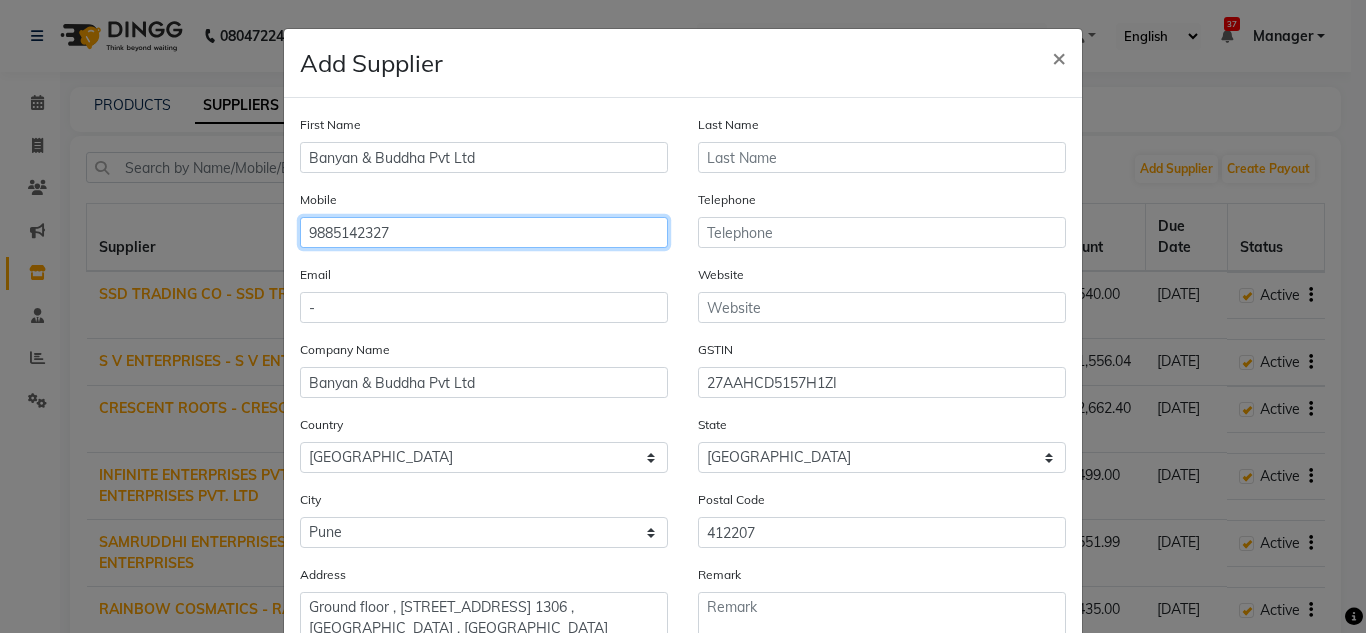 type on "9885142327" 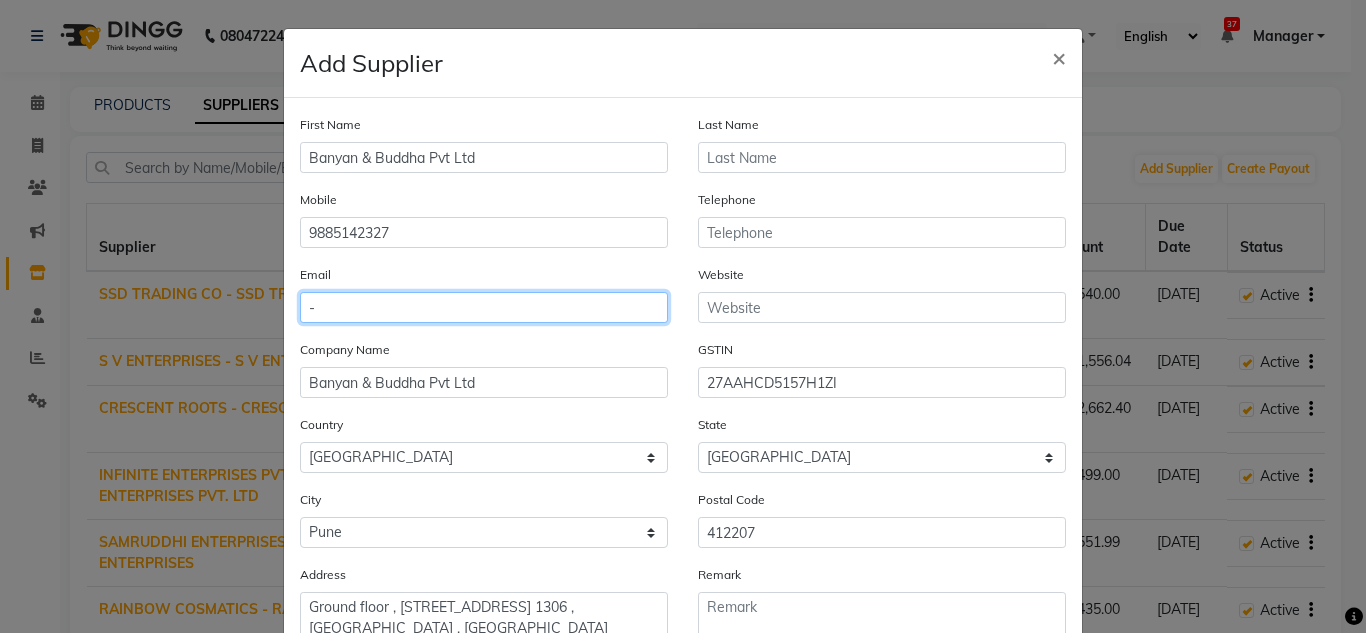 click on "-" 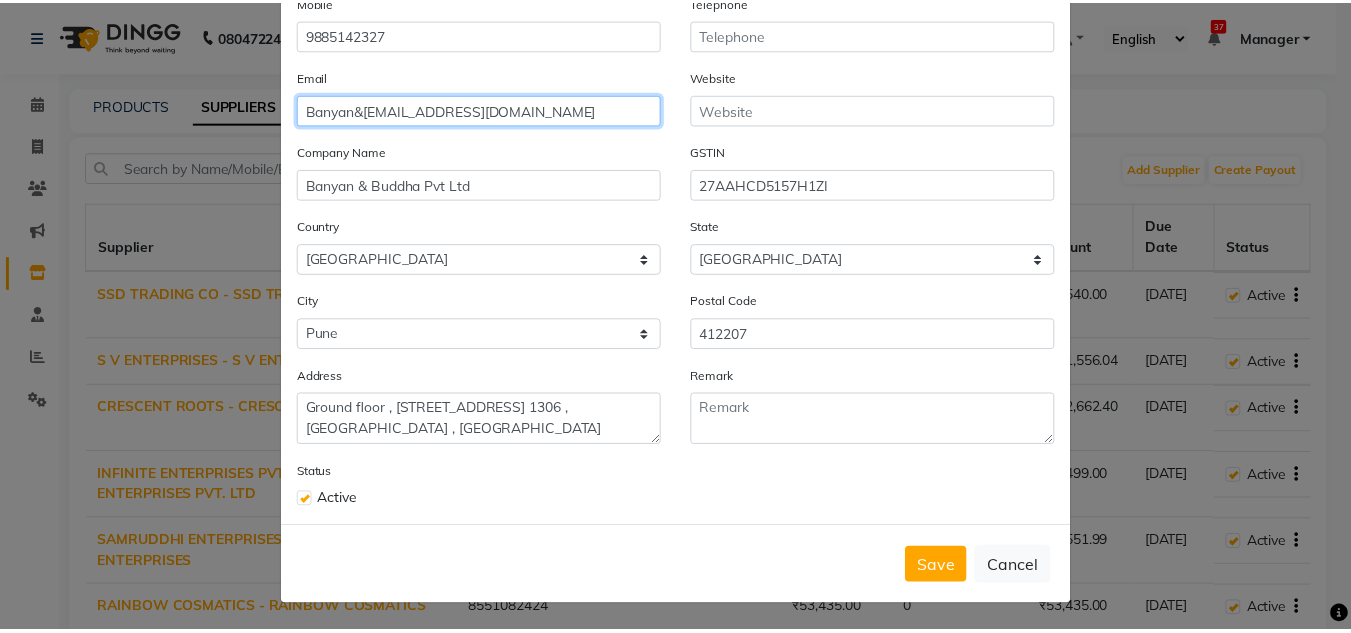 scroll, scrollTop: 200, scrollLeft: 0, axis: vertical 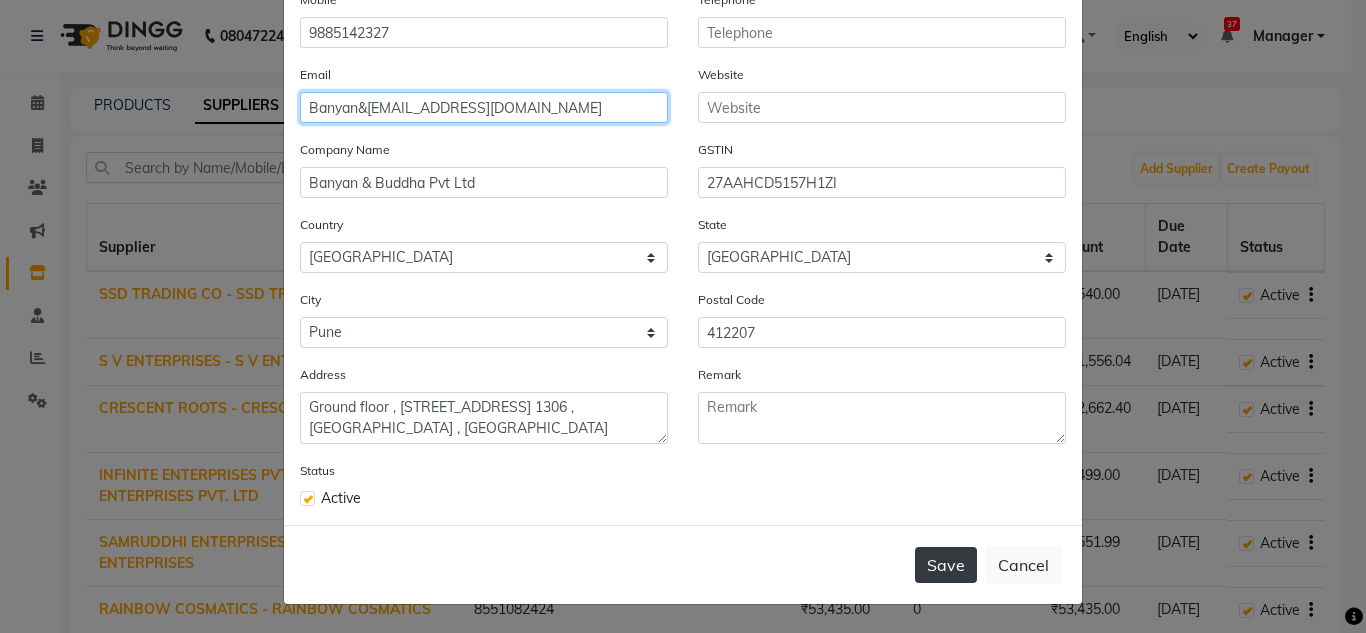 type on "Banyan&[EMAIL_ADDRESS][DOMAIN_NAME]" 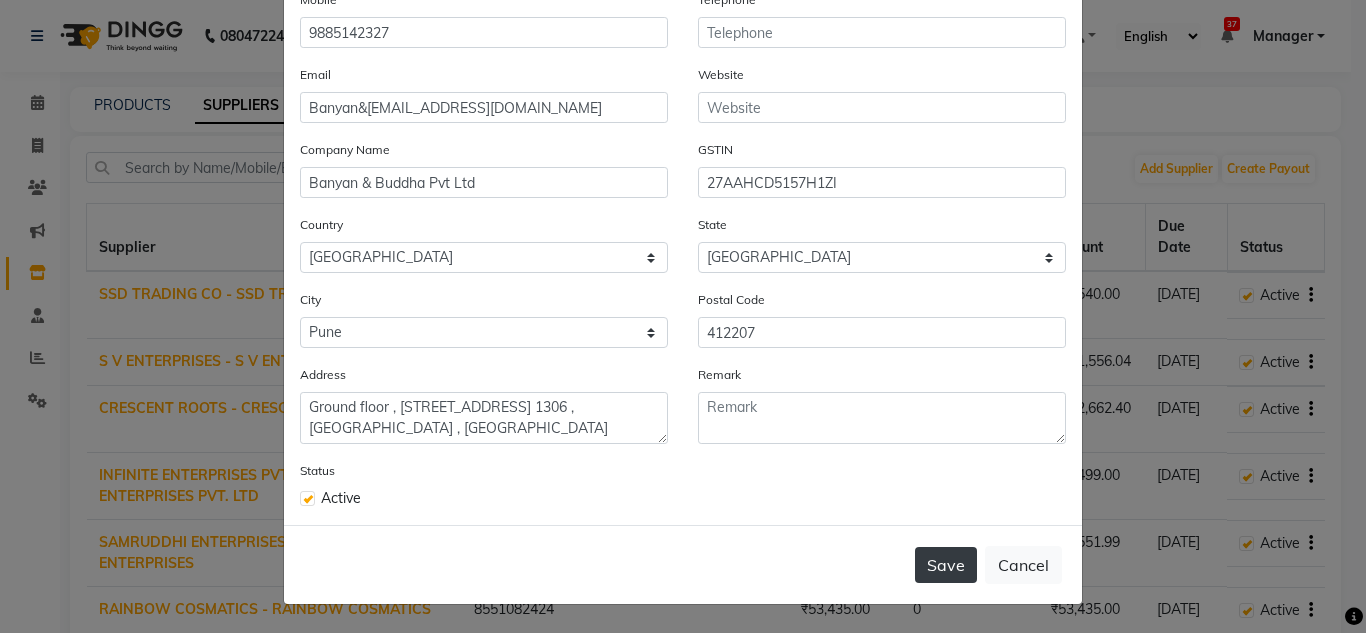 click on "Save" 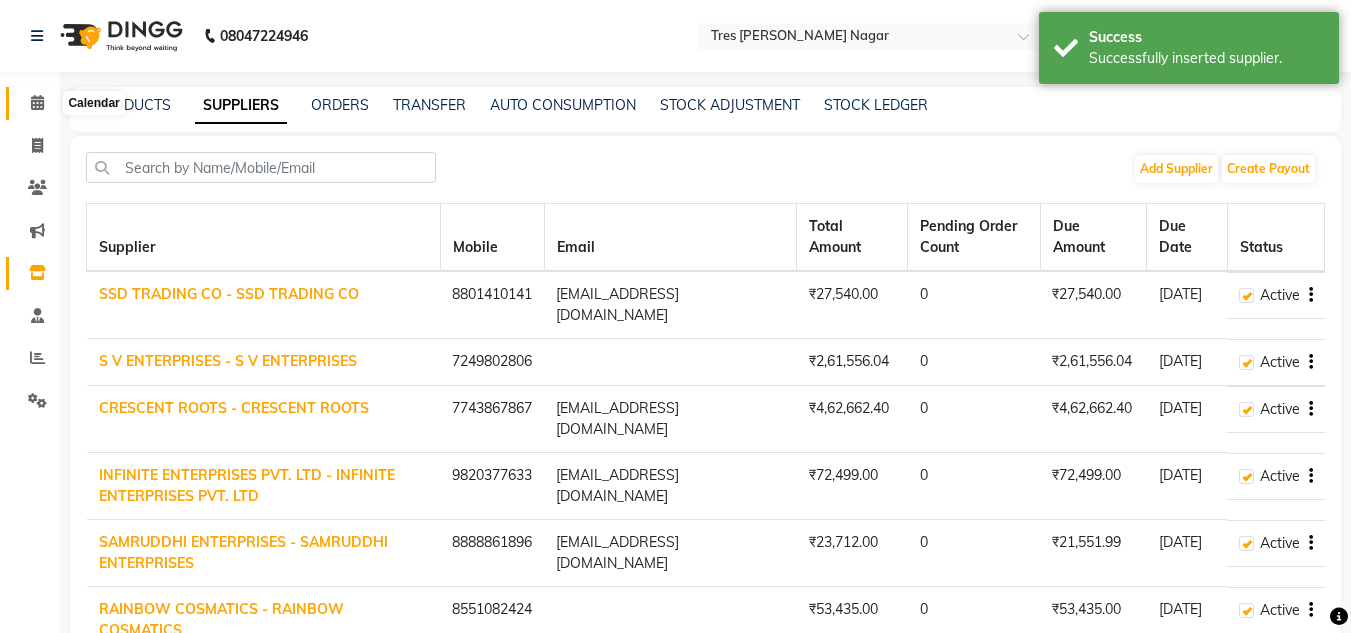 click 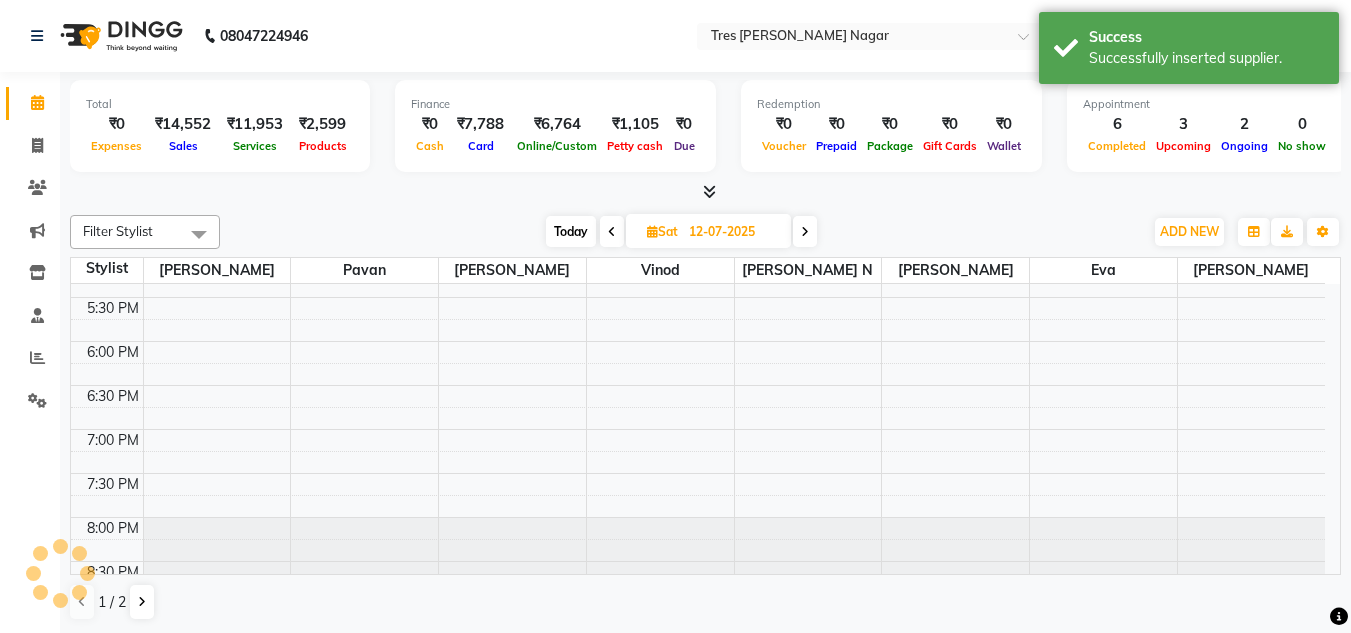 scroll, scrollTop: 853, scrollLeft: 0, axis: vertical 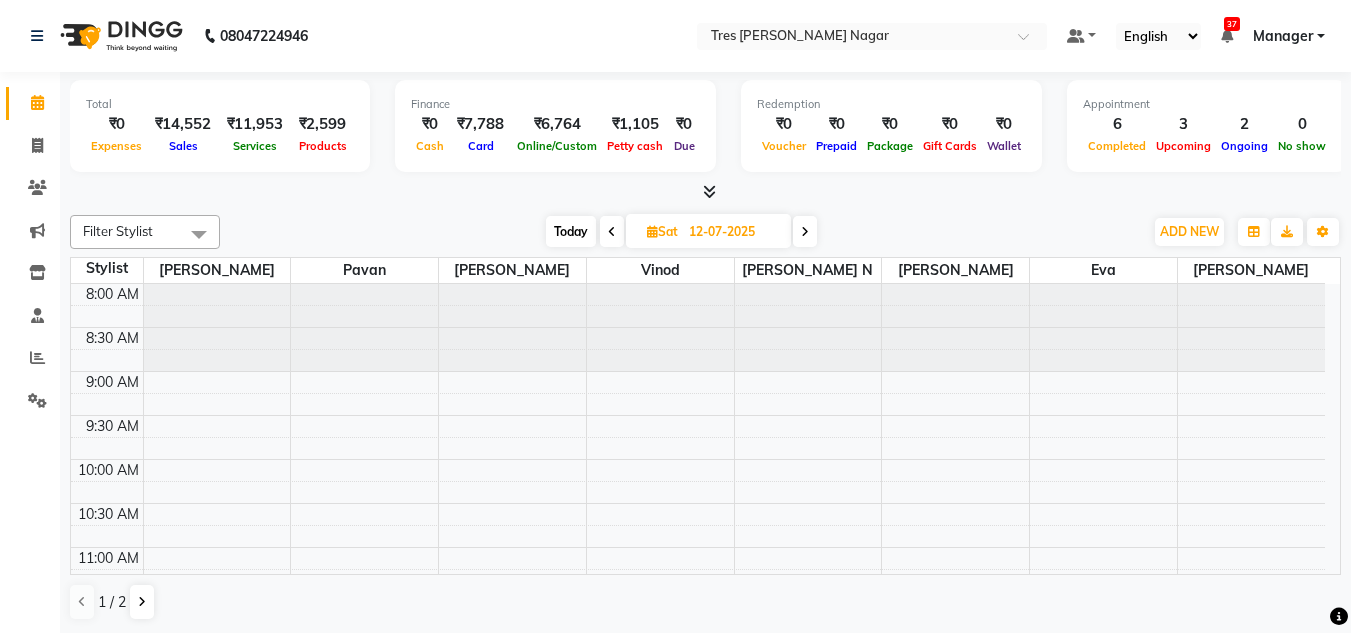 click on "Today" at bounding box center [571, 231] 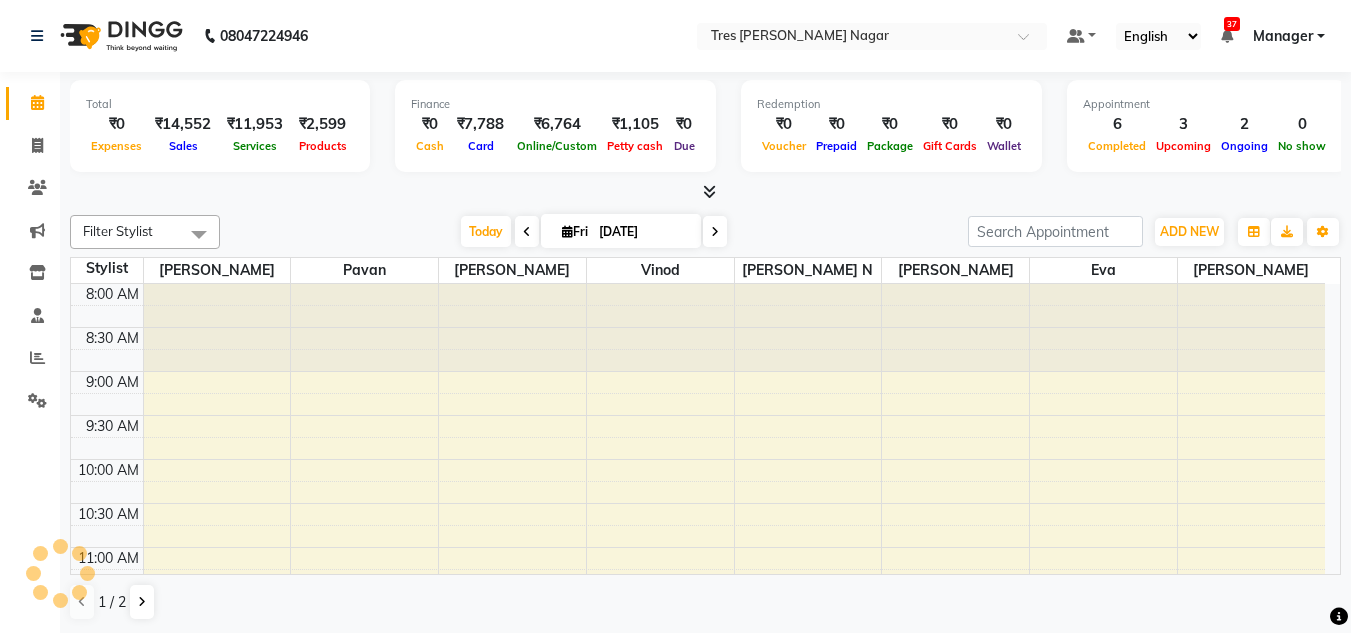 scroll, scrollTop: 853, scrollLeft: 0, axis: vertical 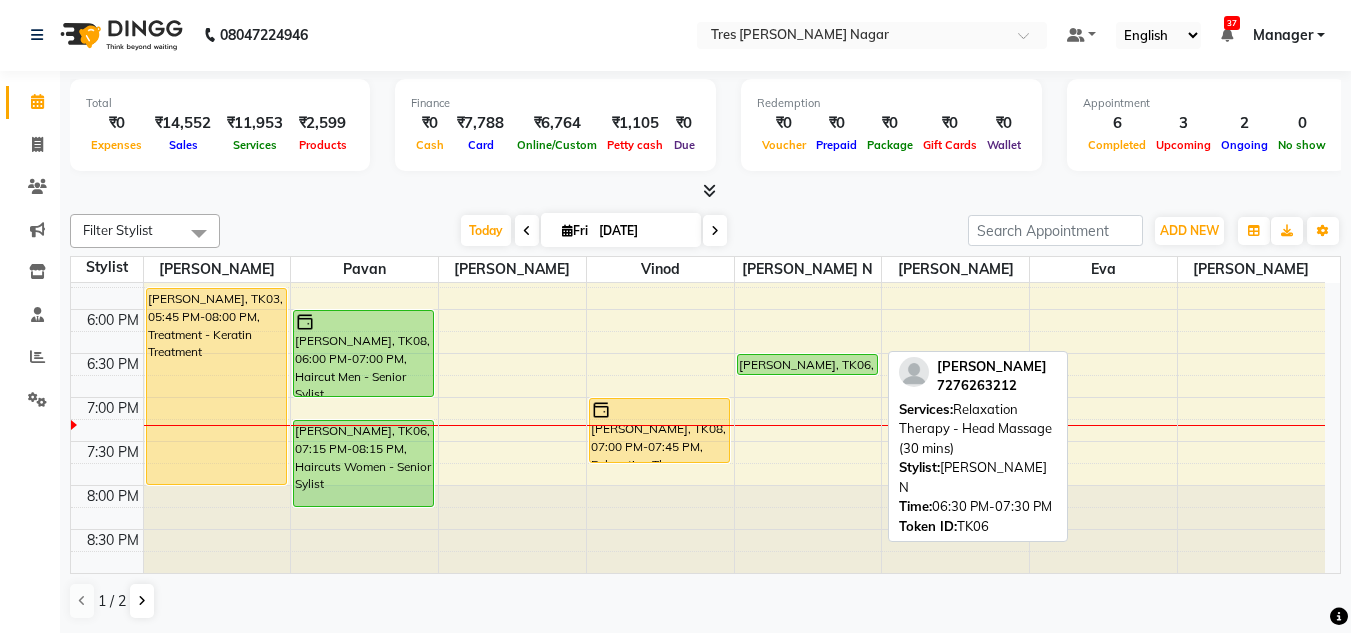 click on "[PERSON_NAME] B, TK05, 12:30 PM-02:15 PM, D Tan - Face & Neck,Cleanup - Purifying/ Hydrating (₹1500)     meet [PERSON_NAME], TK04, 04:00 PM-05:15 PM, Pedicure - Classic Pedicure    [PERSON_NAME], TK06, 06:30 PM-07:30 PM, Relaxation Therapy -  Head Massage (30 mins)    [PERSON_NAME], TK06, 06:30 PM-07:30 PM, Relaxation Therapy -  Head Massage (30 mins)" at bounding box center [808, 1] 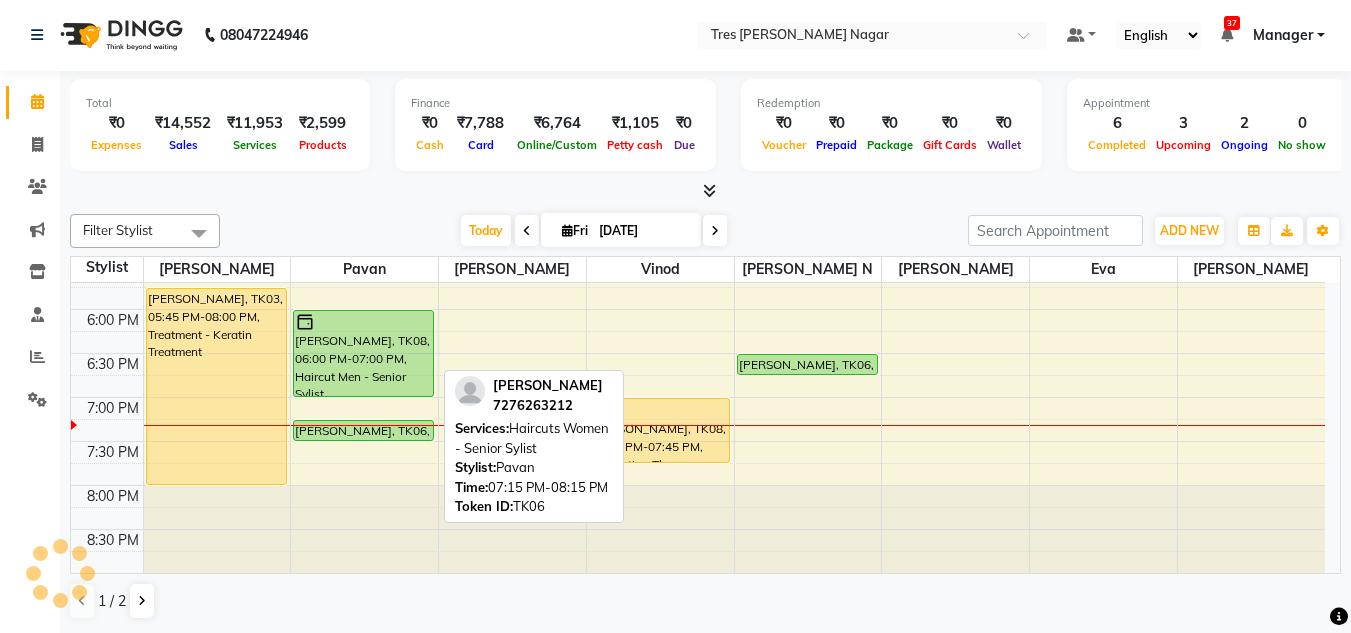 drag, startPoint x: 346, startPoint y: 505, endPoint x: 359, endPoint y: 427, distance: 79.07591 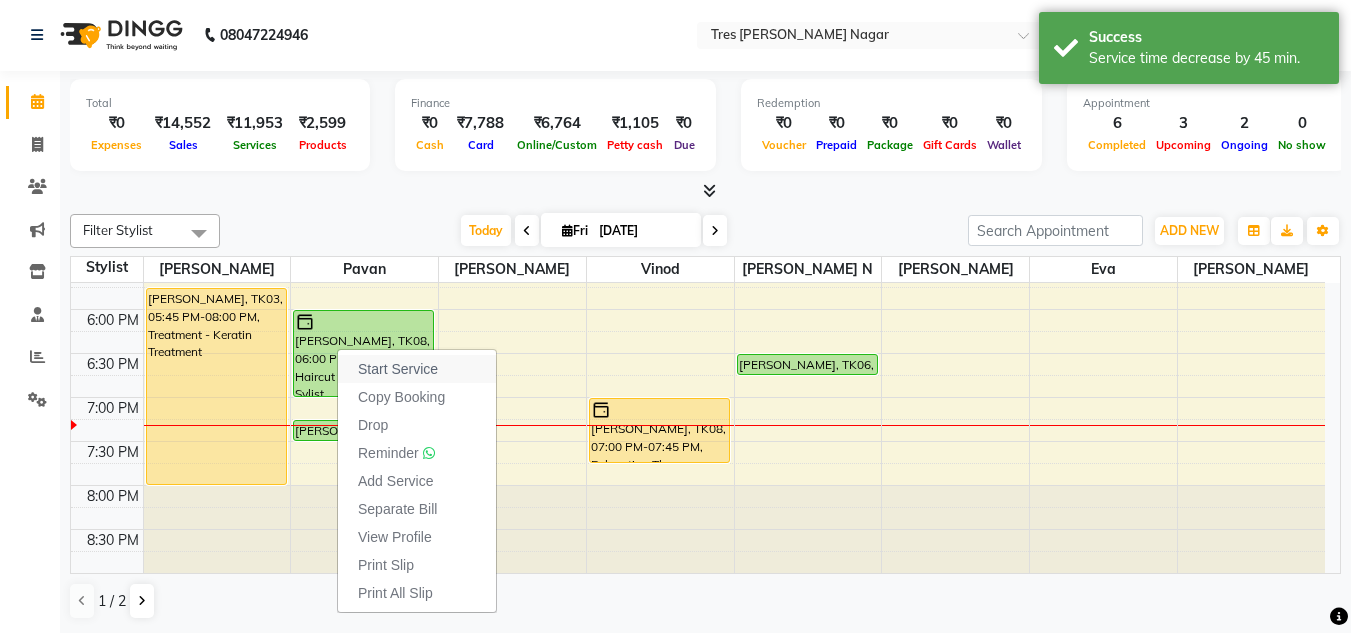 click on "Start Service" at bounding box center [398, 369] 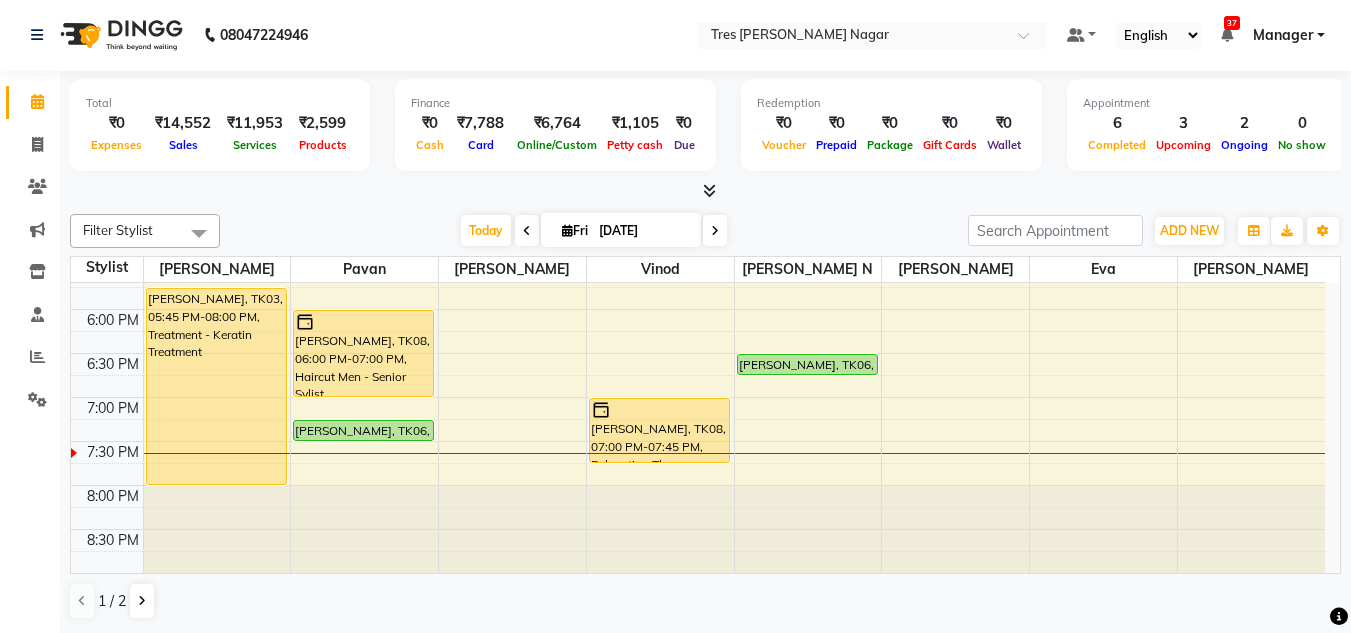click on "Fri" at bounding box center [575, 230] 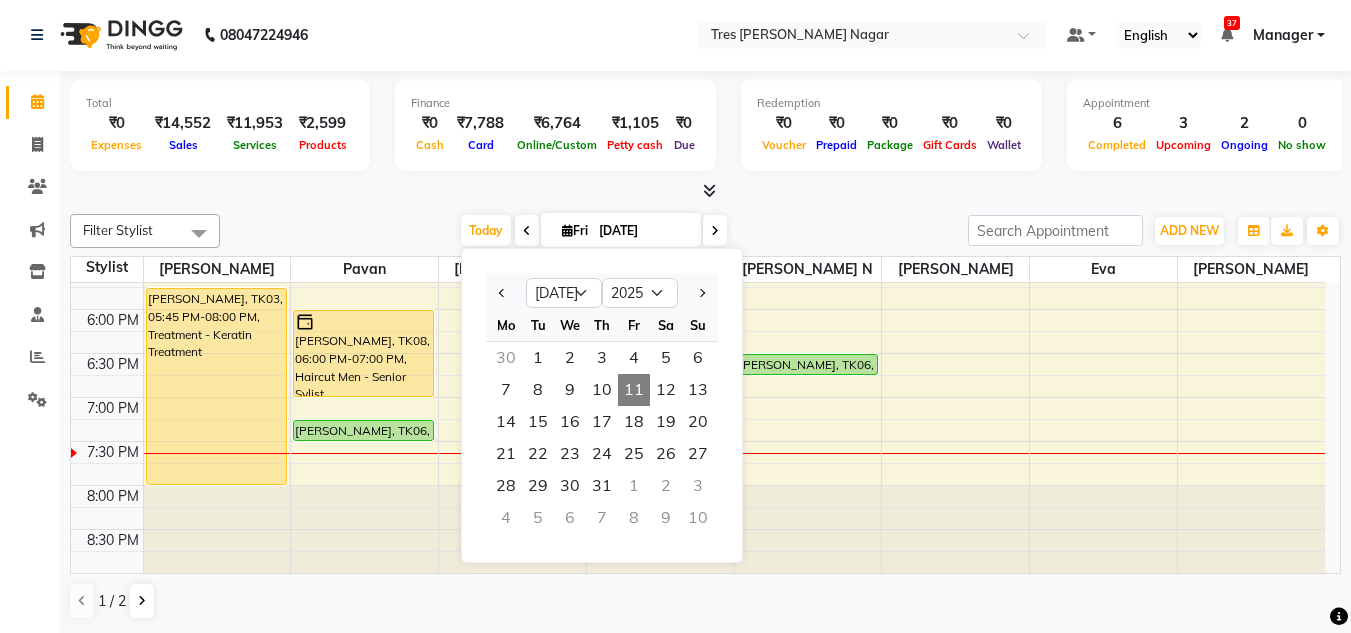 click at bounding box center [715, 231] 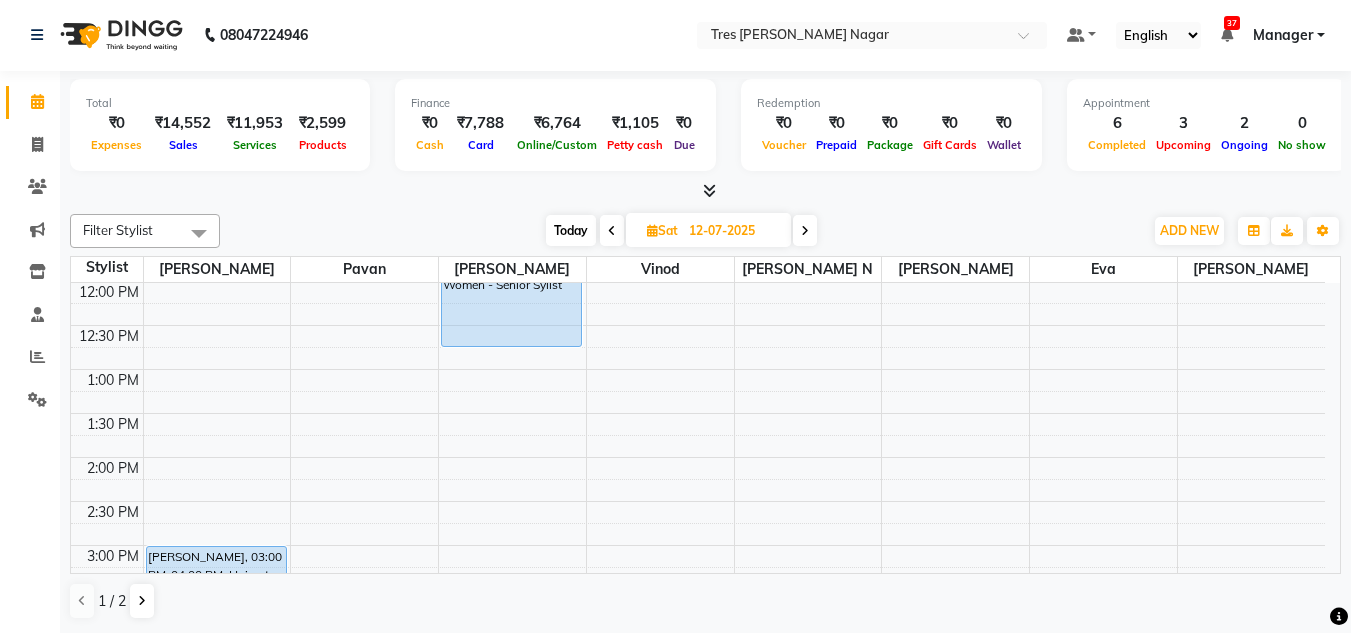 scroll, scrollTop: 253, scrollLeft: 0, axis: vertical 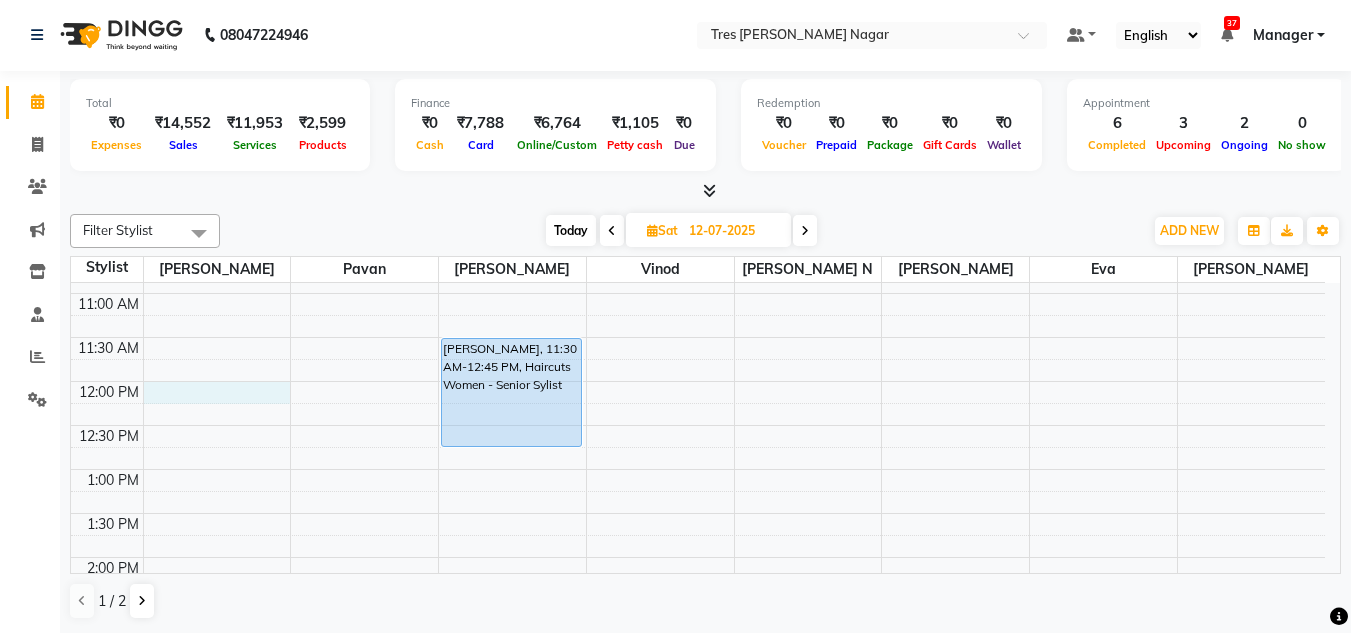 click on "8:00 AM 8:30 AM 9:00 AM 9:30 AM 10:00 AM 10:30 AM 11:00 AM 11:30 AM 12:00 PM 12:30 PM 1:00 PM 1:30 PM 2:00 PM 2:30 PM 3:00 PM 3:30 PM 4:00 PM 4:30 PM 5:00 PM 5:30 PM 6:00 PM 6:30 PM 7:00 PM 7:30 PM 8:00 PM 8:30 PM    [PERSON_NAME], 04:00 PM-06:00 PM, Treatment - Keratin Treatment    [PERSON_NAME], 04:00 PM-05:30 PM, Hair Colour Women - Highlights    [PERSON_NAME], 03:00 PM-04:00 PM, Haircuts Women - Salon Director    [PERSON_NAME], 04:00 PM-06:00 PM, Treatment - Keratin Treatment    [PERSON_NAME], 11:30 AM-12:45 PM, Haircuts Women - Senior Sylist" at bounding box center [698, 601] 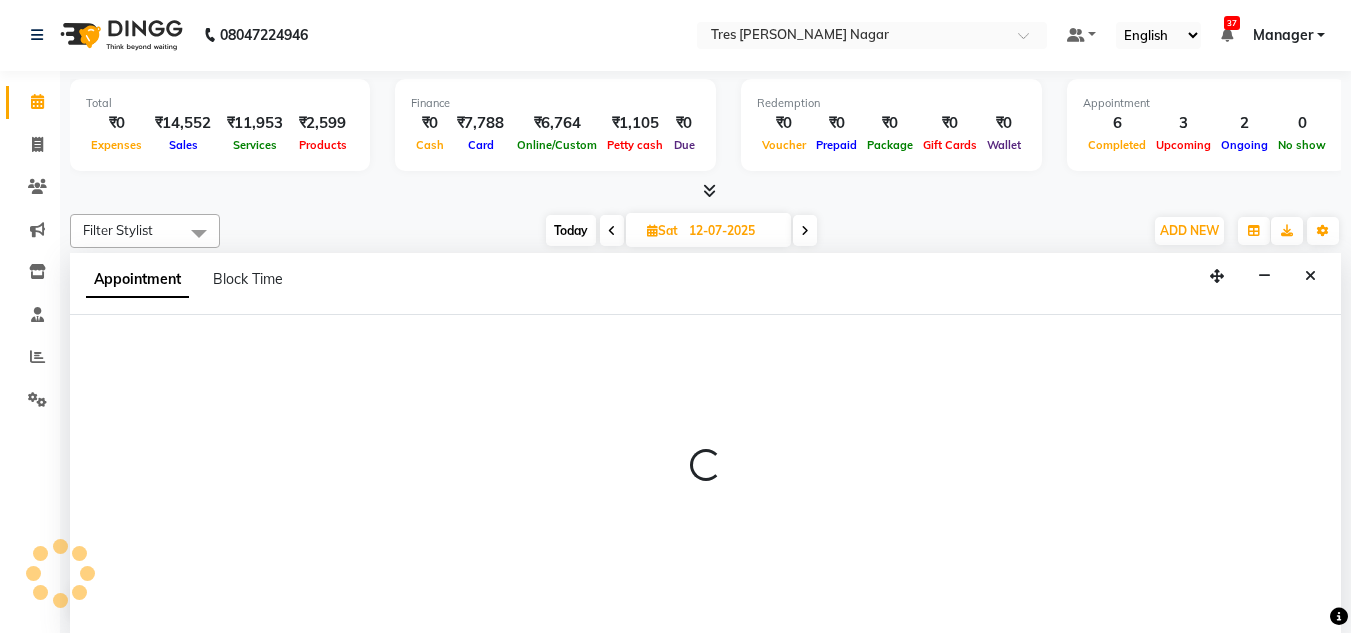 select on "39898" 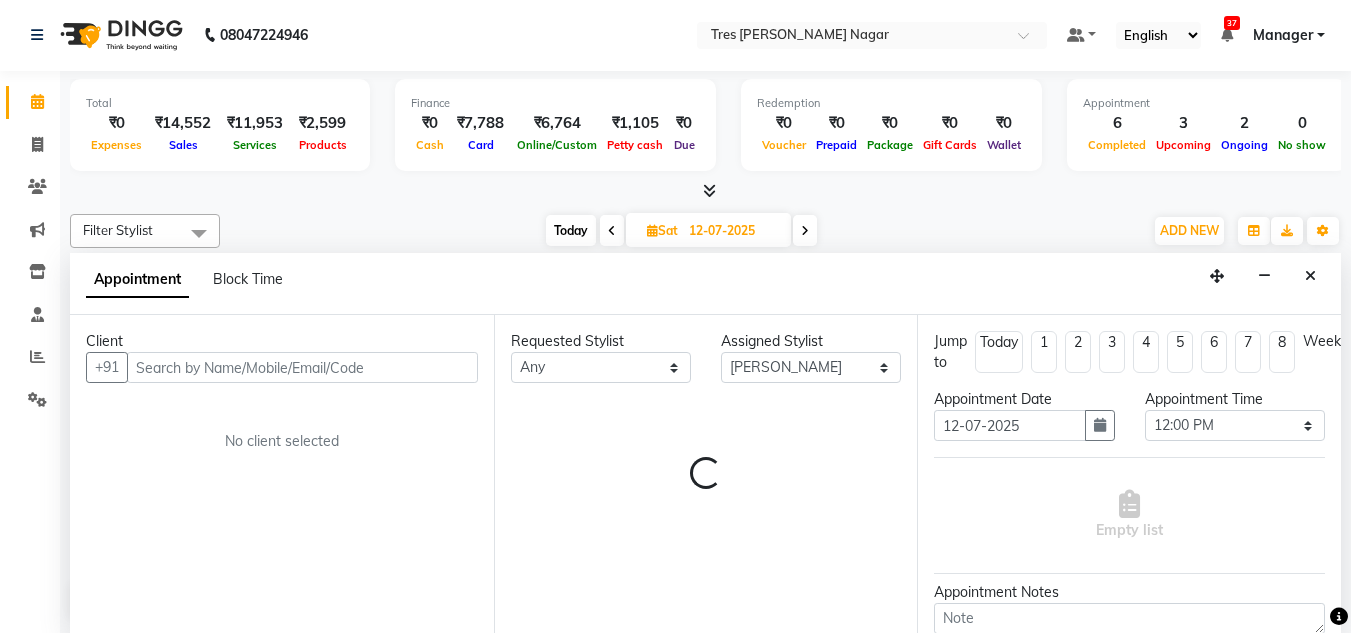 click at bounding box center [302, 367] 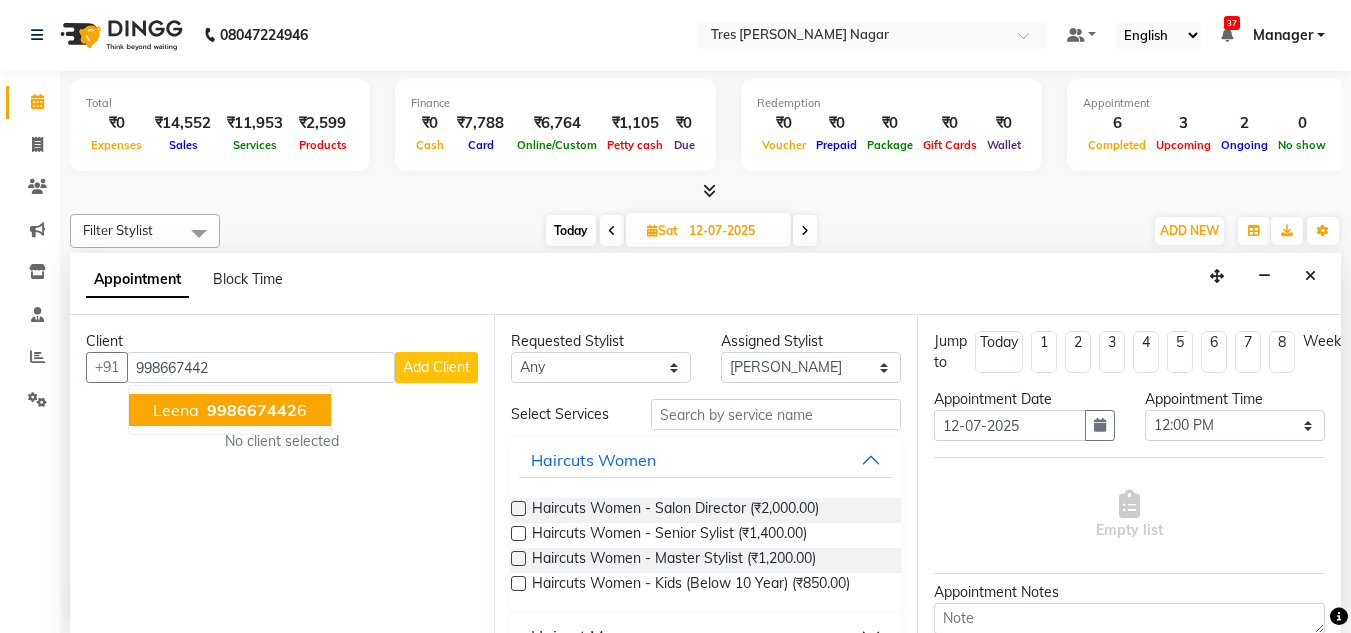 click on "Leena   998667442 6" at bounding box center [230, 410] 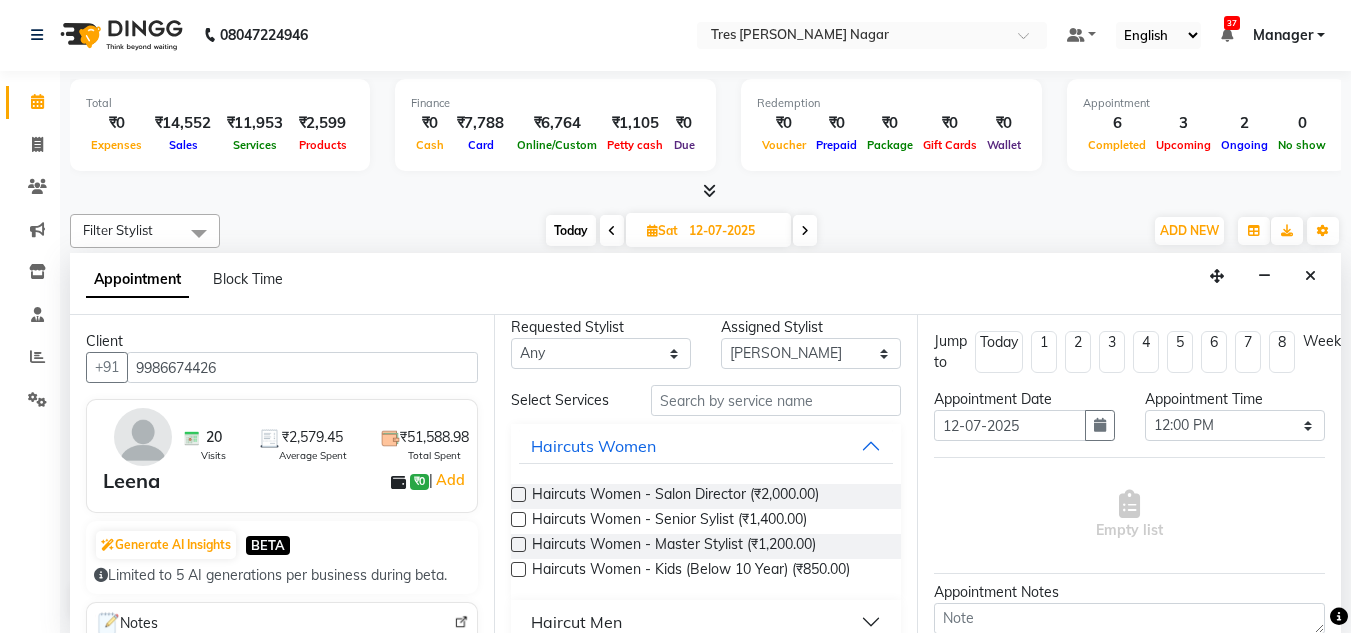 scroll, scrollTop: 0, scrollLeft: 0, axis: both 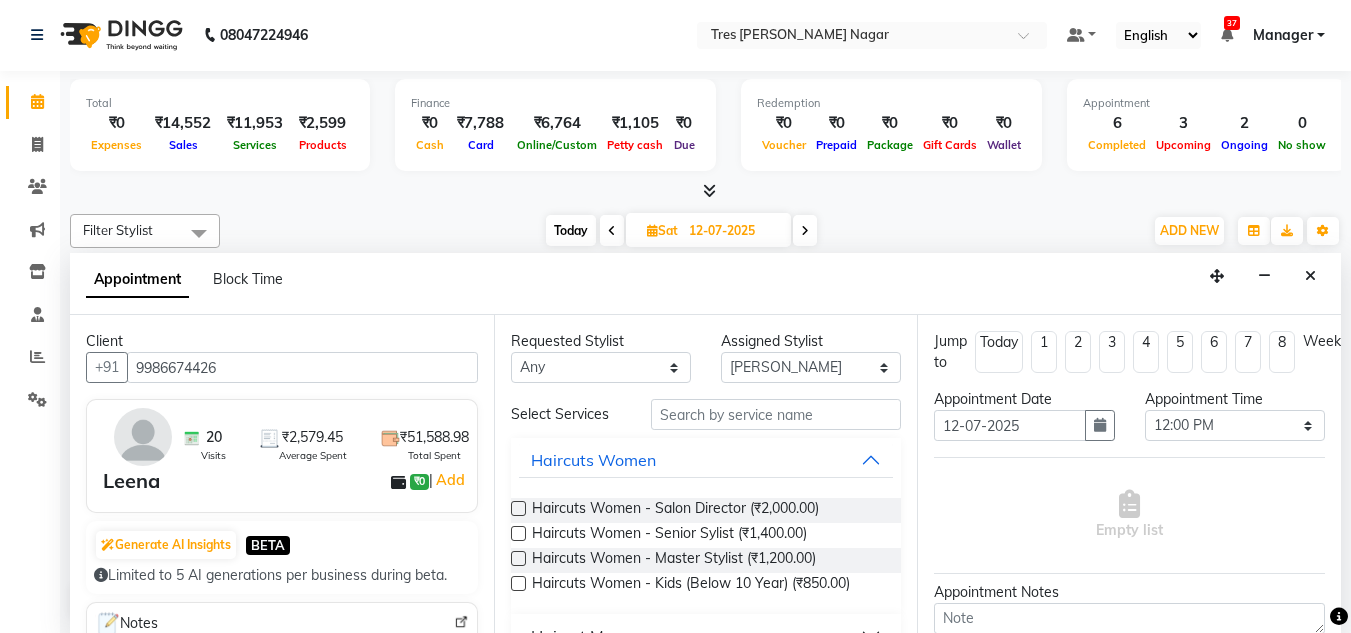 type on "9986674426" 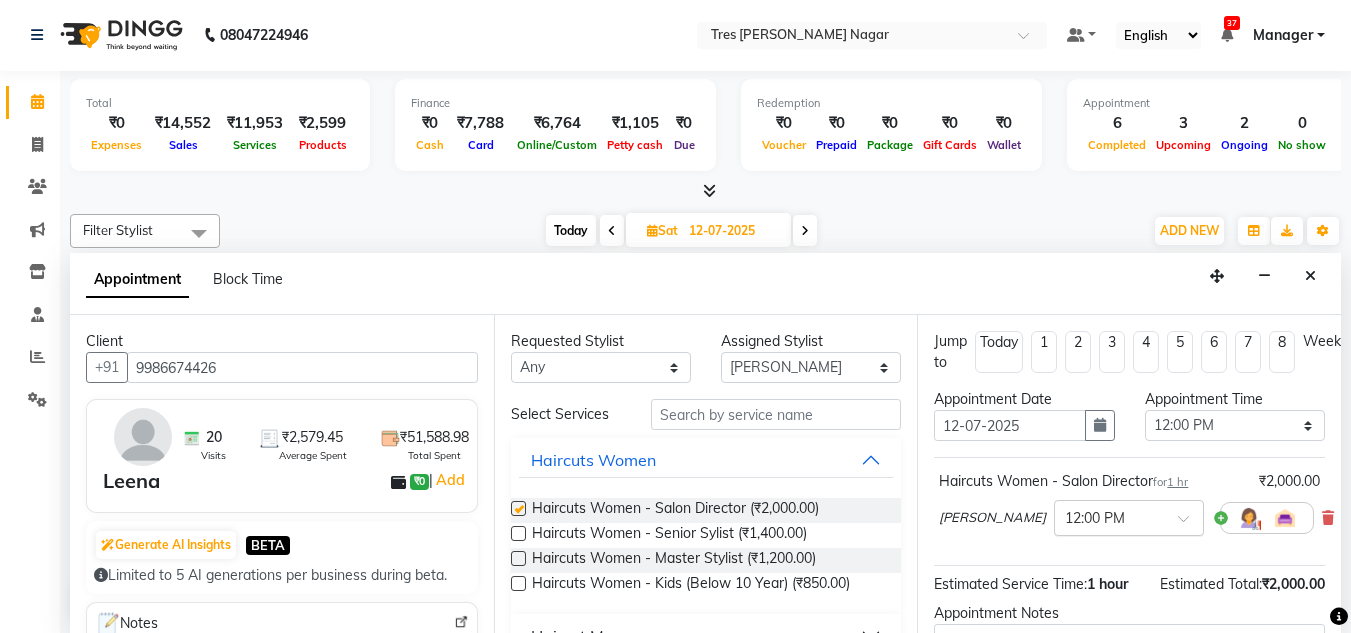checkbox on "false" 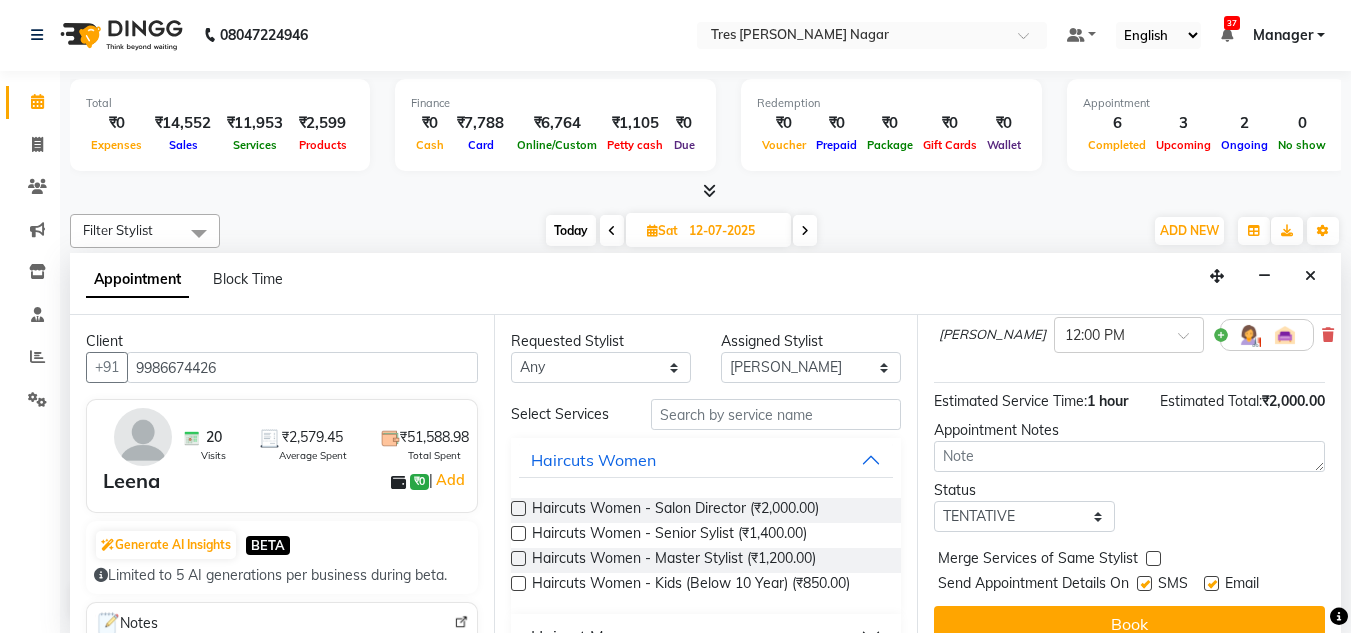 scroll, scrollTop: 200, scrollLeft: 0, axis: vertical 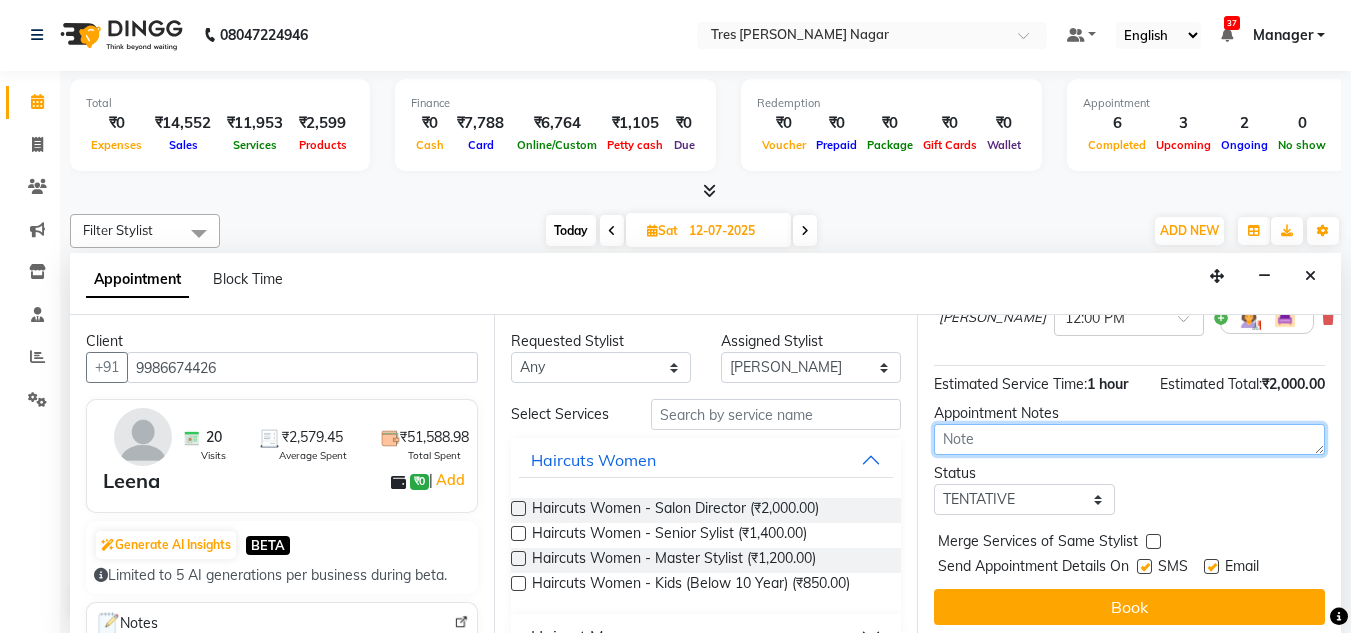 click at bounding box center (1129, 439) 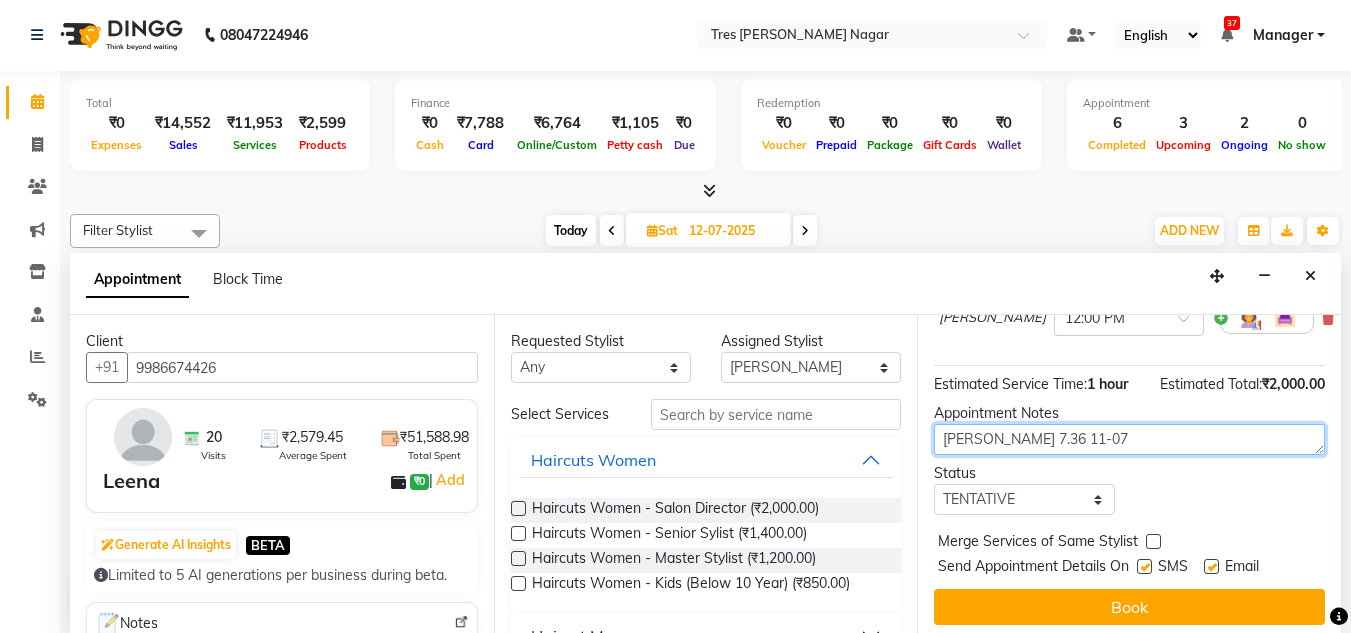 type on "[PERSON_NAME] 7.36 11-07" 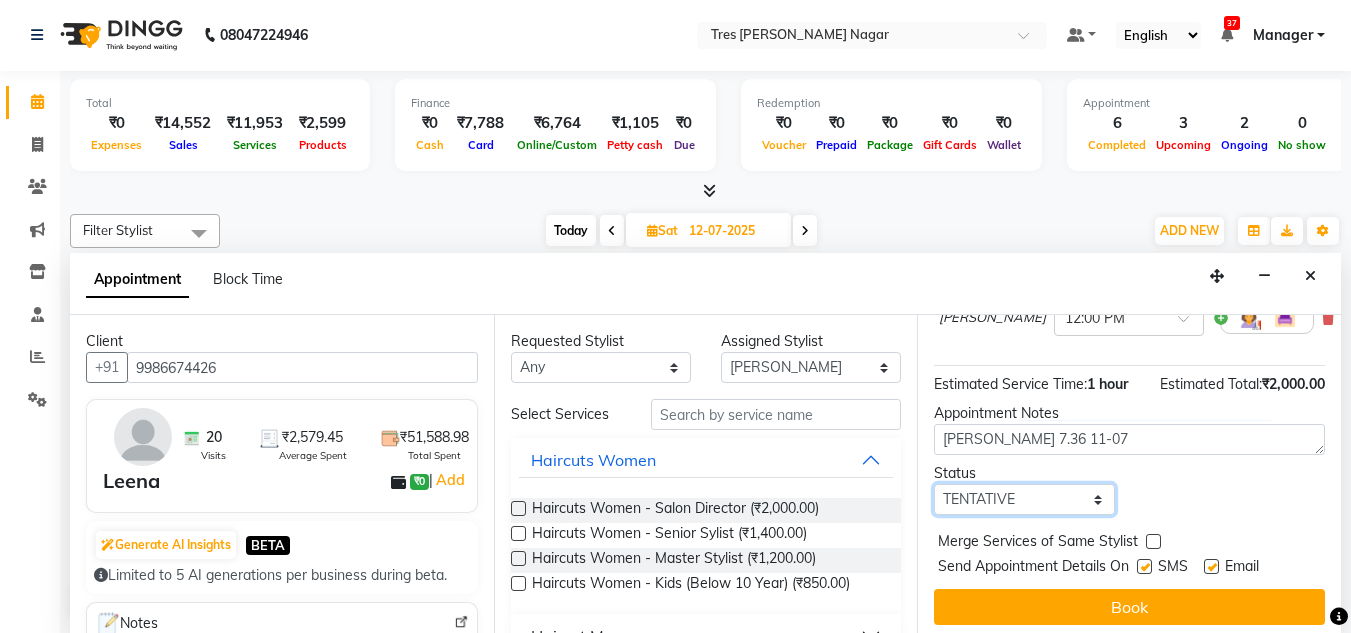 click on "Select TENTATIVE CONFIRM UPCOMING" at bounding box center (1024, 499) 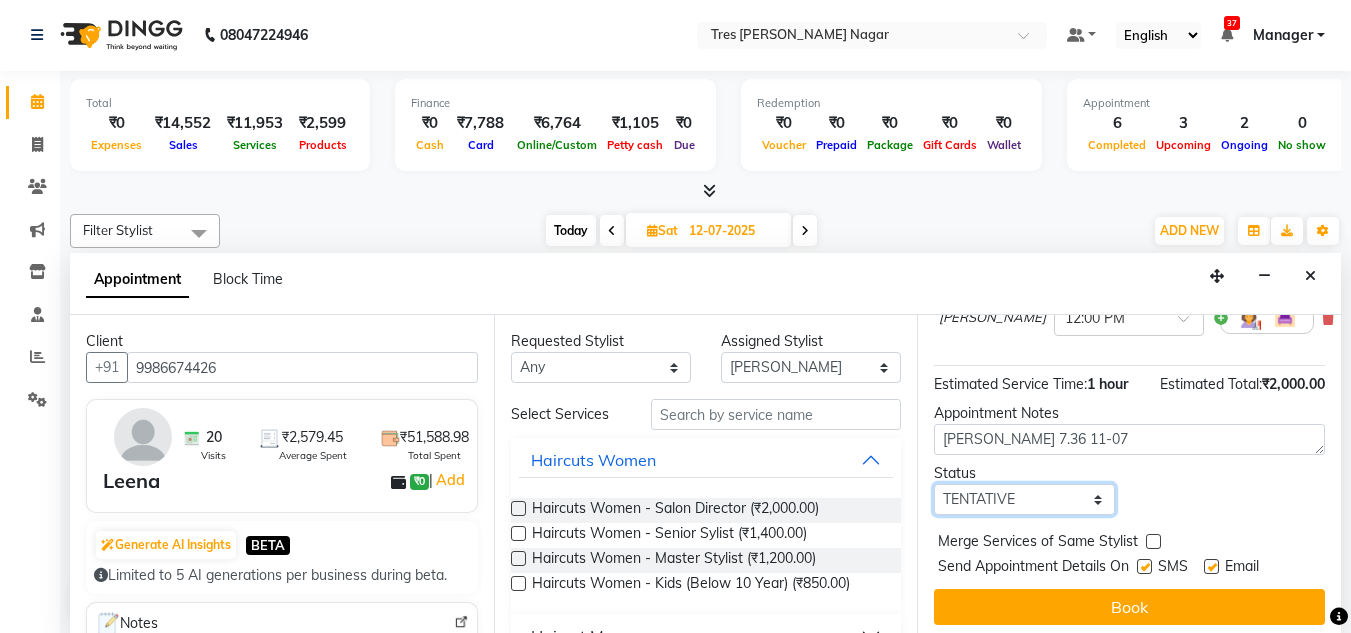 select on "upcoming" 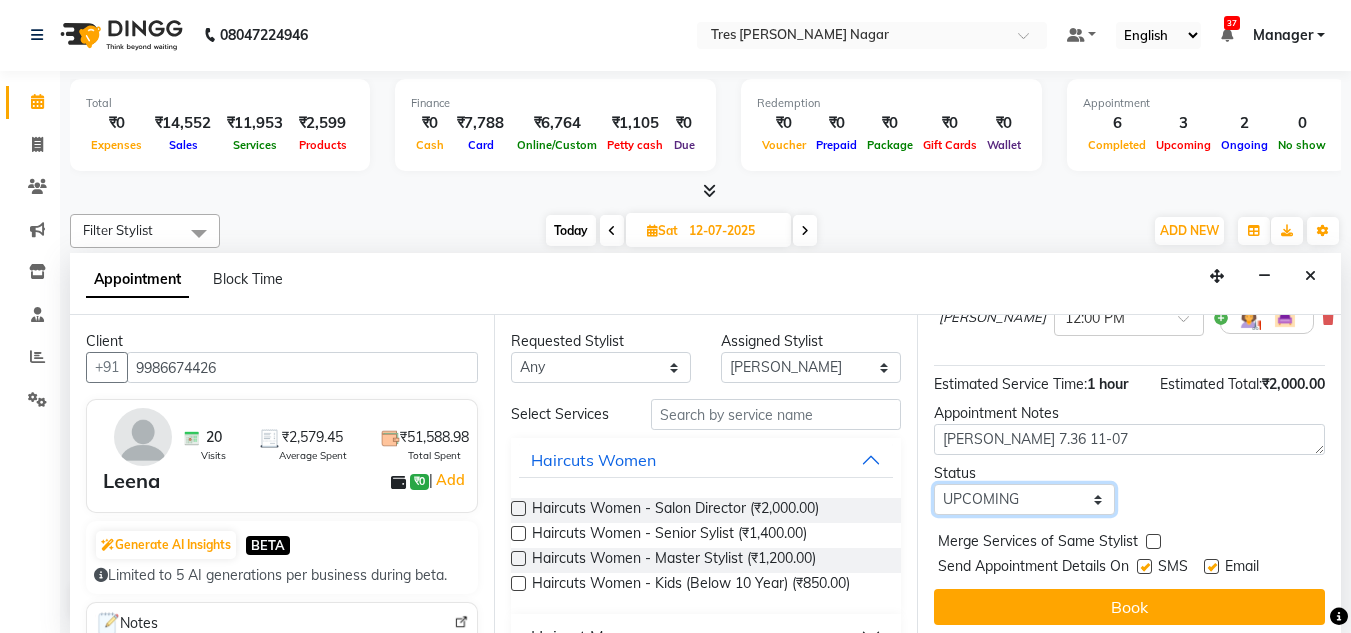 click on "Select TENTATIVE CONFIRM UPCOMING" at bounding box center [1024, 499] 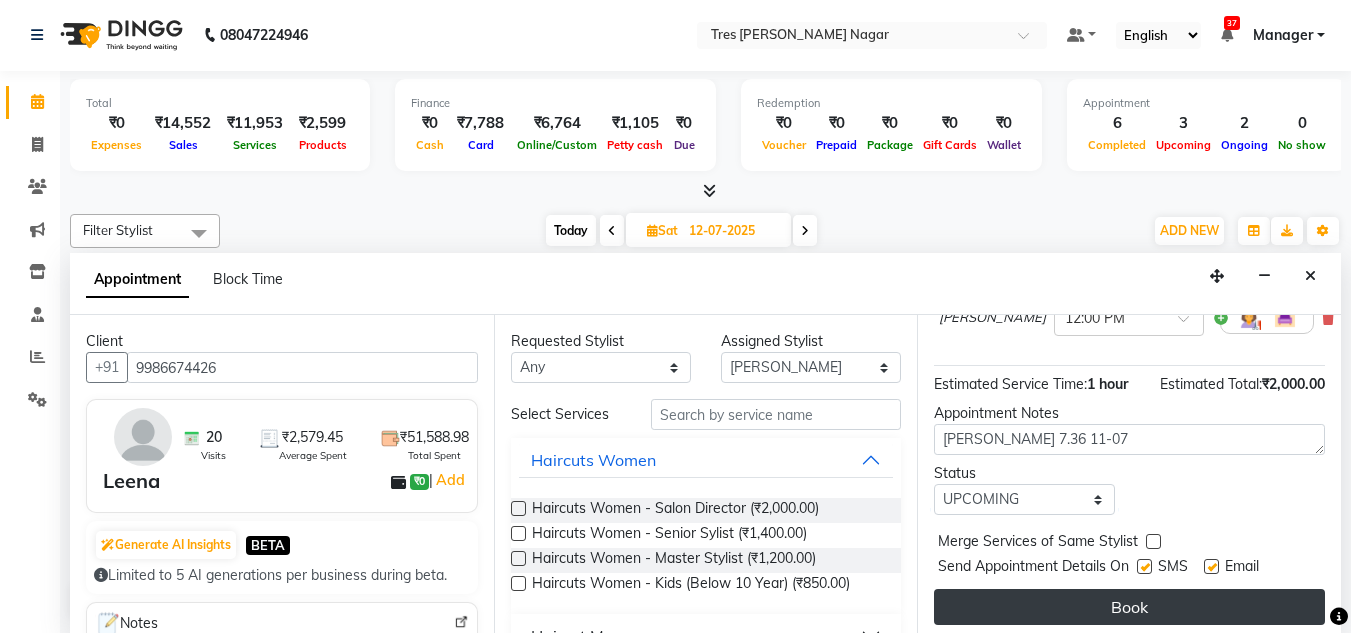 click on "Book" at bounding box center [1129, 607] 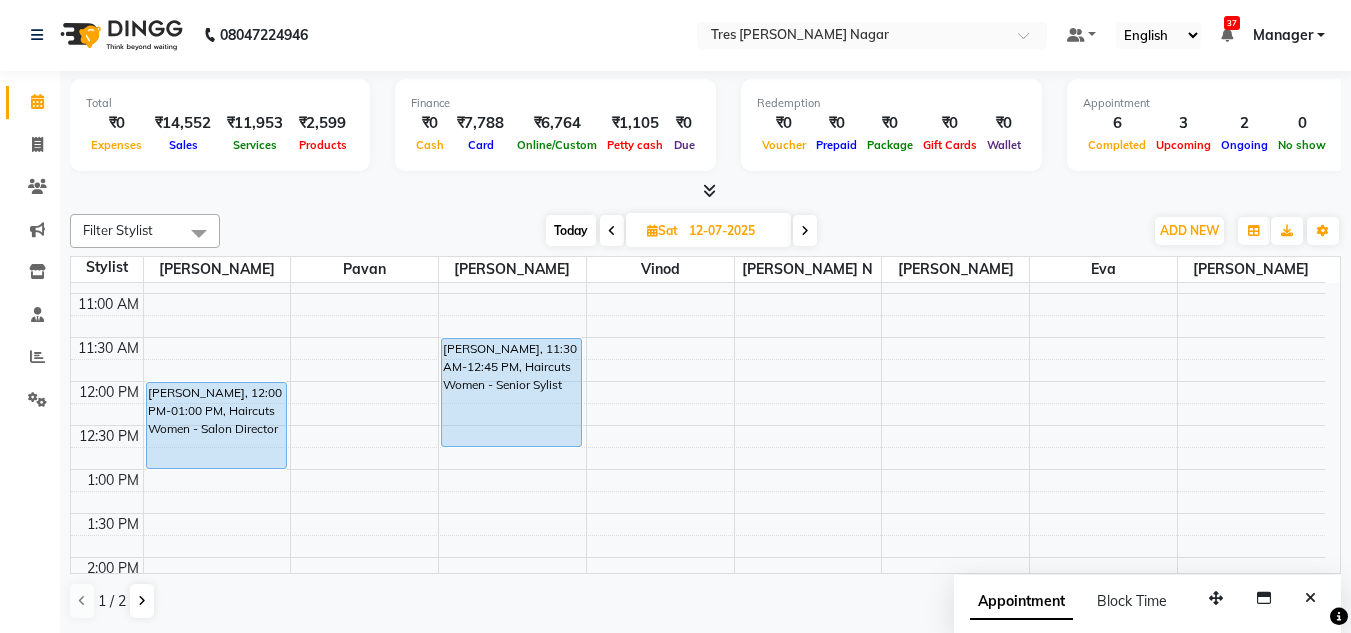 scroll, scrollTop: 0, scrollLeft: 0, axis: both 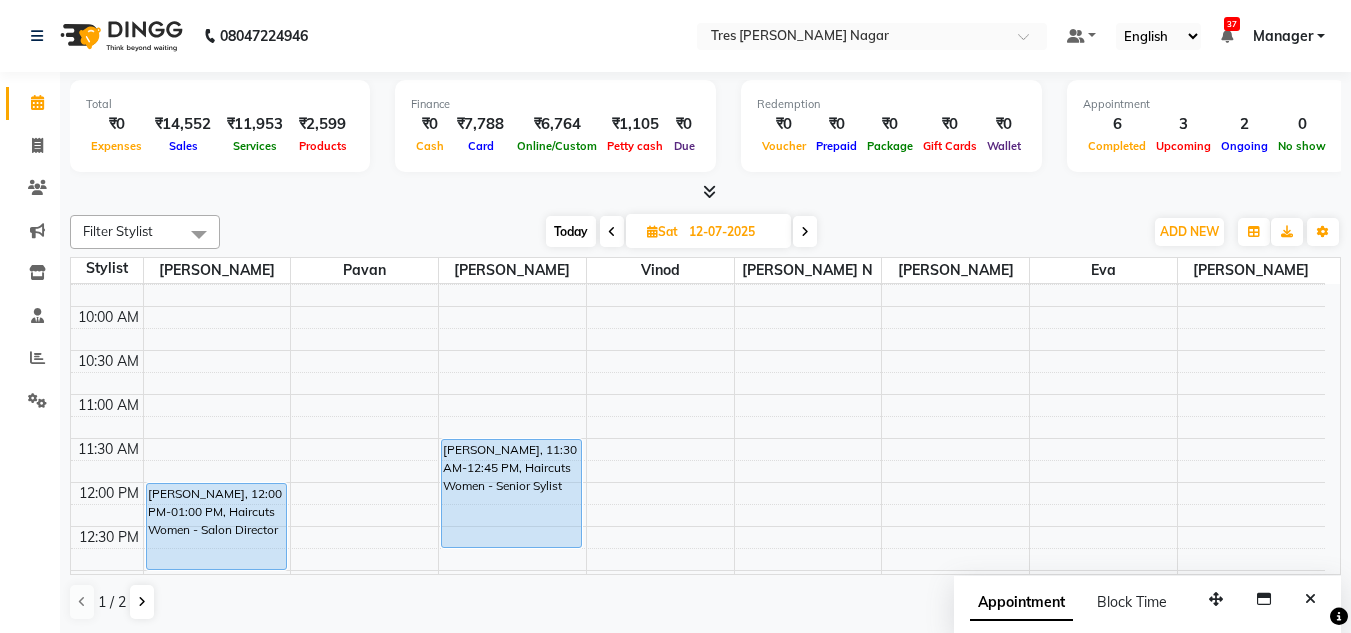 click on "Today" at bounding box center (571, 231) 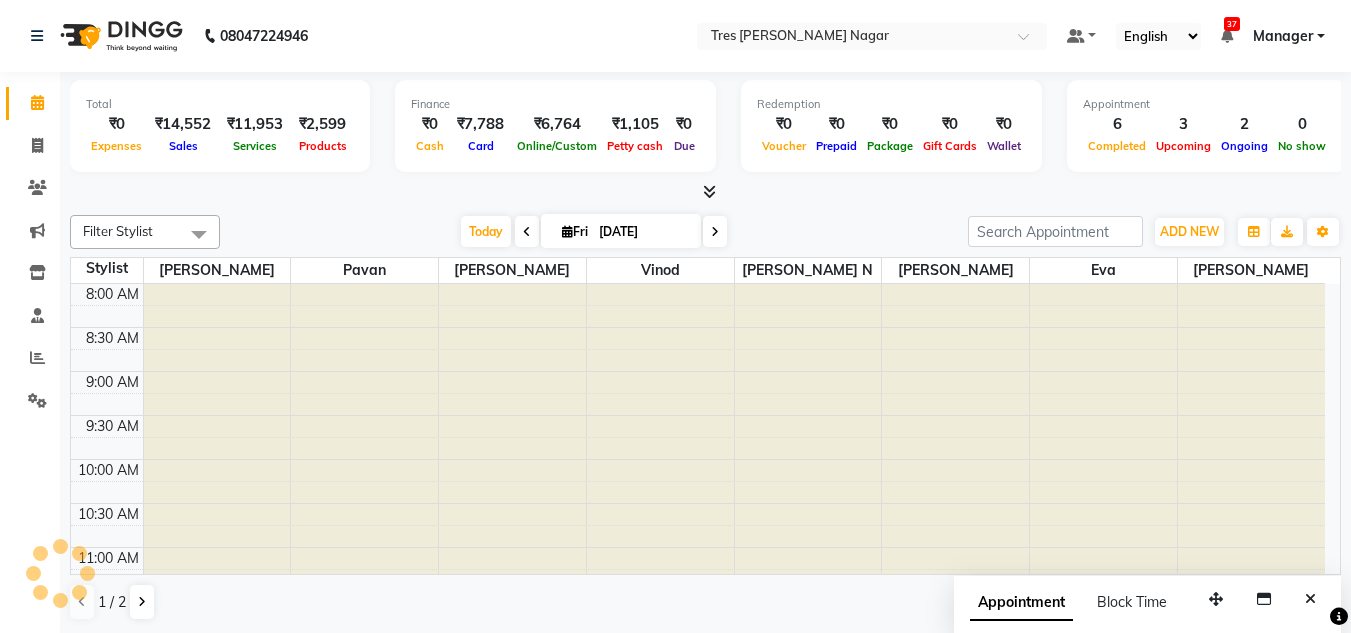 scroll, scrollTop: 853, scrollLeft: 0, axis: vertical 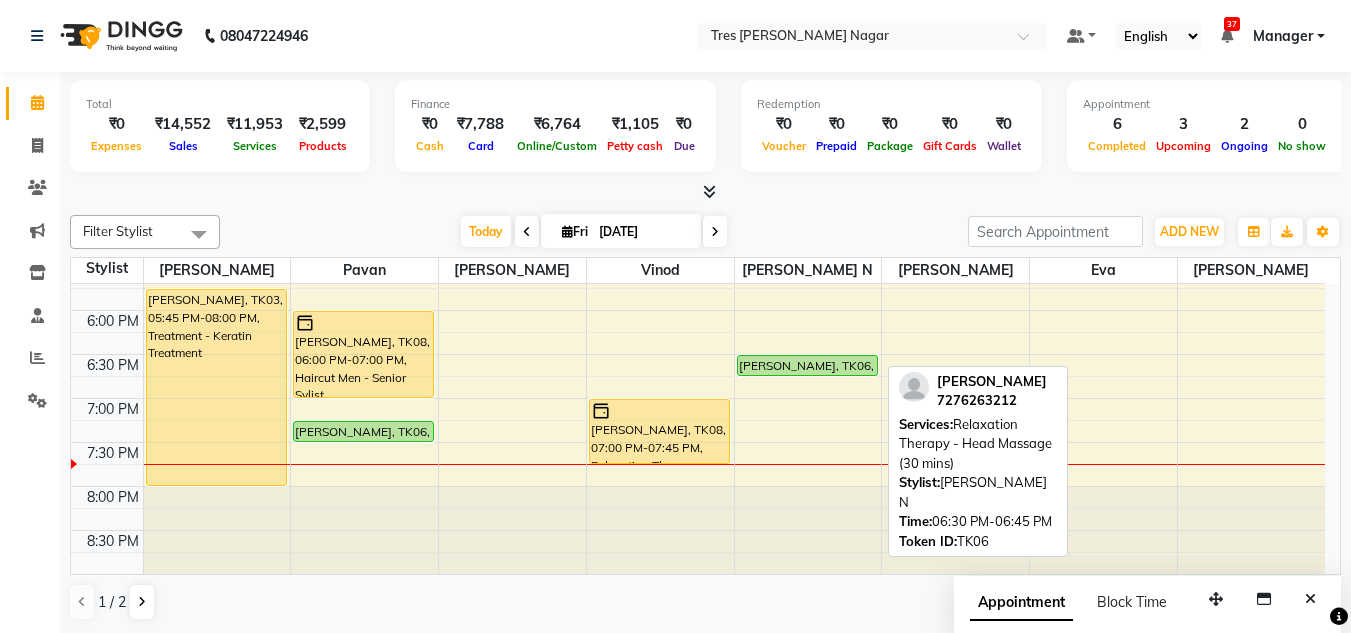 click at bounding box center [807, 375] 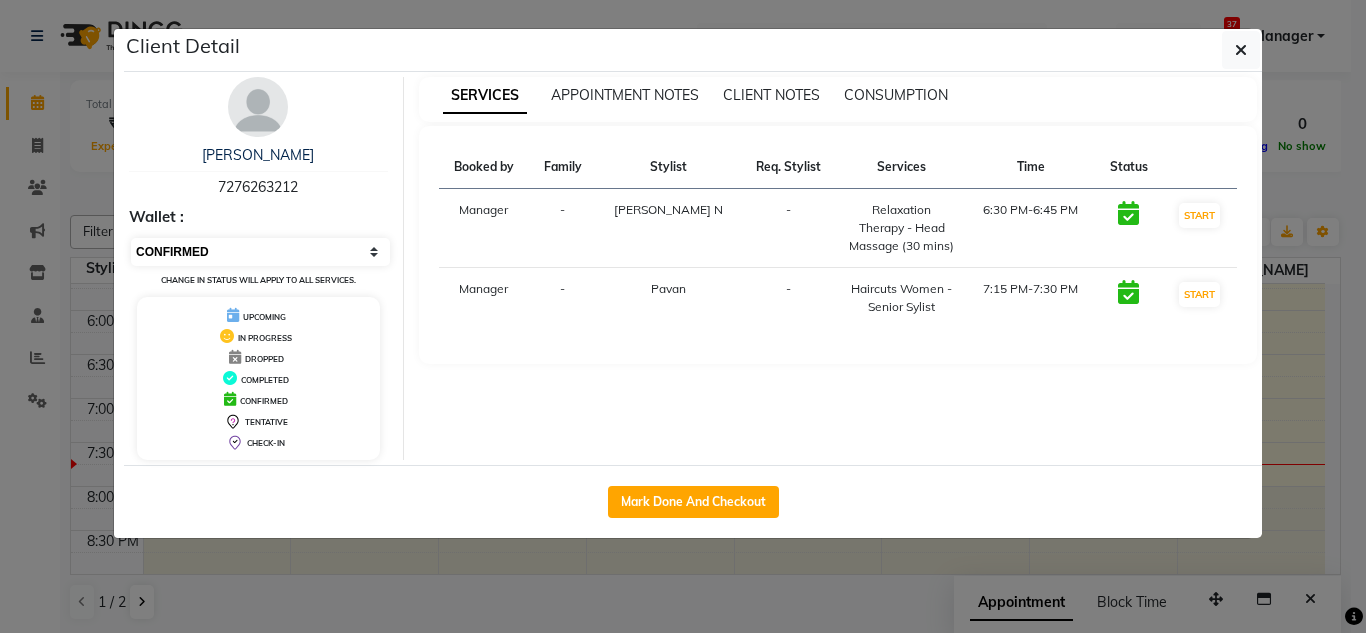 click on "Select IN SERVICE CONFIRMED TENTATIVE CHECK IN MARK DONE DROPPED UPCOMING" at bounding box center [260, 252] 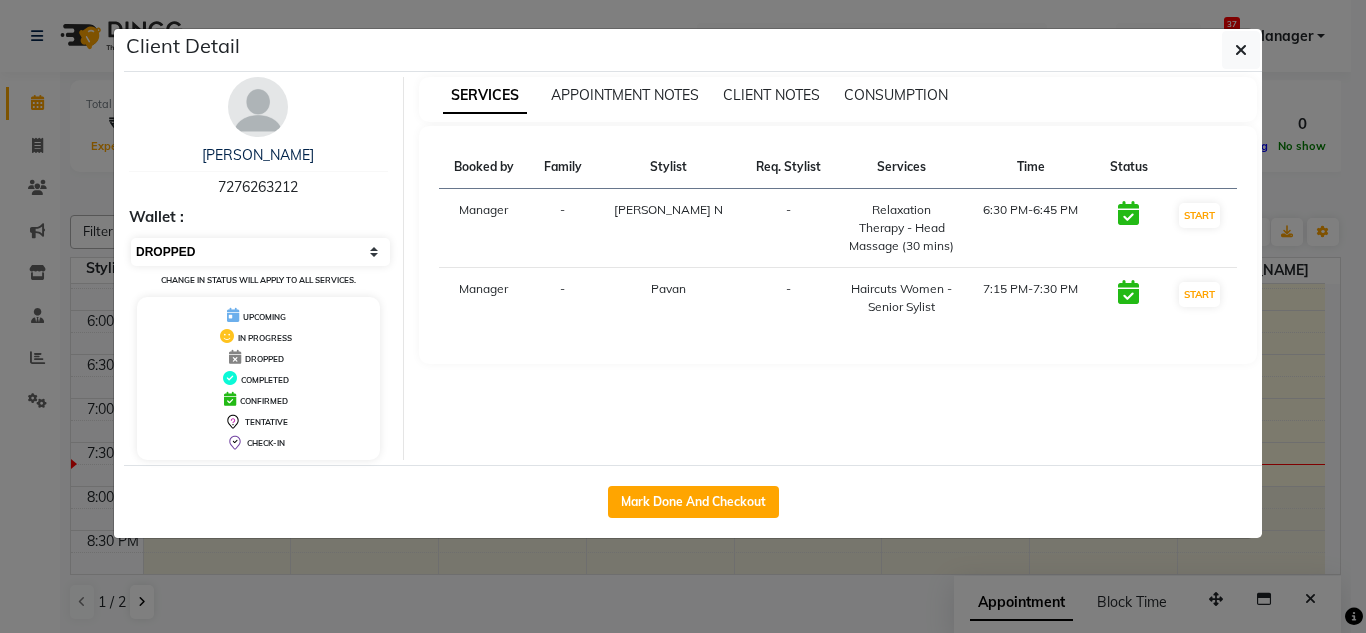 click on "Select IN SERVICE CONFIRMED TENTATIVE CHECK IN MARK DONE DROPPED UPCOMING" at bounding box center [260, 252] 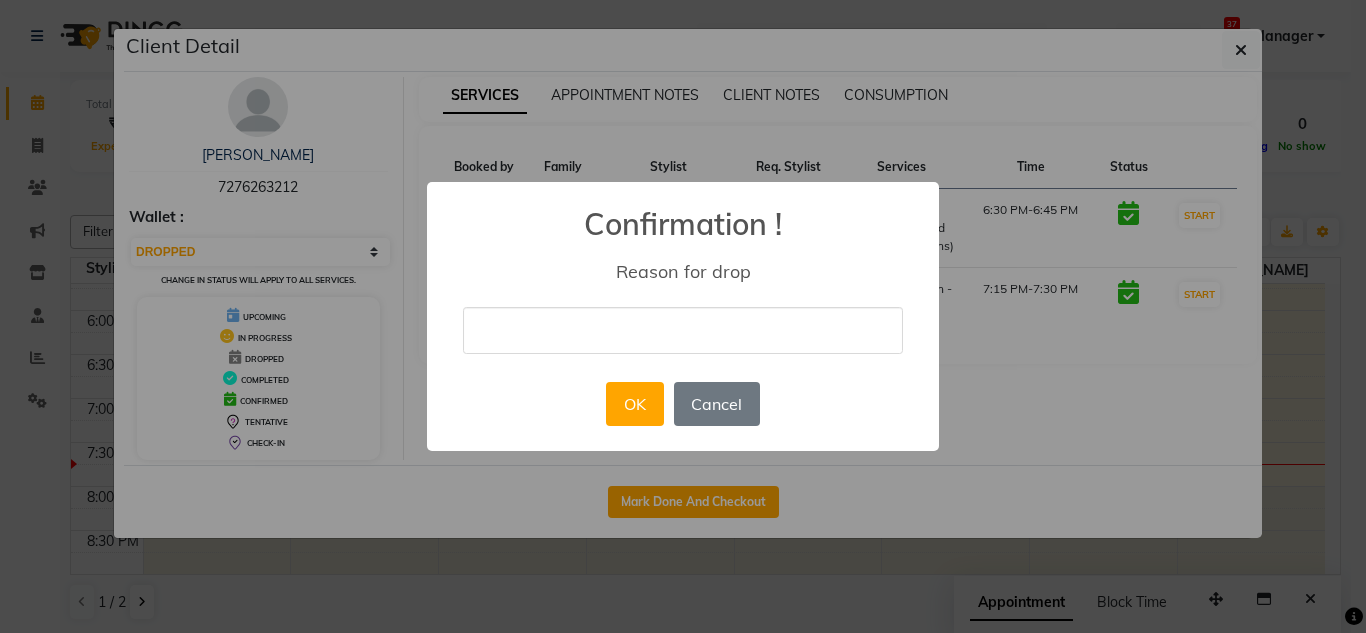 click at bounding box center (683, 330) 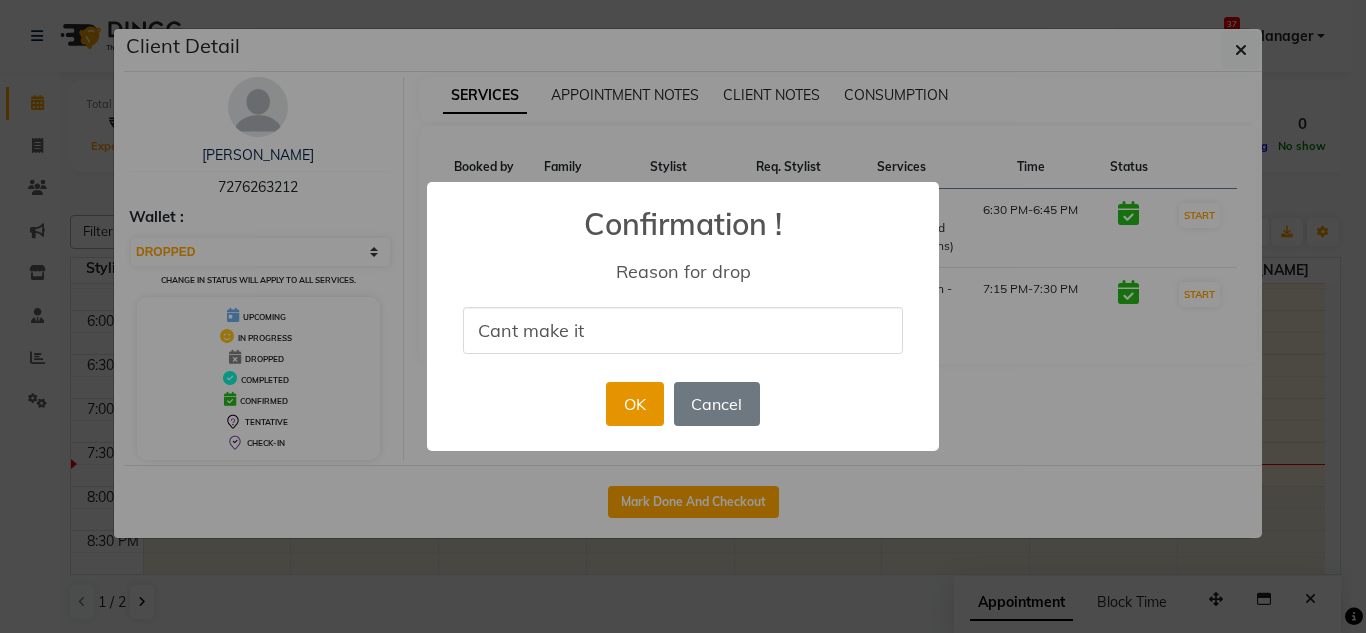 click on "OK" at bounding box center [634, 404] 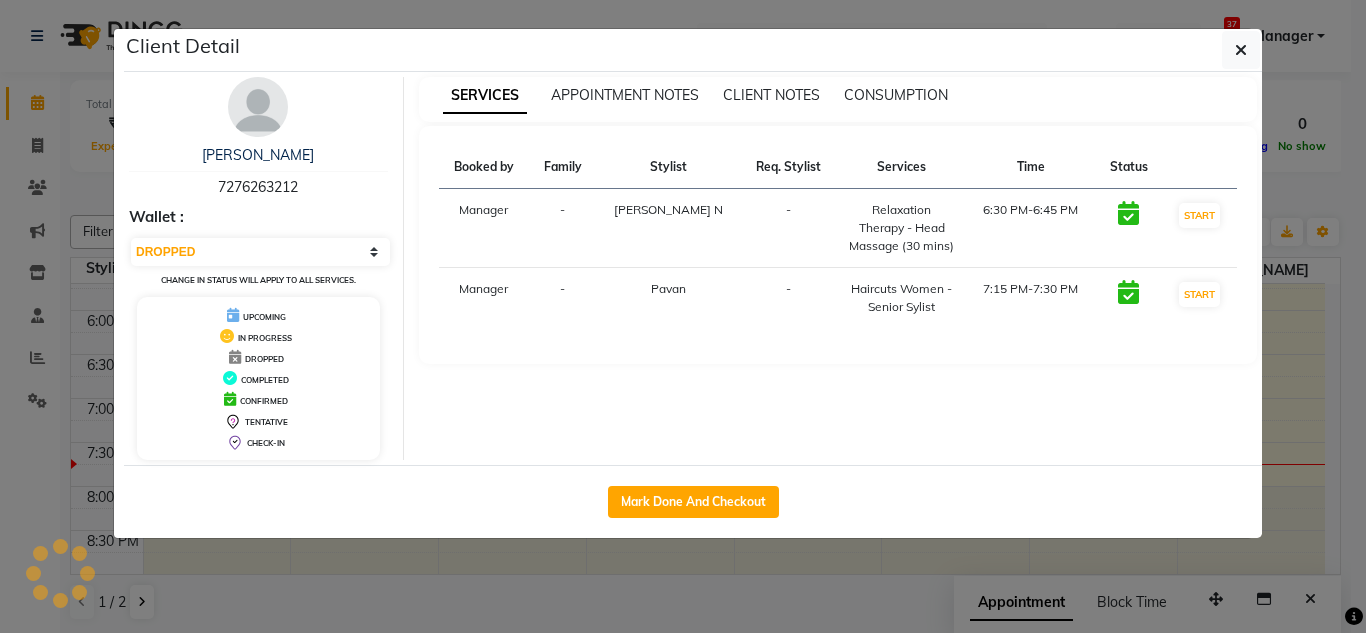 select on "select" 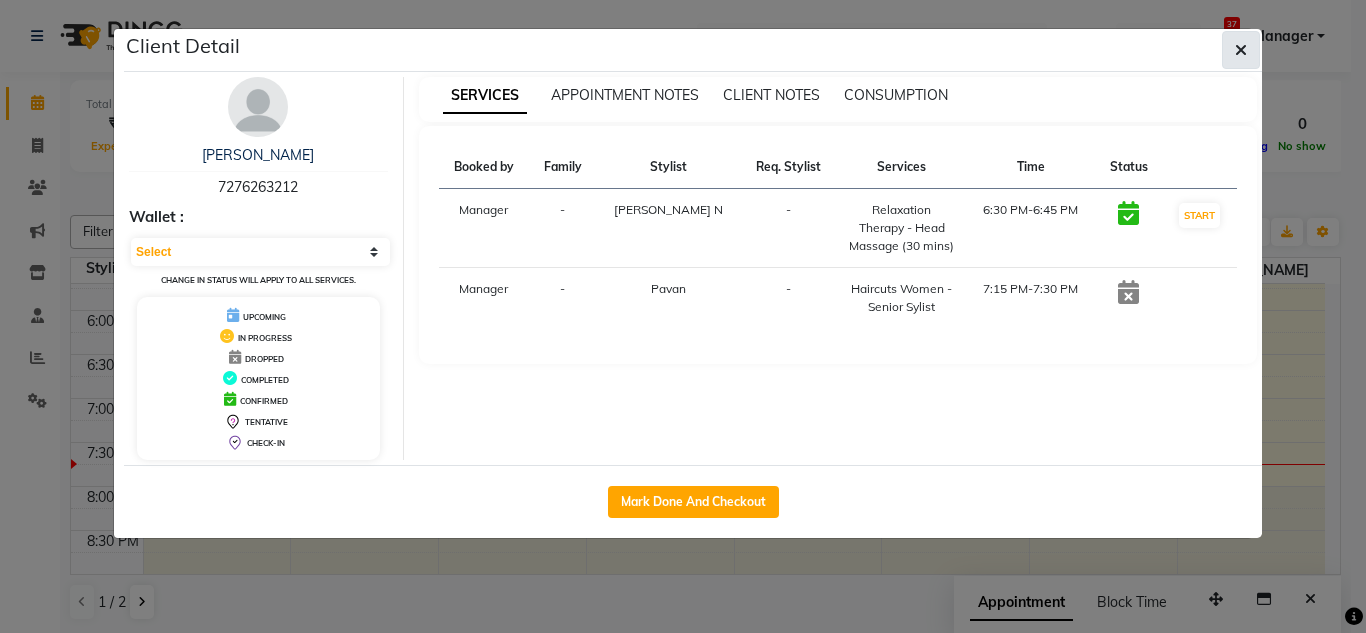 click 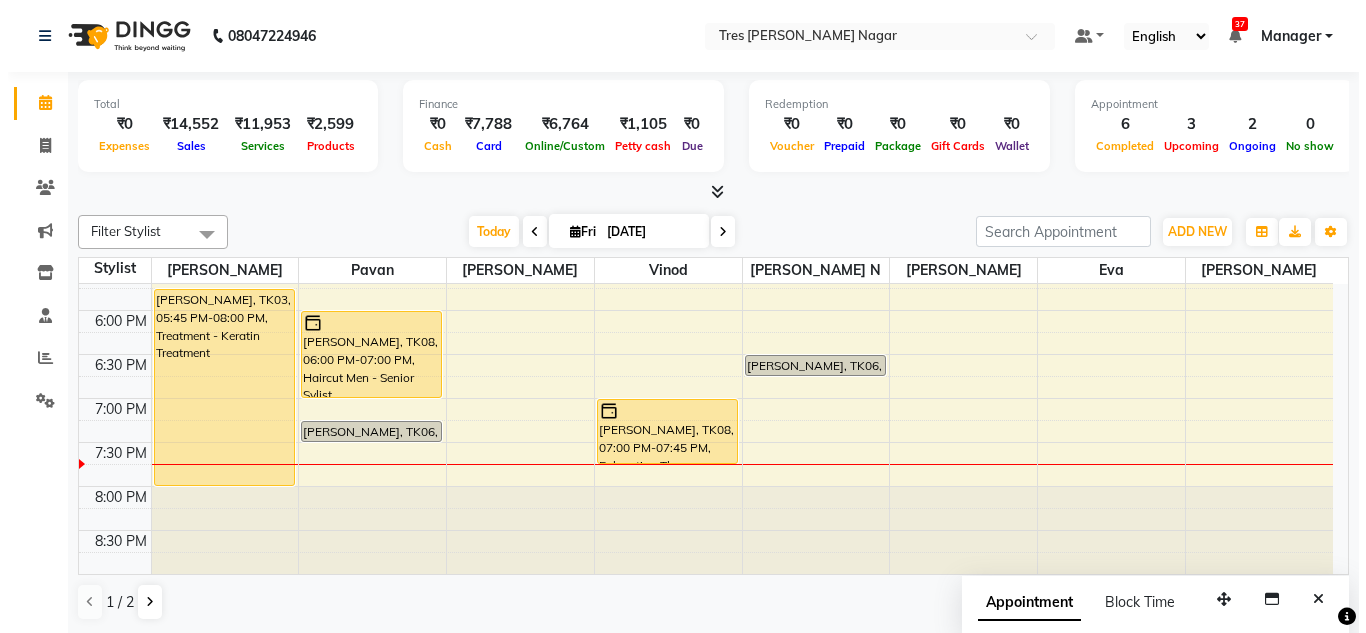 scroll, scrollTop: 1, scrollLeft: 0, axis: vertical 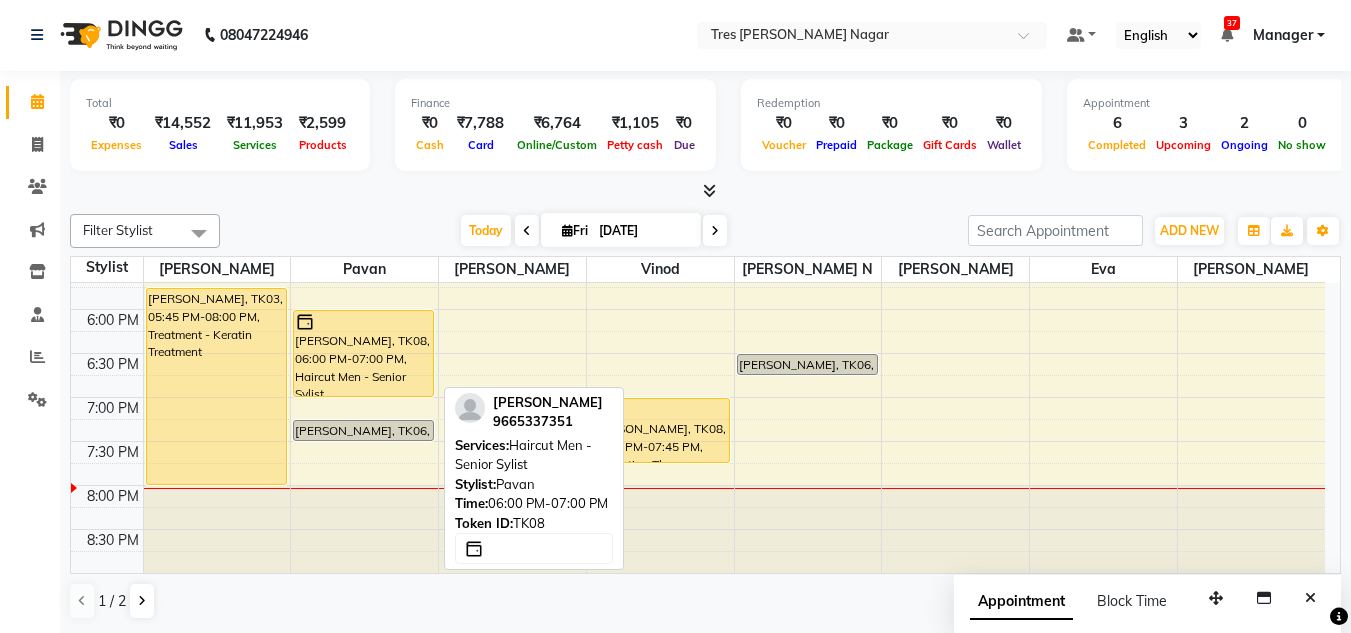 click on "[PERSON_NAME], TK08, 06:00 PM-07:00 PM, Haircut Men - Senior Sylist" at bounding box center (363, 353) 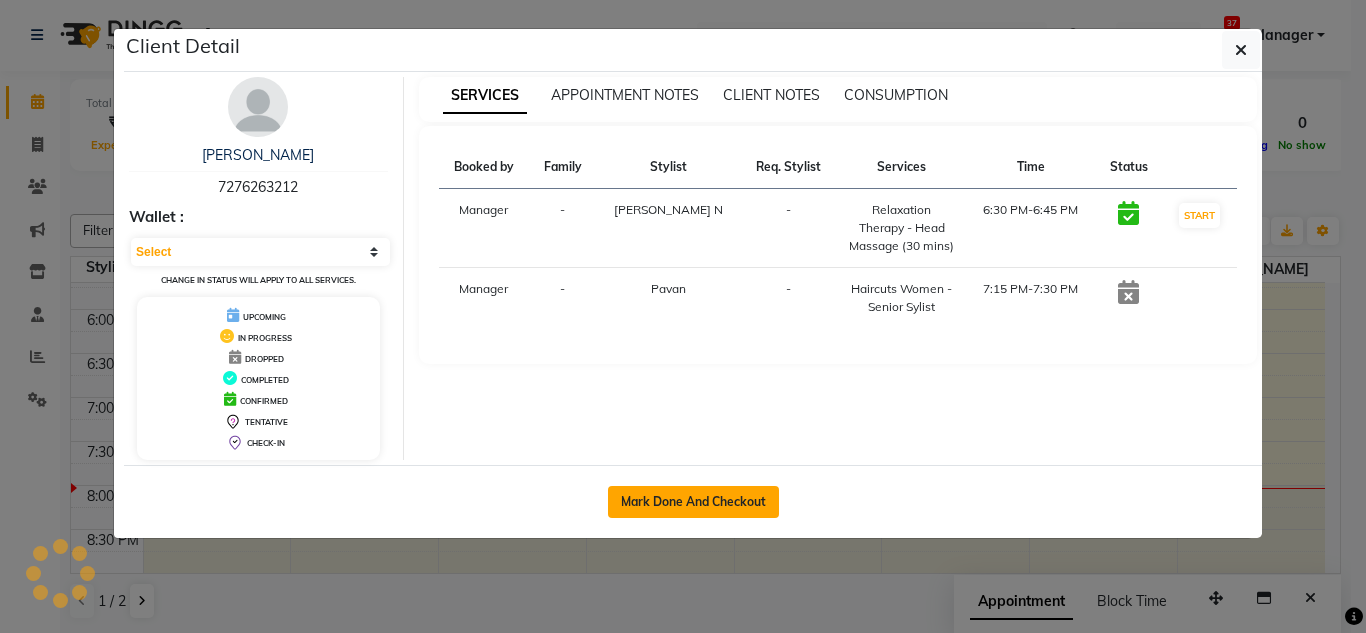 select on "1" 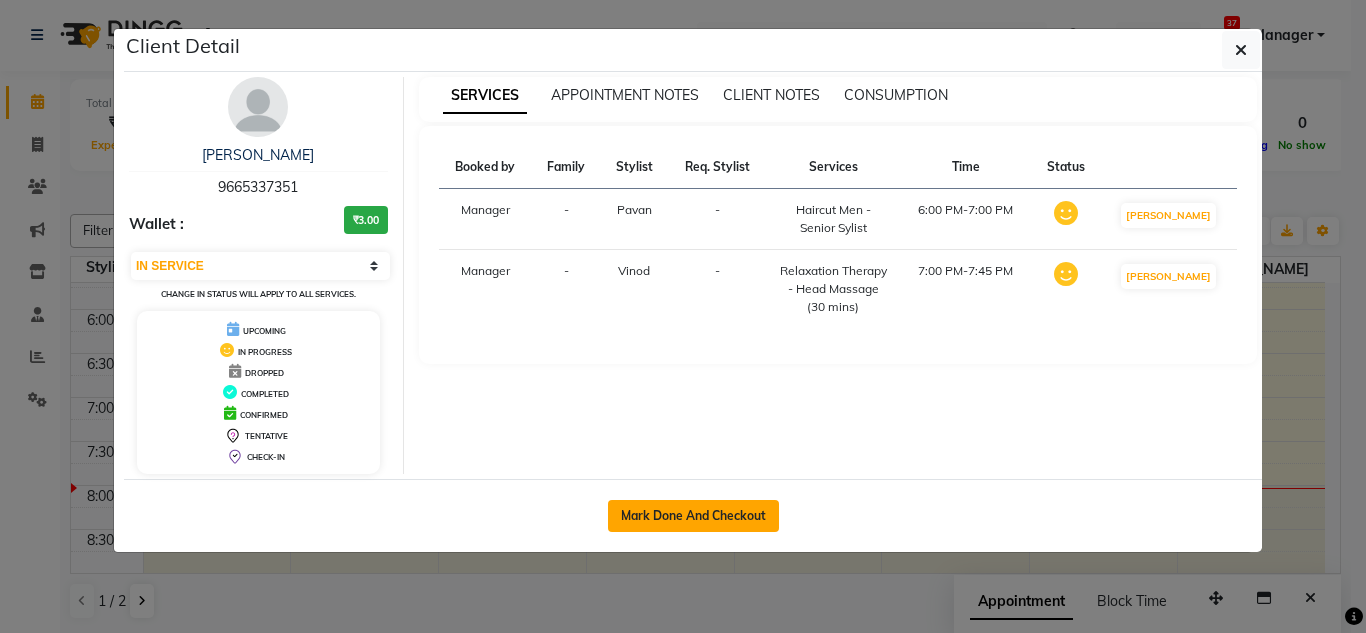 click on "Mark Done And Checkout" 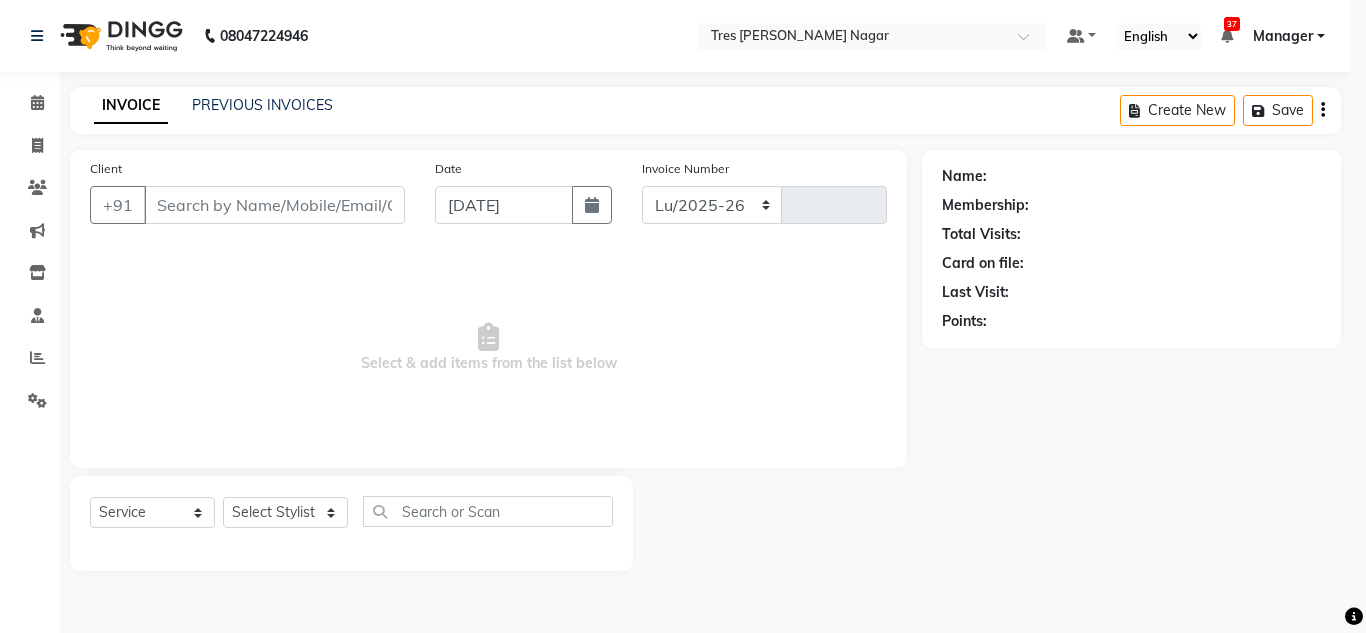 select on "8052" 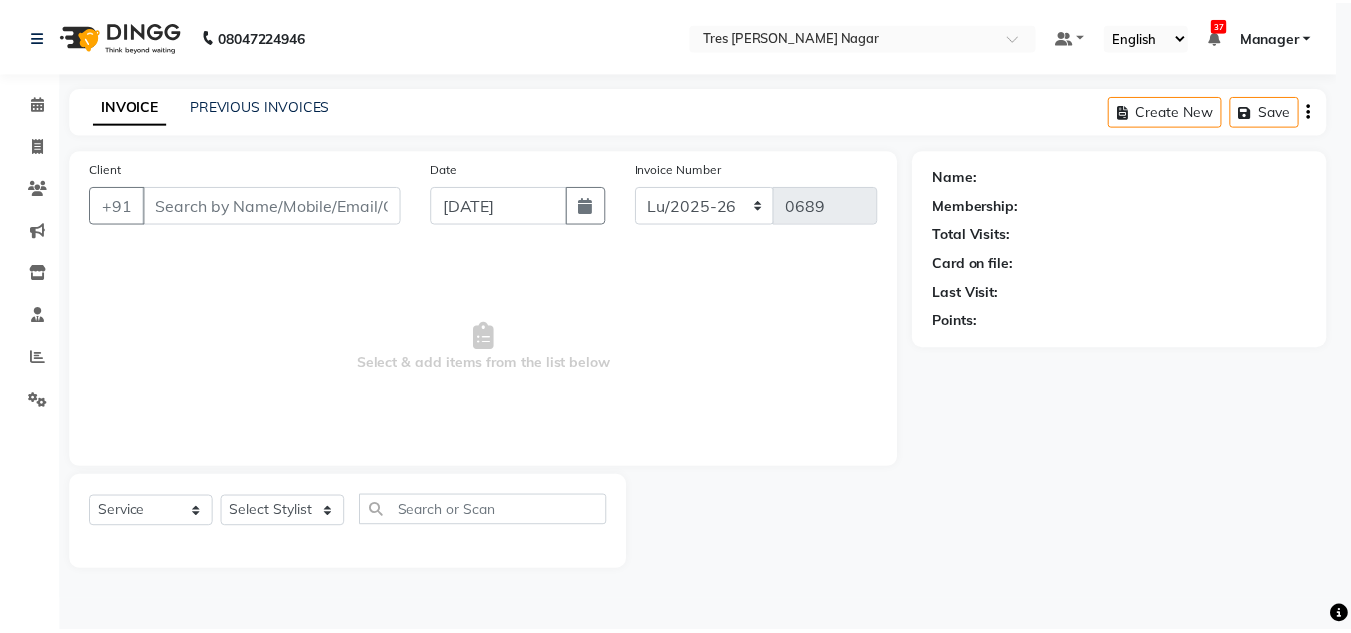 scroll, scrollTop: 0, scrollLeft: 0, axis: both 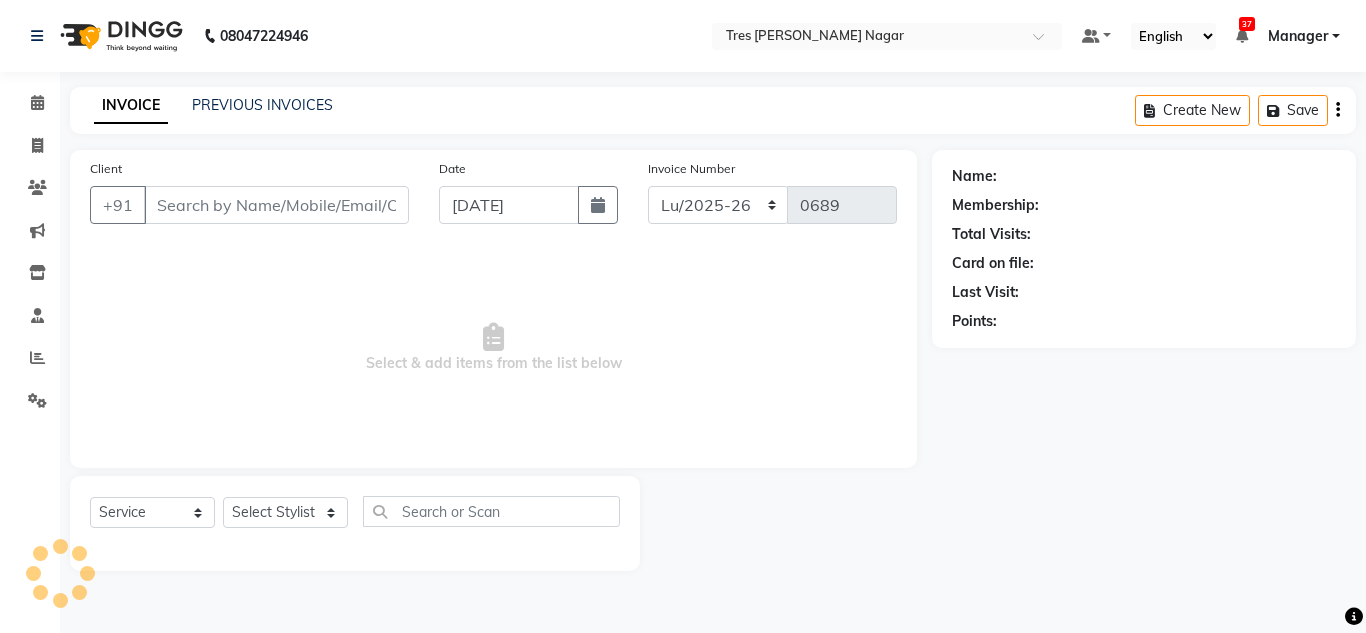 type on "9665337351" 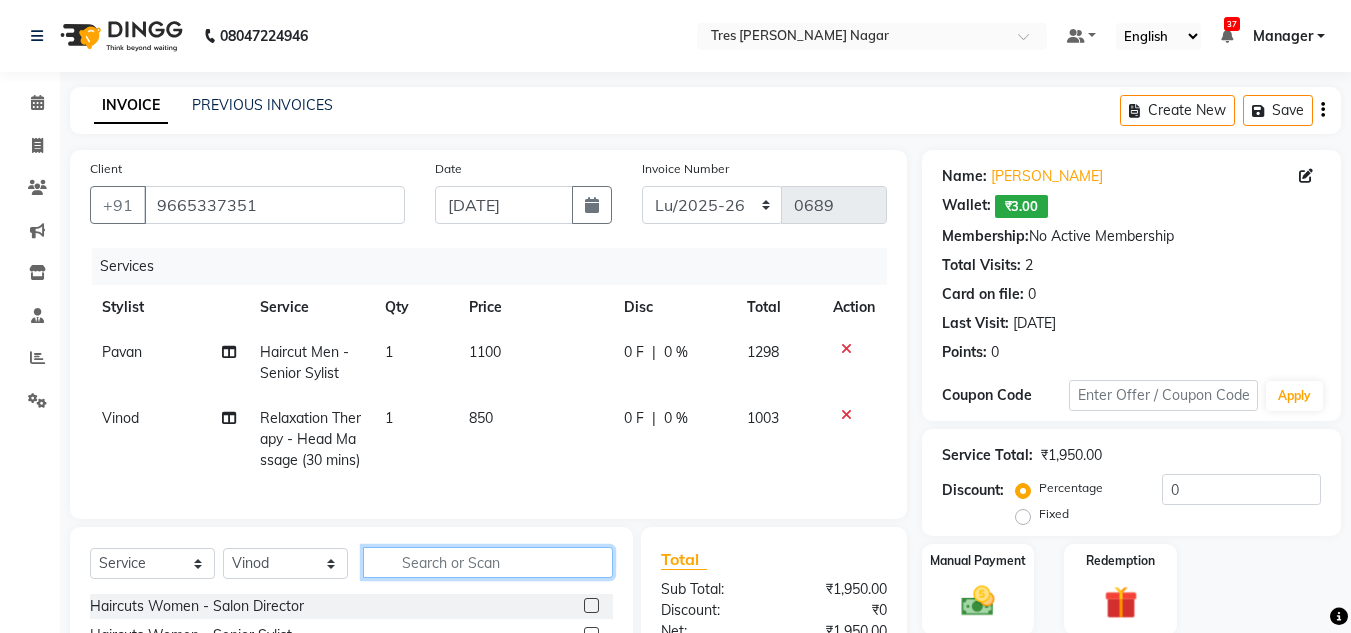 click 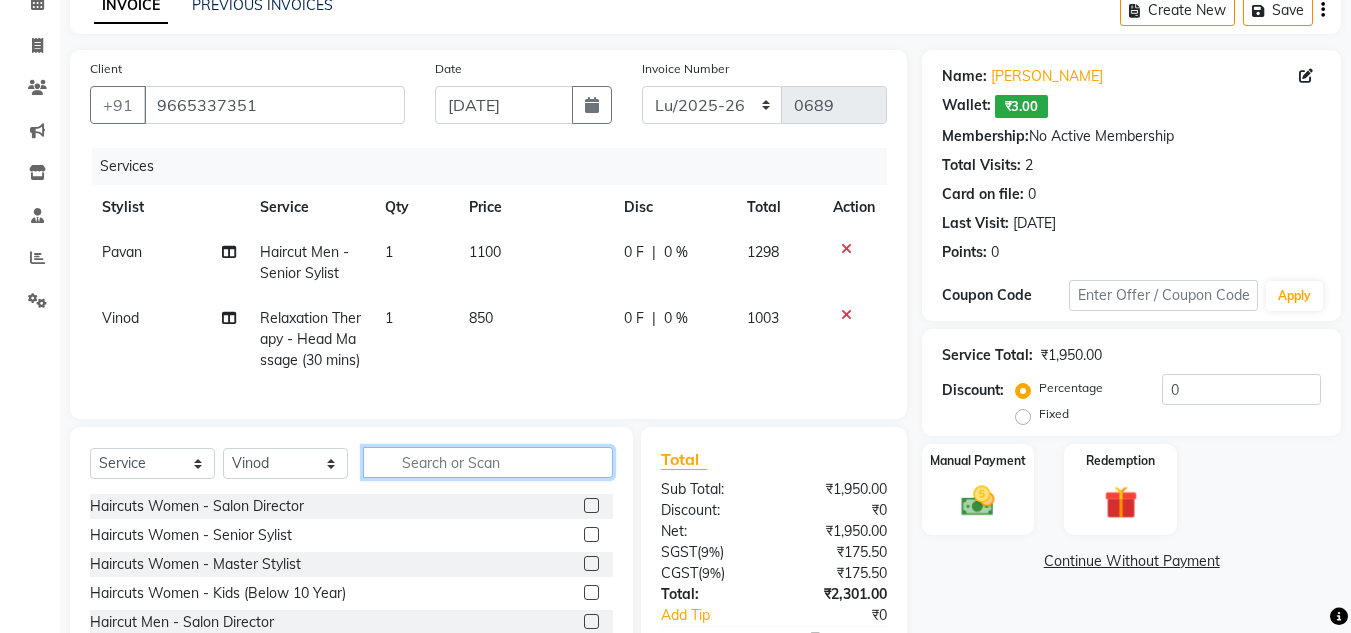click 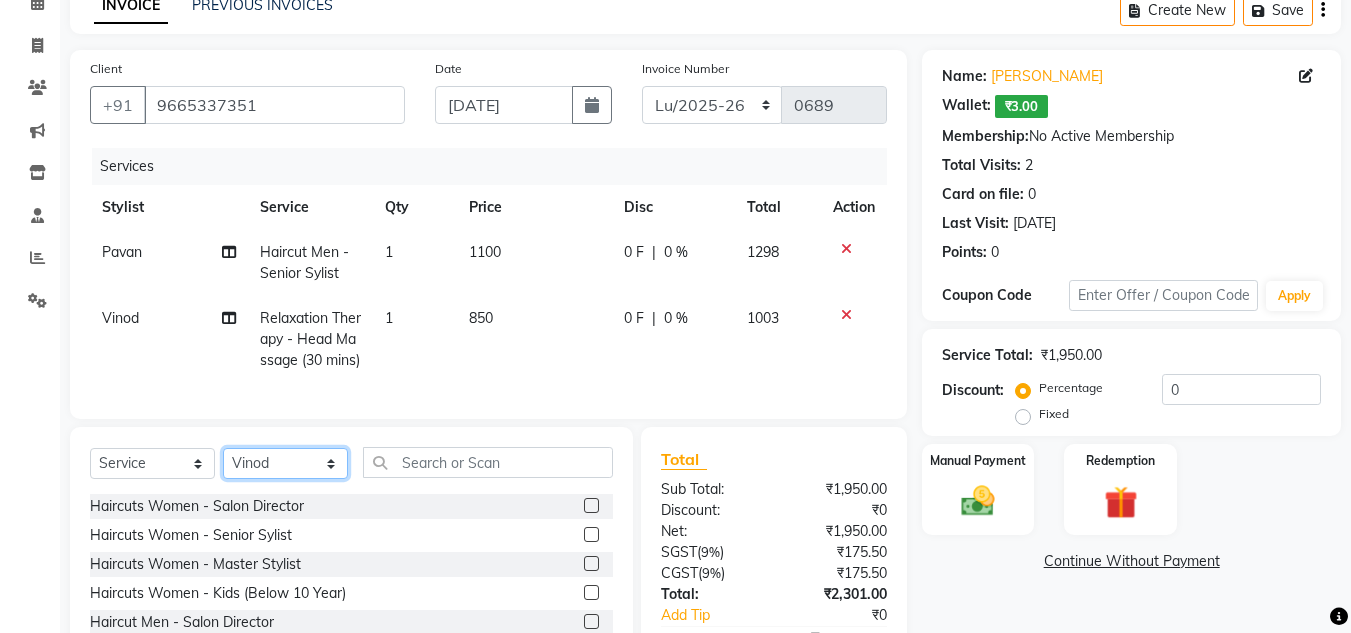 drag, startPoint x: 309, startPoint y: 504, endPoint x: 314, endPoint y: 493, distance: 12.083046 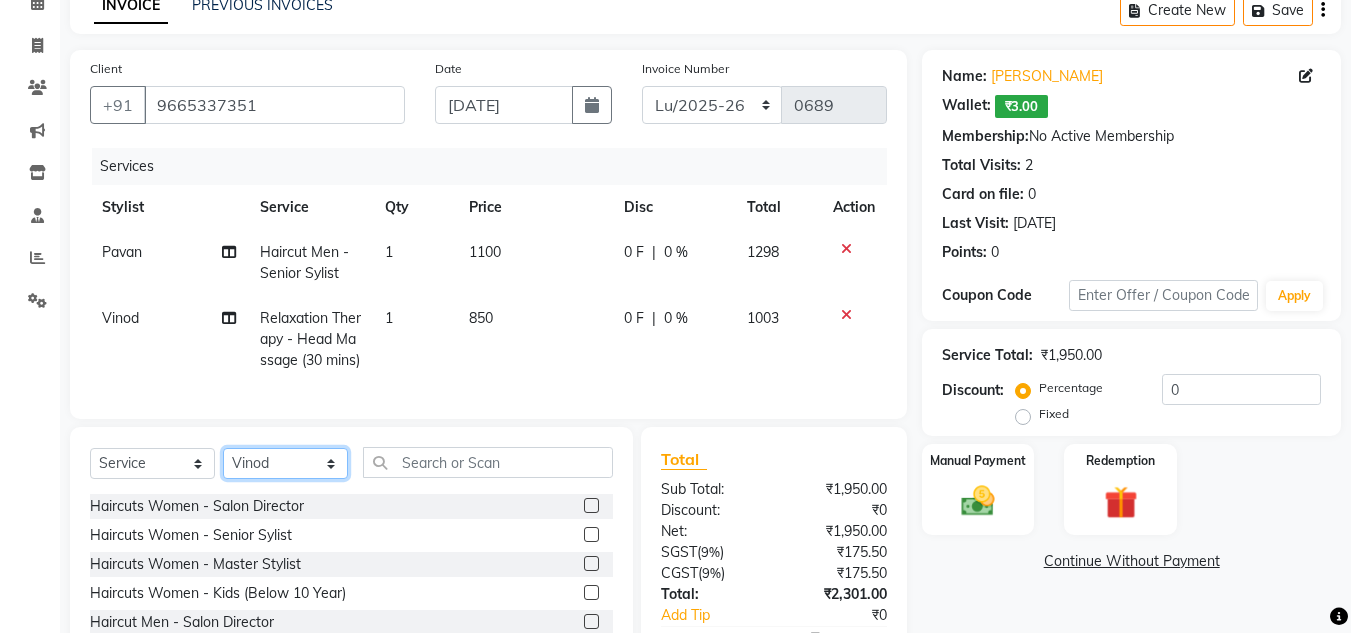 select on "39900" 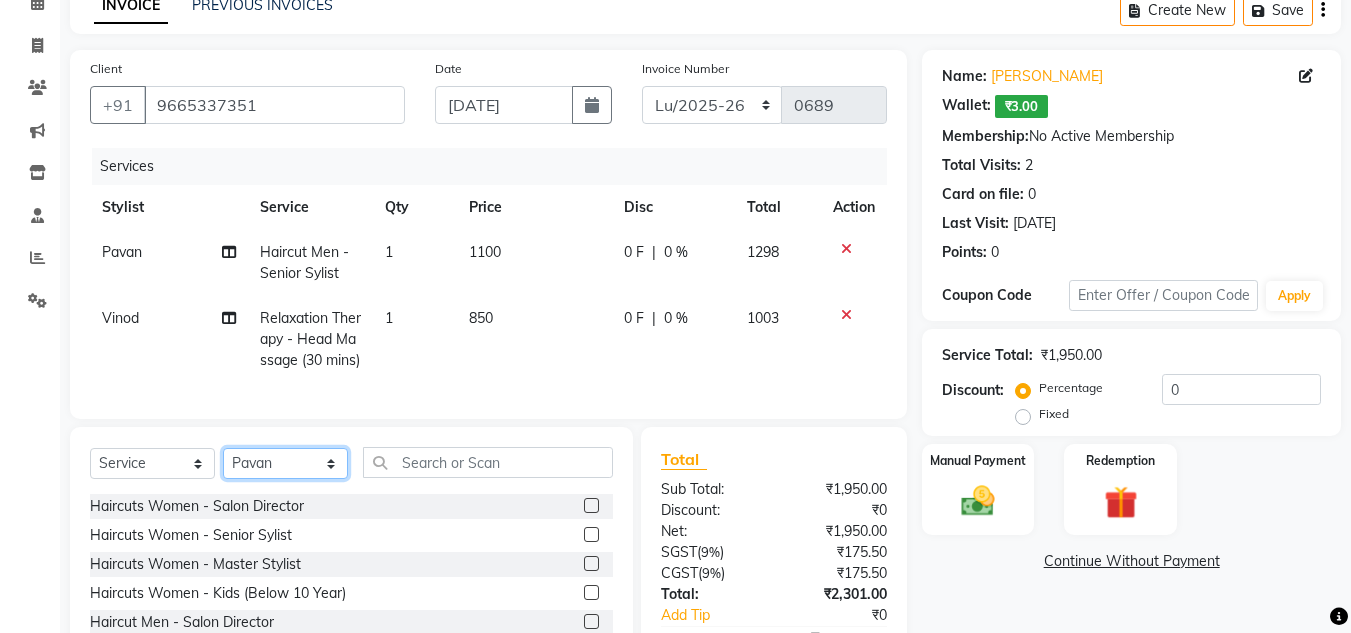 click on "Select Stylist [PERSON_NAME] [PERSON_NAME] [PERSON_NAME] Manager [PERSON_NAME] [PERSON_NAME] [PERSON_NAME] [PERSON_NAME] Rohini [PERSON_NAME] [PERSON_NAME] [PERSON_NAME] [PERSON_NAME]  [PERSON_NAME] N [PERSON_NAME]" 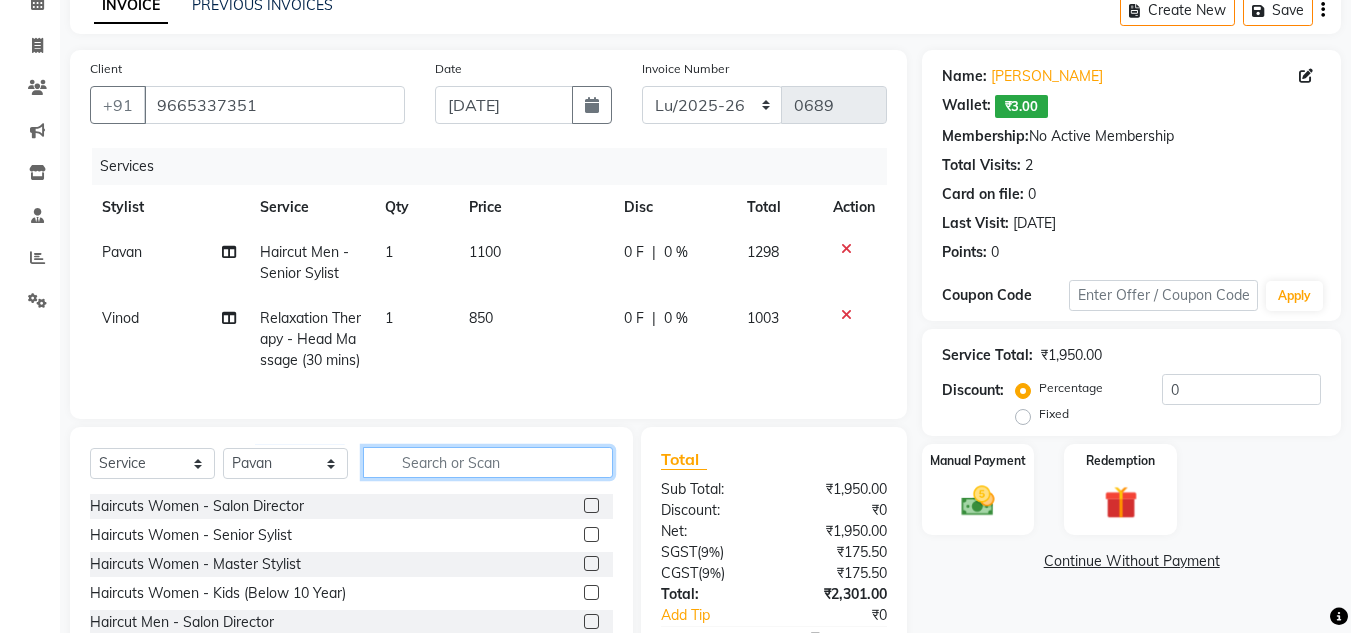 click 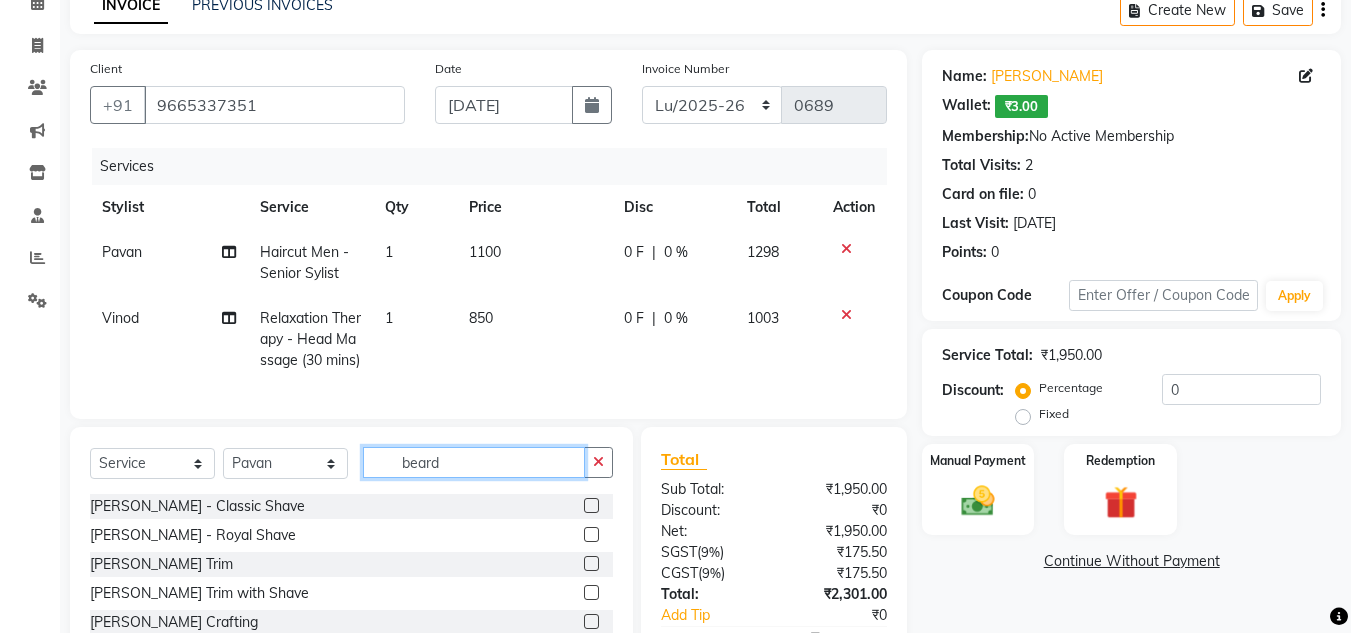 type on "beard" 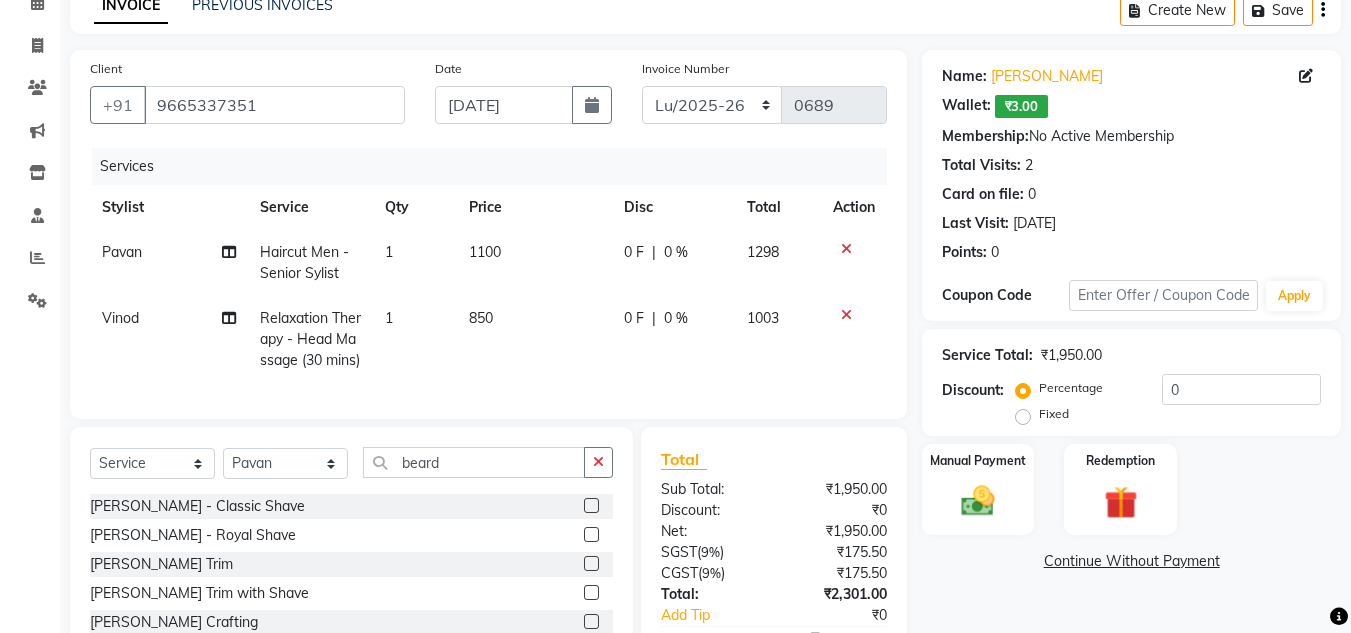 click 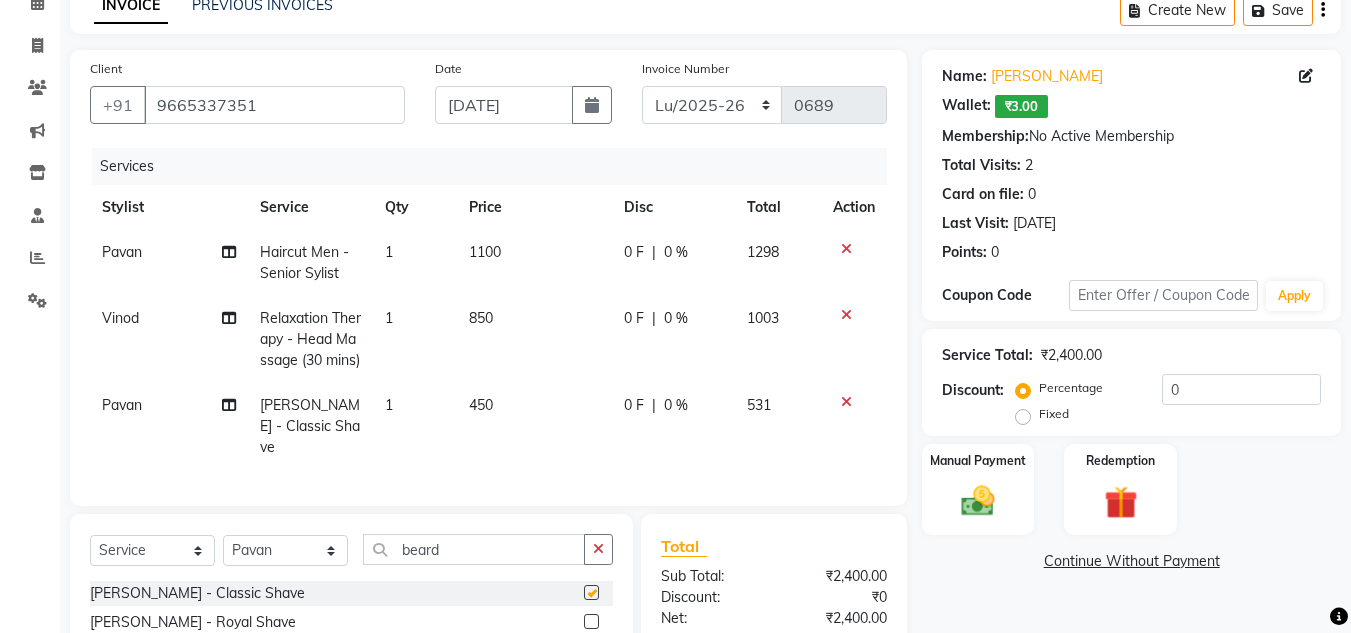 checkbox on "false" 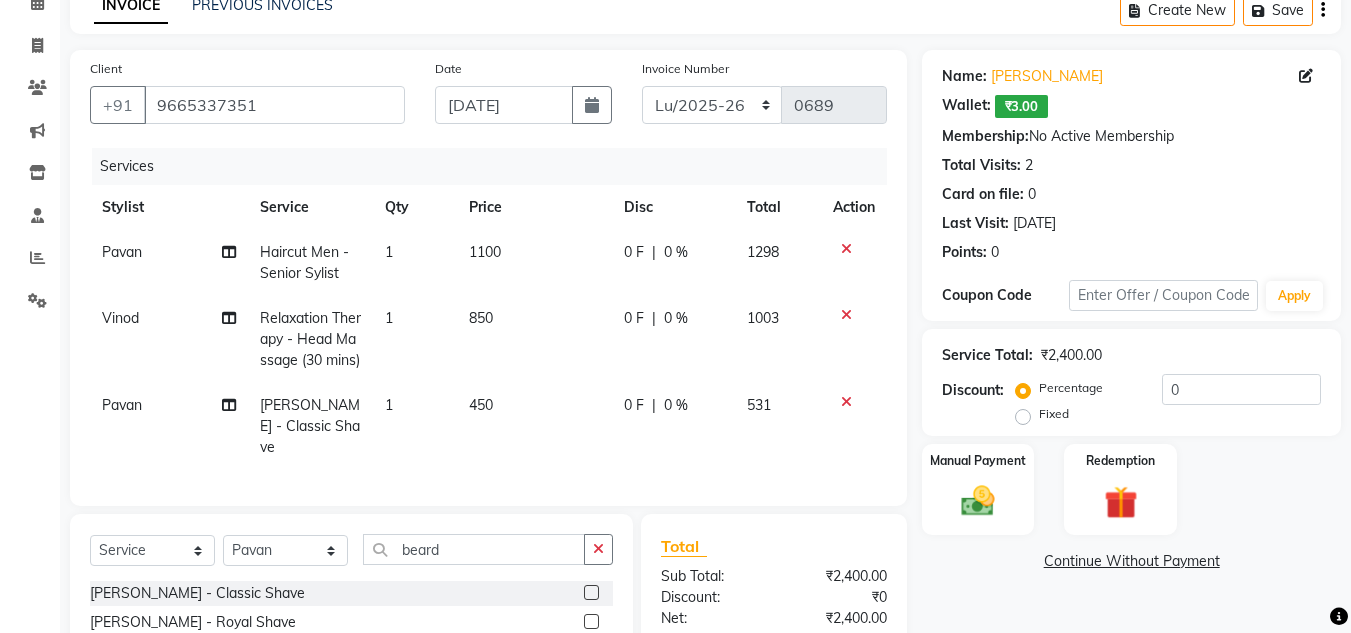 click on "450" 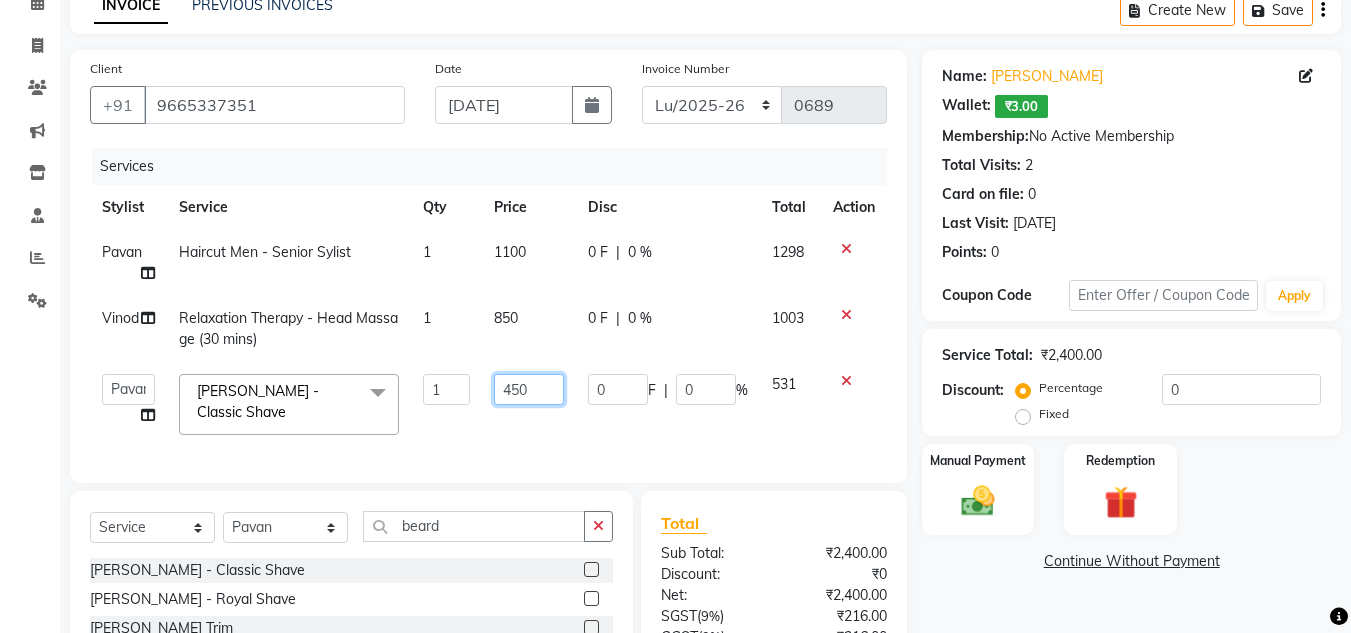 click on "450" 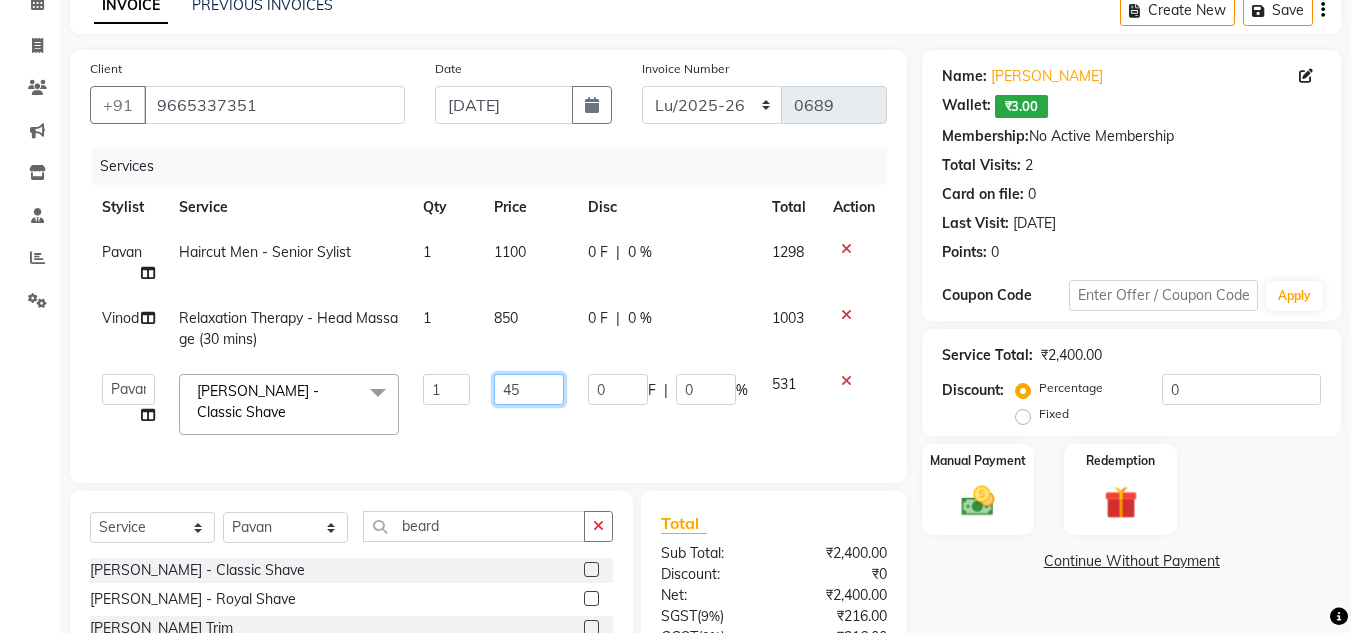 type on "4" 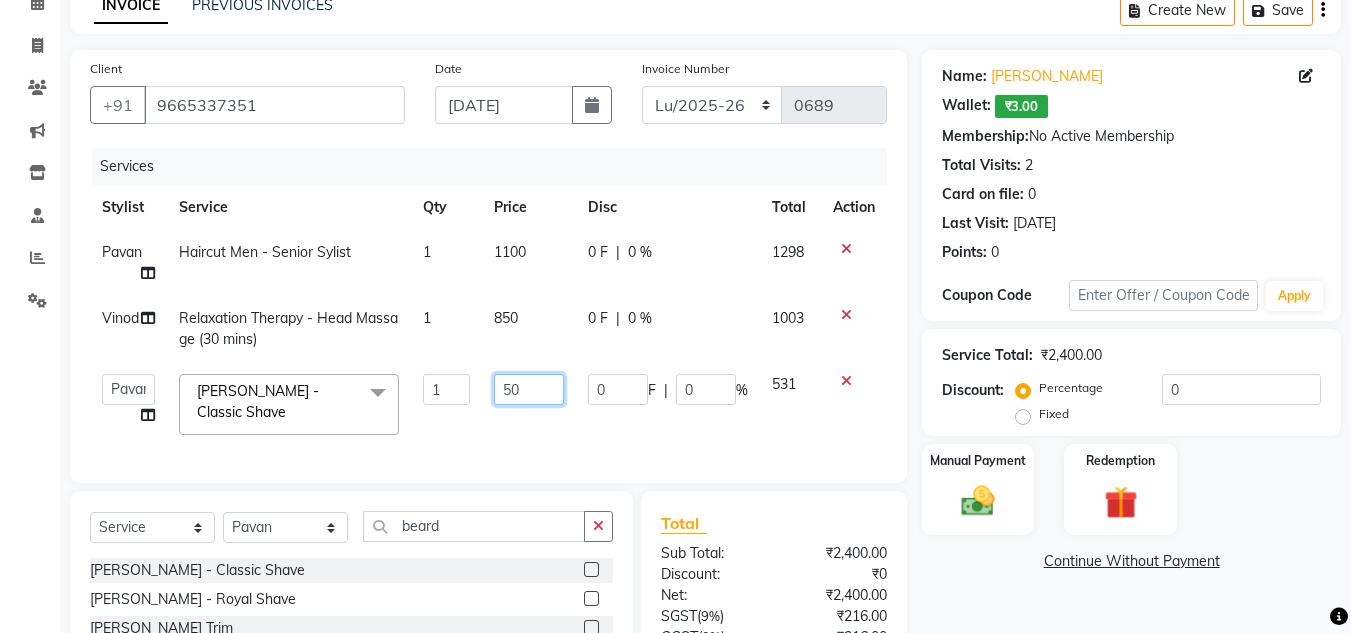 type on "500" 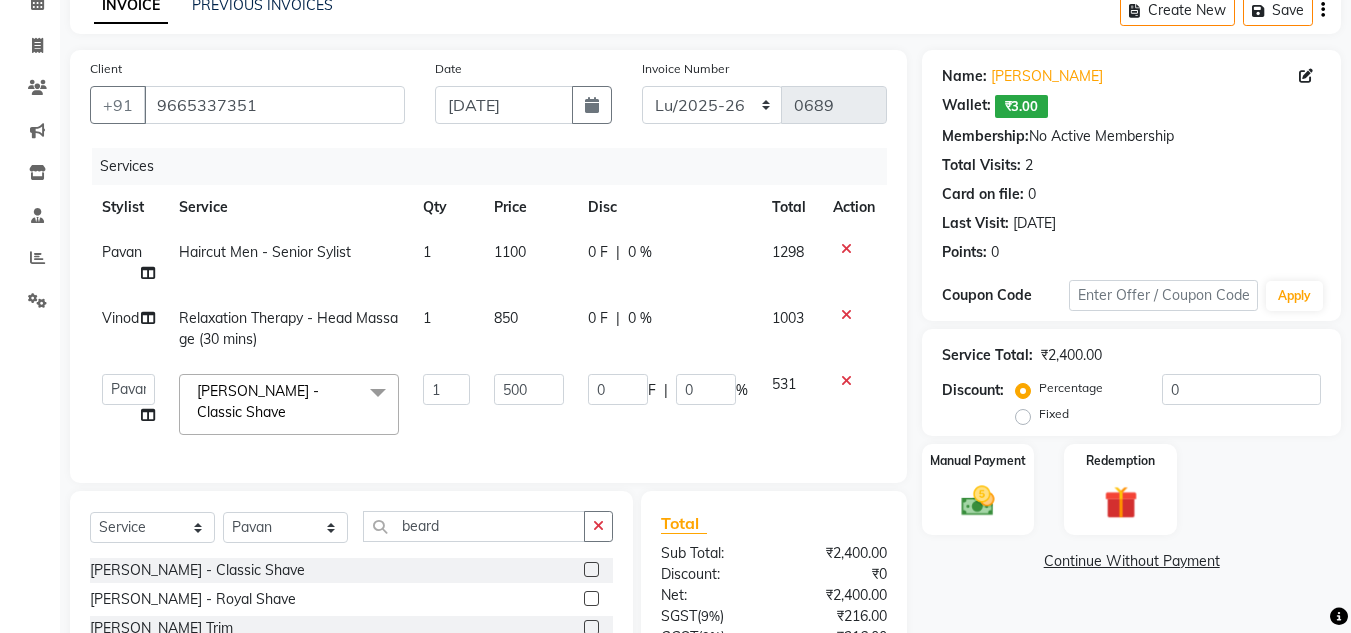 click on "Services Stylist Service Qty Price Disc Total Action [PERSON_NAME] Haircut Men - Senior Sylist 1 1100 0 F | 0 % 1298 Vinod  Relaxation Therapy -  Head Massage (30 mins) 1 850 0 F | 0 % 1003  [PERSON_NAME]   [PERSON_NAME]   [PERSON_NAME]   Manager   [PERSON_NAME]   [PERSON_NAME]   [PERSON_NAME]   Rohini [PERSON_NAME] [PERSON_NAME] [PERSON_NAME] [PERSON_NAME]    [PERSON_NAME] N   [PERSON_NAME] - Classic Shave  x Haircuts Women - Salon Director Haircuts Women - Senior Sylist Haircuts Women - Master Stylist Haircuts Women - Kids (Below 10 Year) Haircut Men - Salon Director Haircut Men - Senior Sylist Haircut Men - Master Stylist Haircut Men - Kids (Below 10 Year) Hair Colour Men - Highlights Hair Colour Men - Global ([MEDICAL_DATA] Free) Hair Colour Men - Global Hair Colour Men - Root Touch ([MEDICAL_DATA] Free) Hair Colour Men - Root Touch Hair Colour Women - Highlights Hair Colour Women - Global ([MEDICAL_DATA] Free) Hair Colour Women - Global Hair colour Women - Root Touch Up ([MEDICAL_DATA] Free) Hair colour Women - Root Touch Up 1" 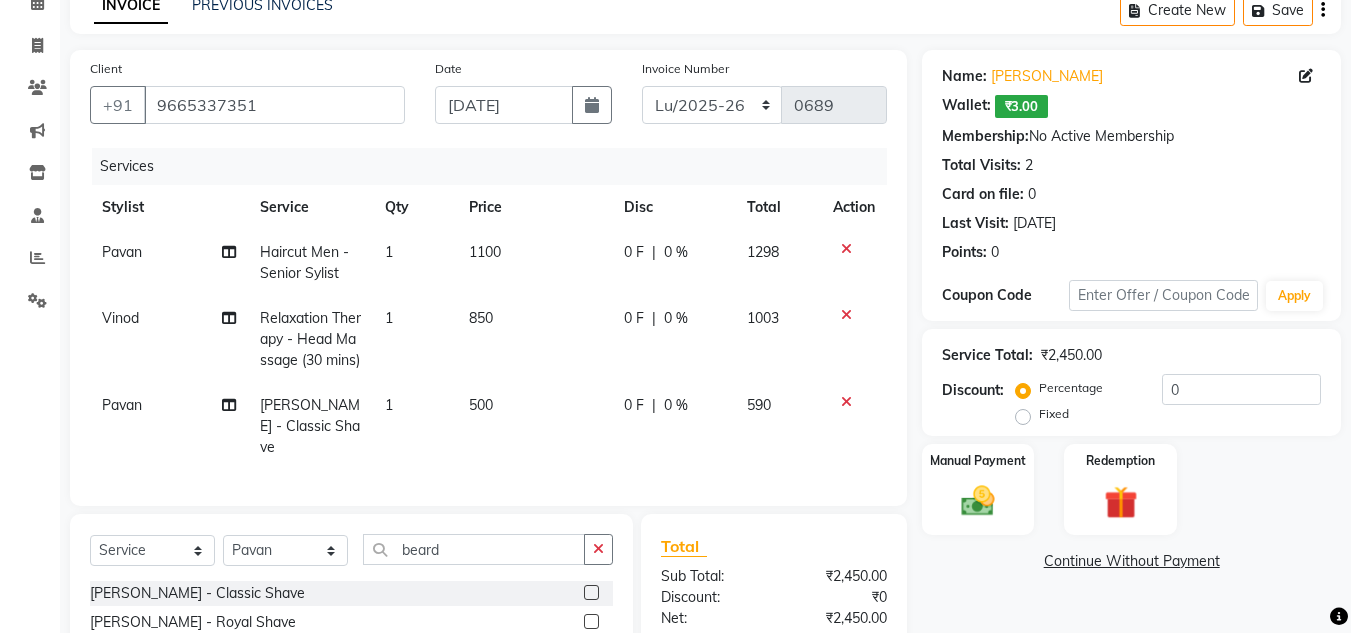 scroll, scrollTop: 321, scrollLeft: 0, axis: vertical 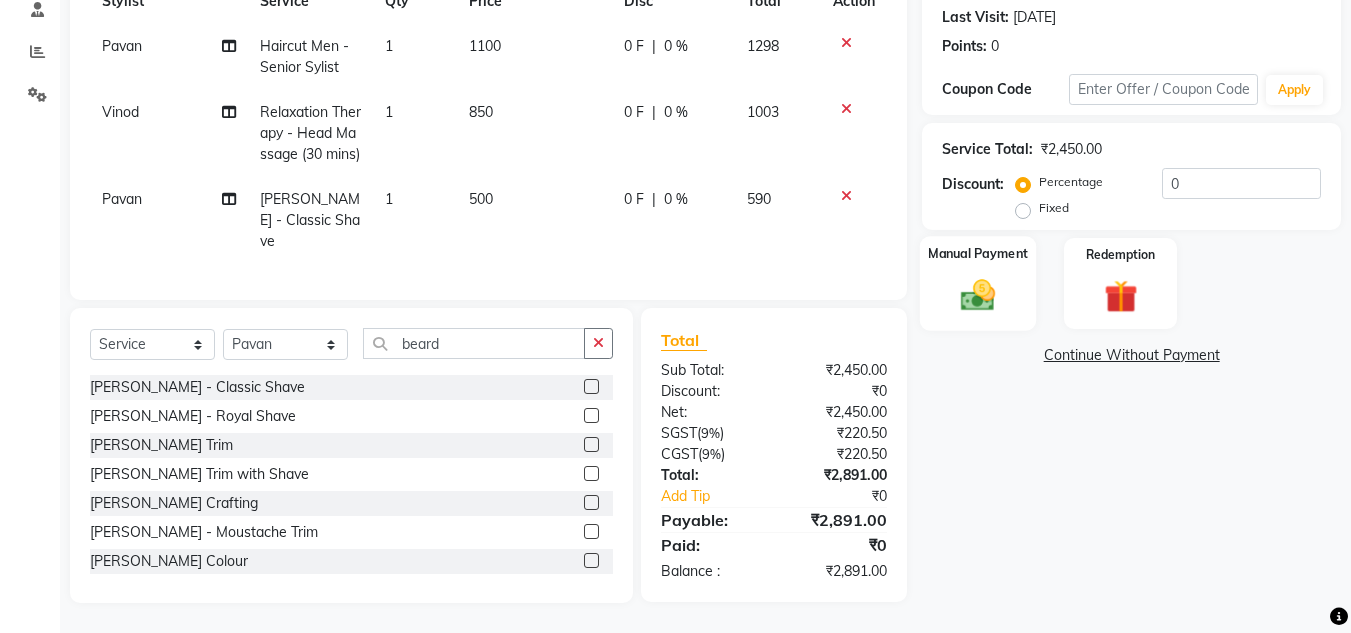 click on "Manual Payment" 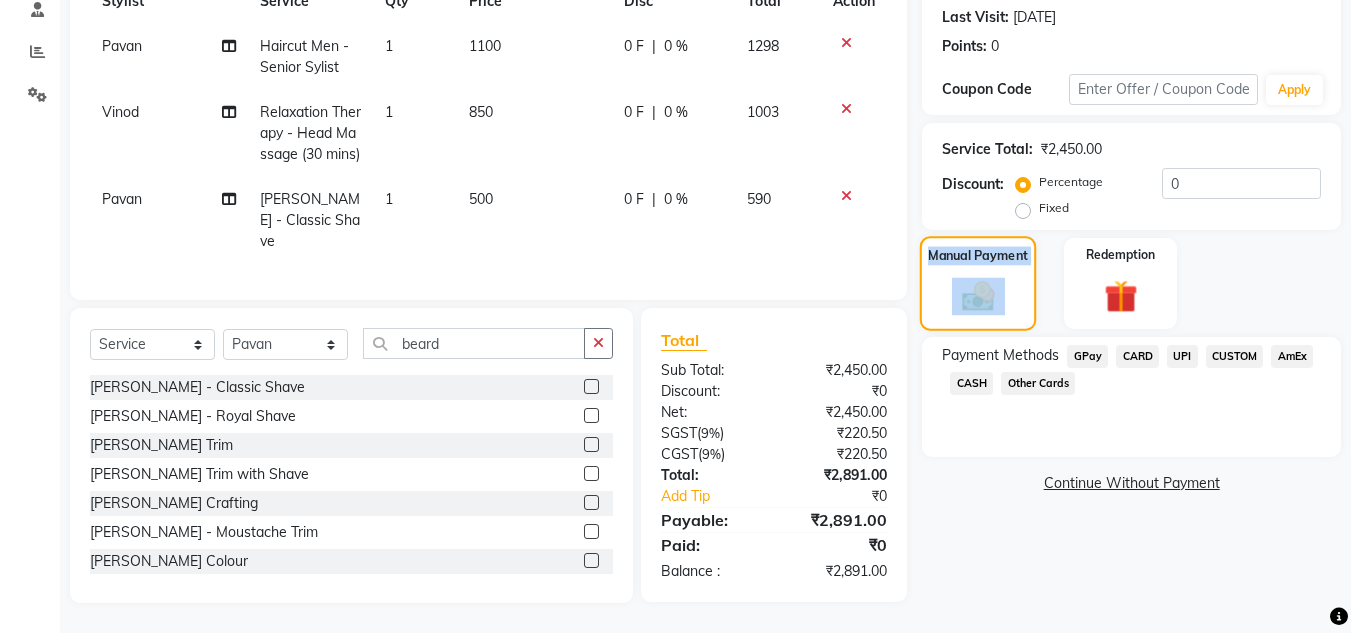 click 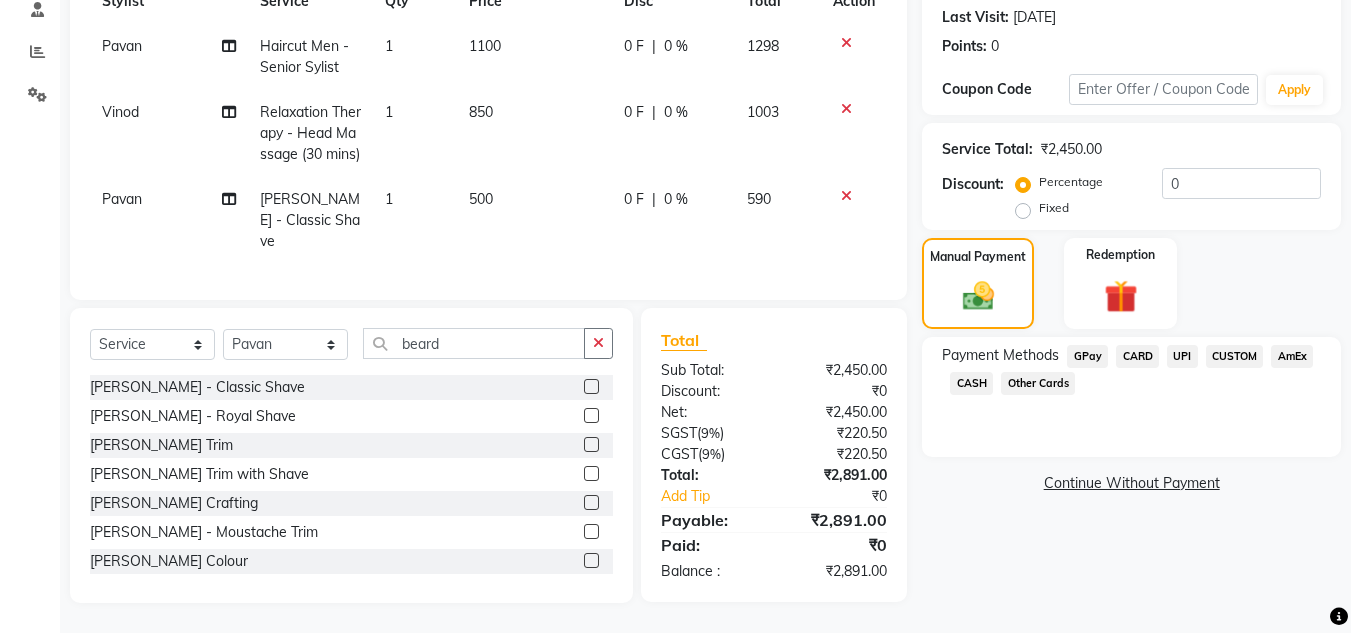 click on "CUSTOM" 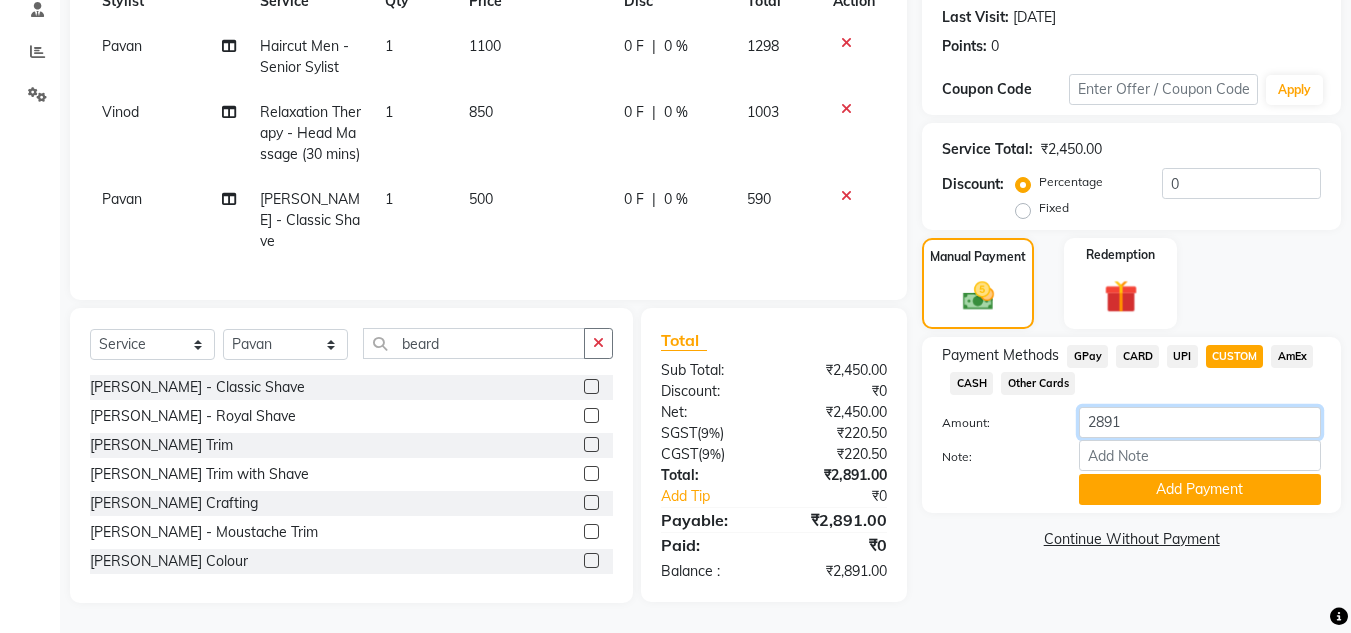 click on "2891" 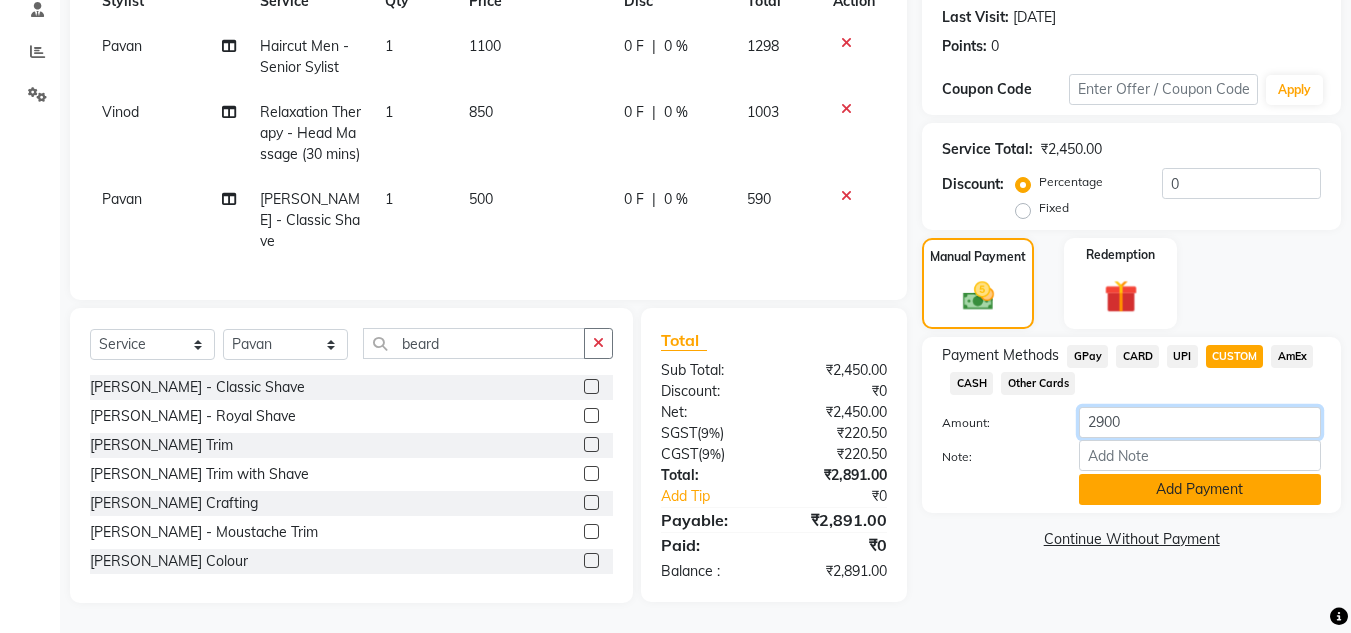type on "2900" 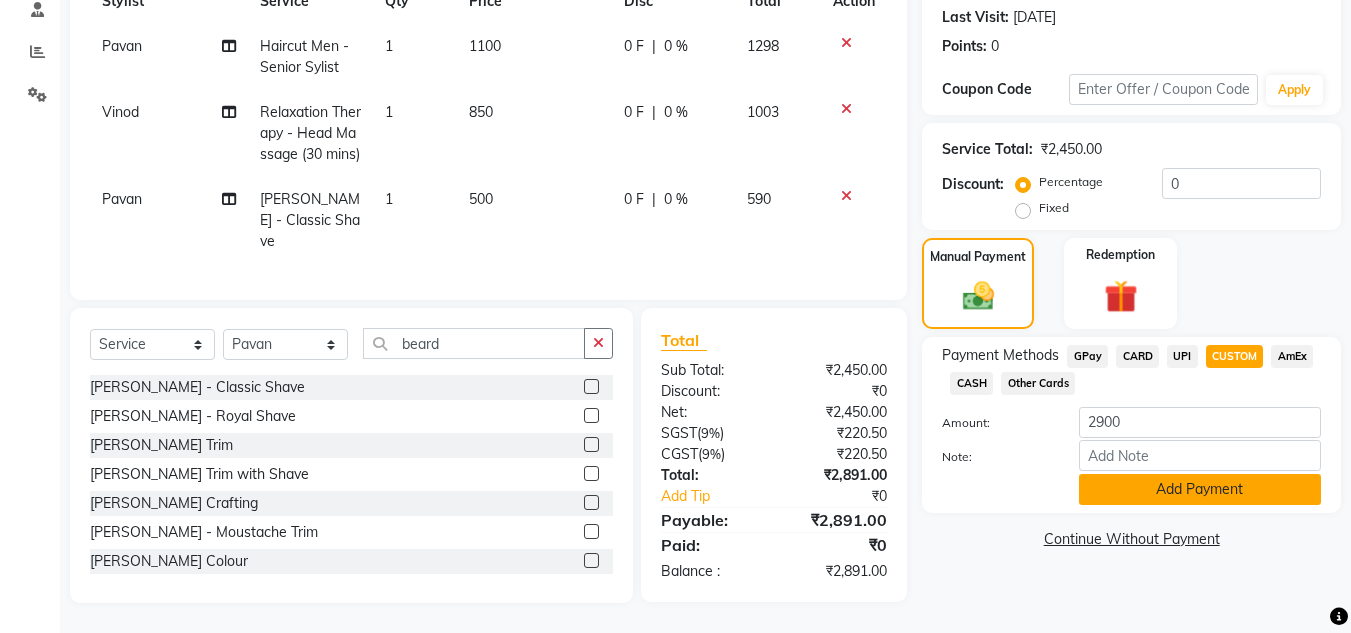 click on "Add Payment" 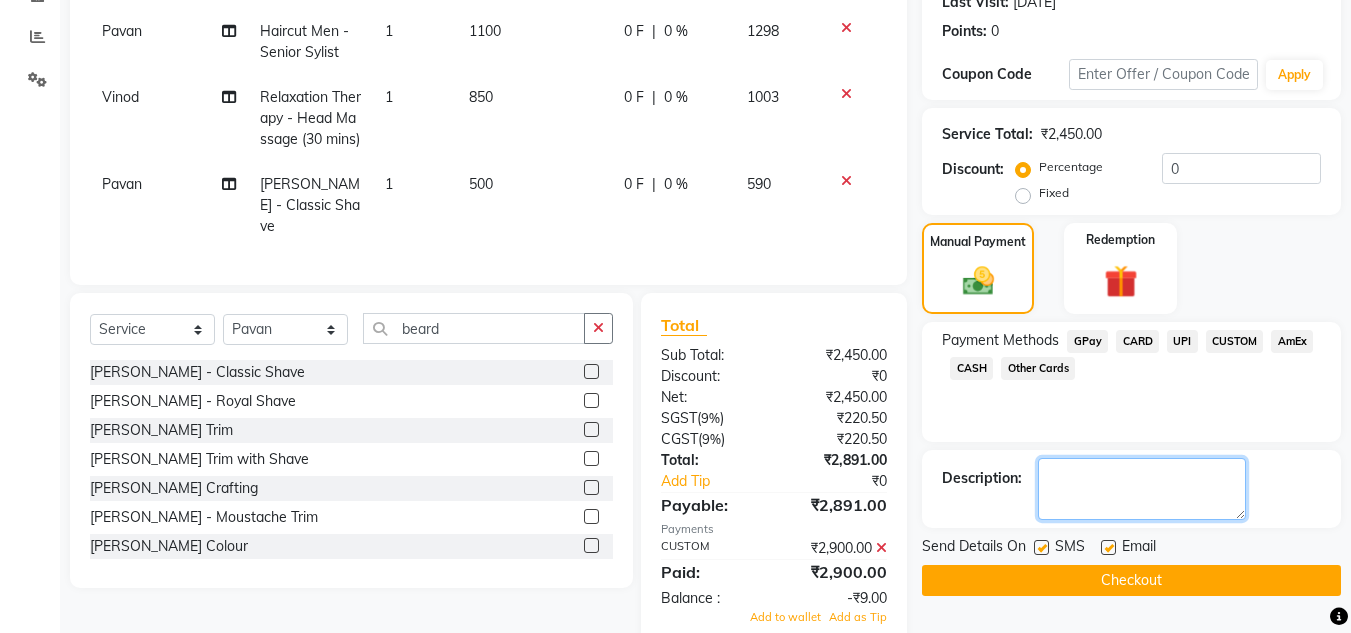 click 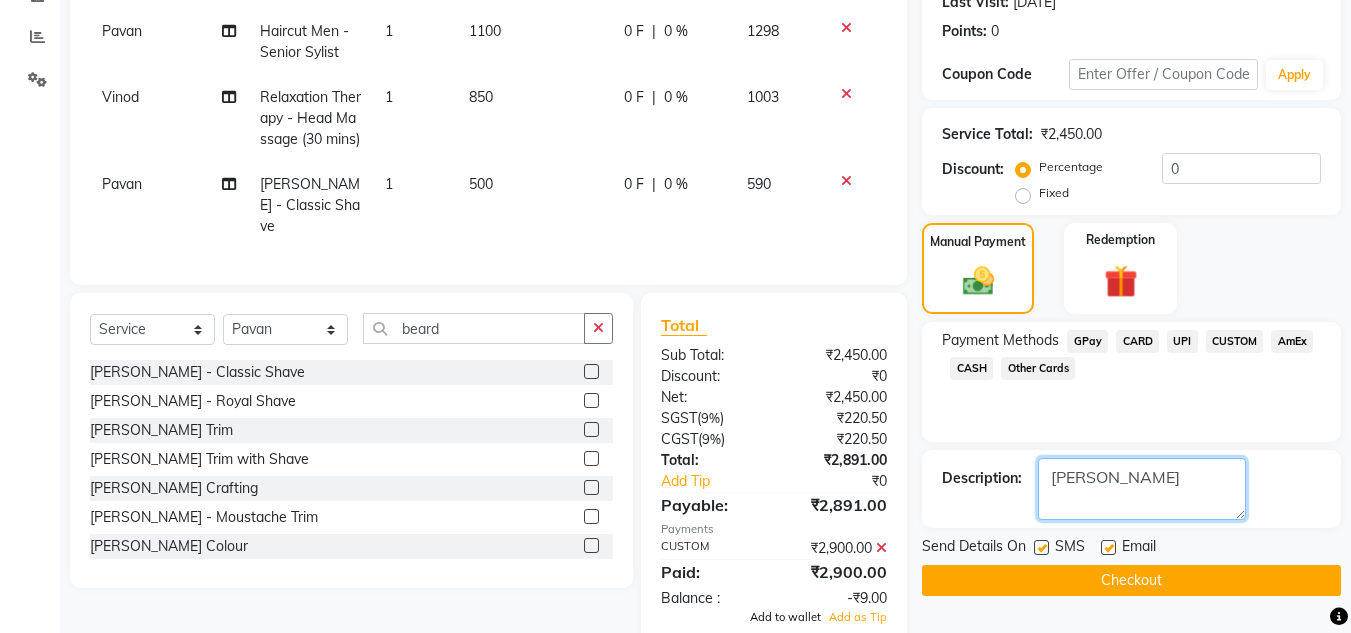 type on "[PERSON_NAME]" 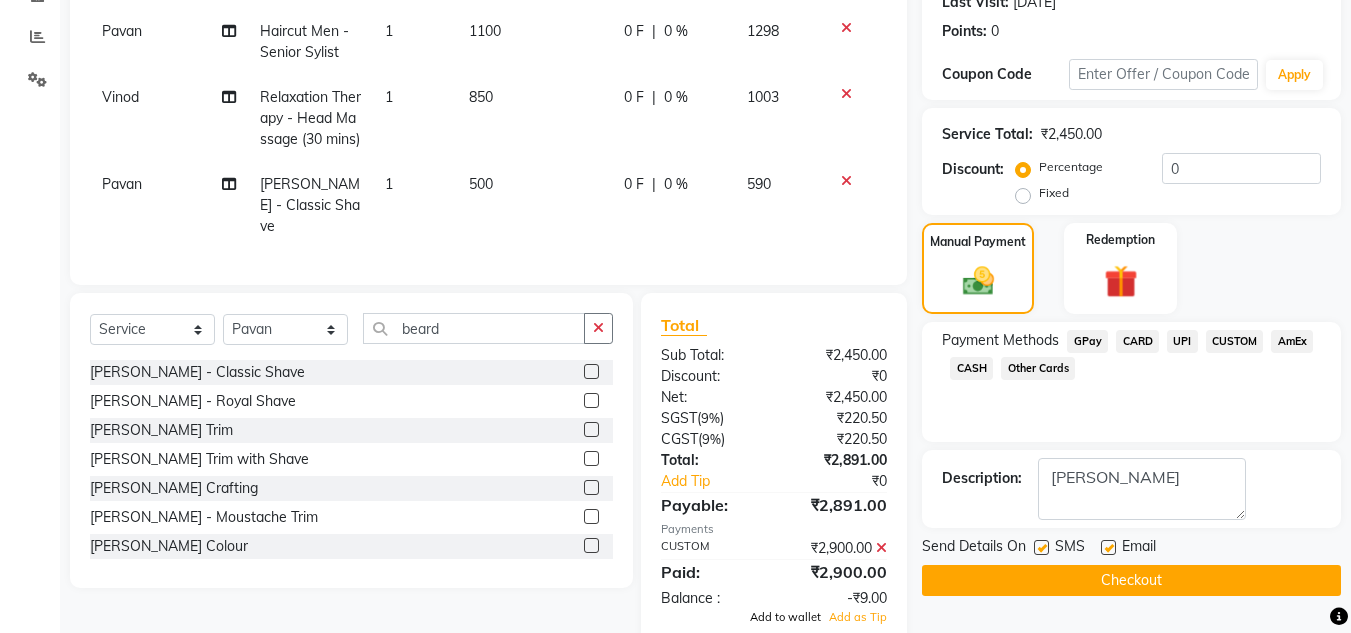 click on "Add to wallet" 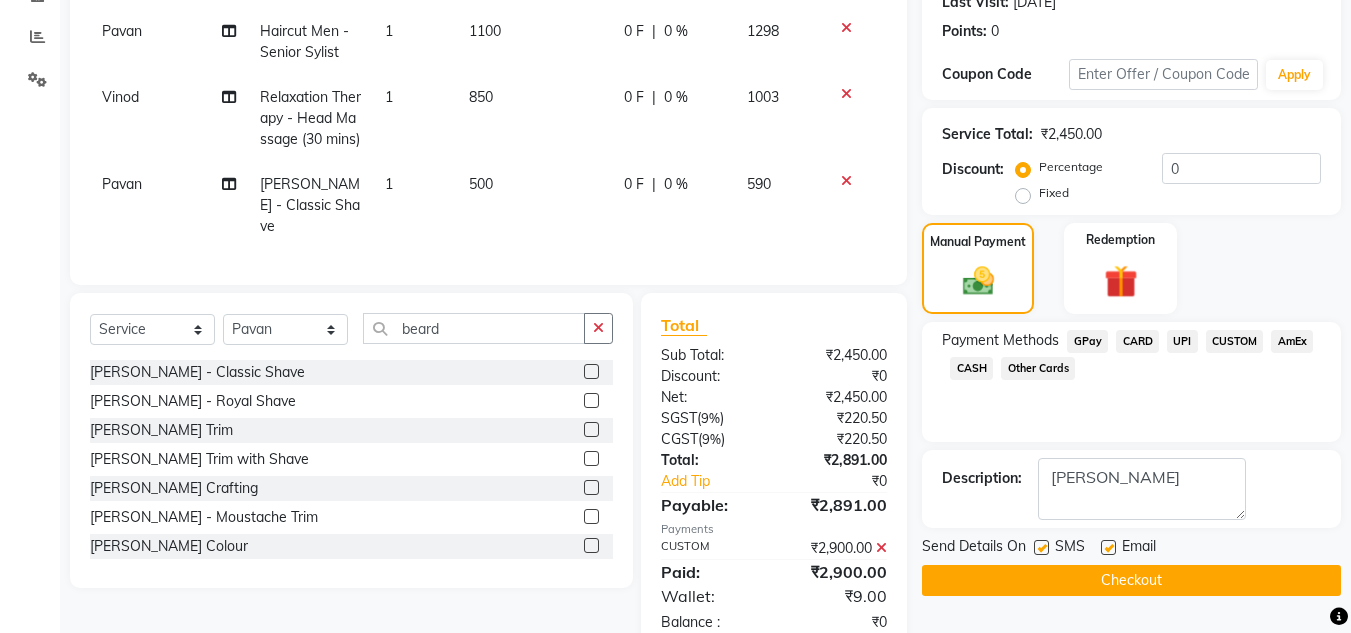 scroll, scrollTop: 379, scrollLeft: 0, axis: vertical 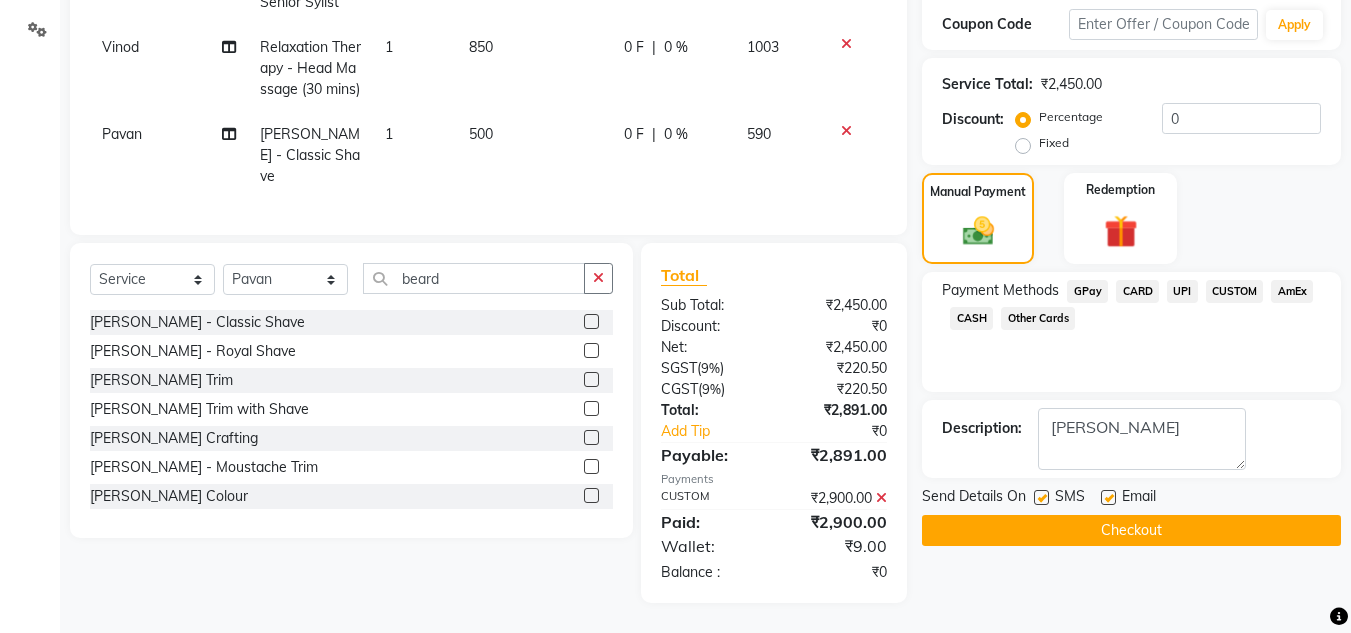 click on "Checkout" 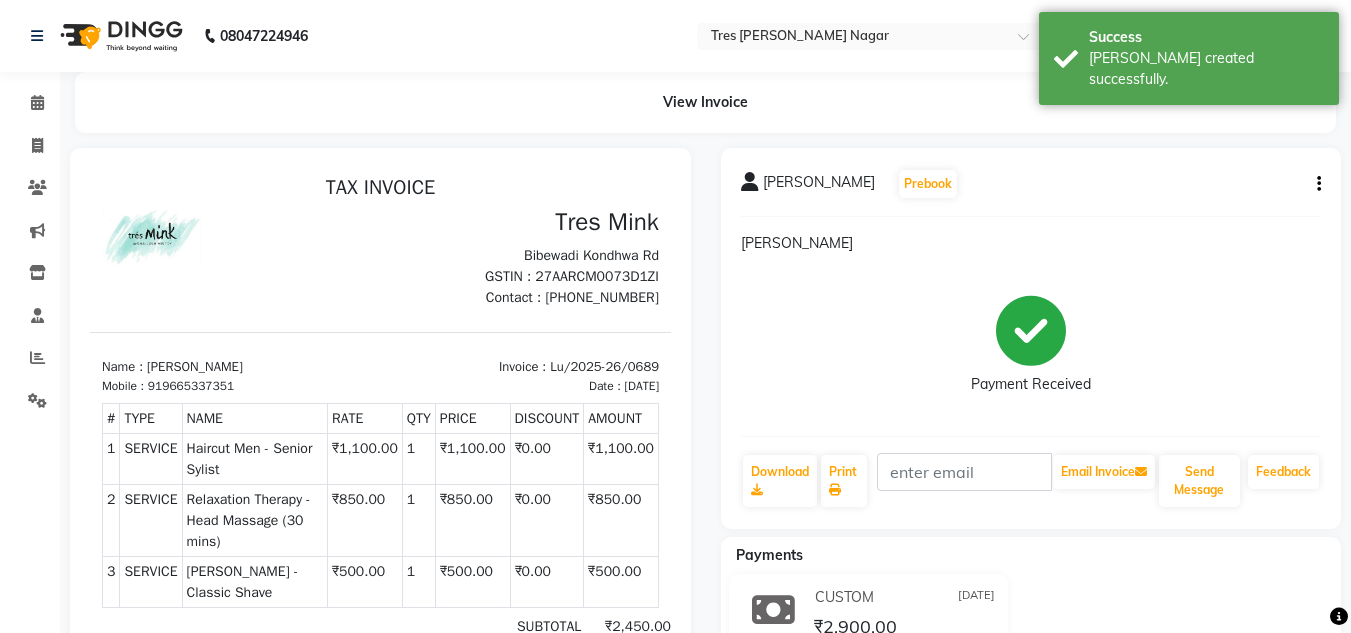 scroll, scrollTop: 0, scrollLeft: 0, axis: both 